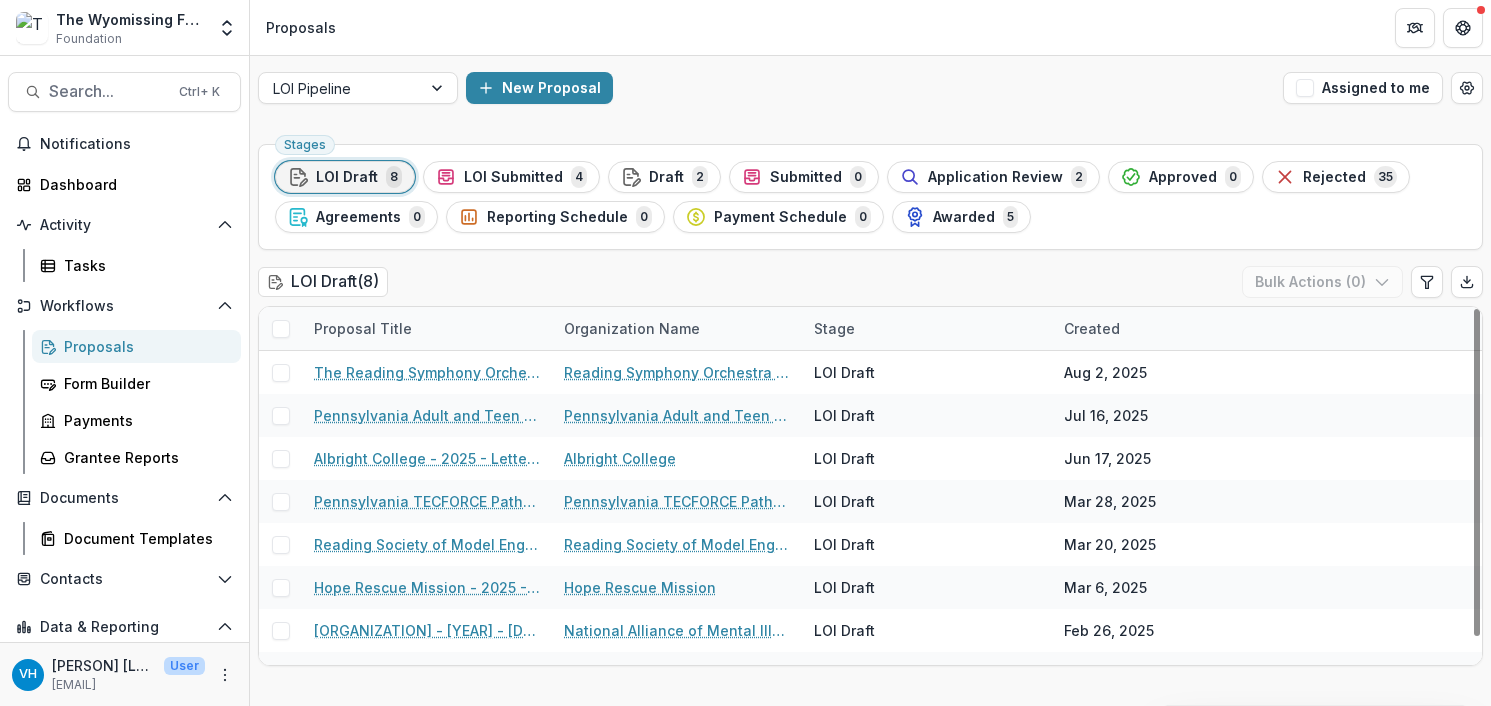 scroll, scrollTop: 0, scrollLeft: 0, axis: both 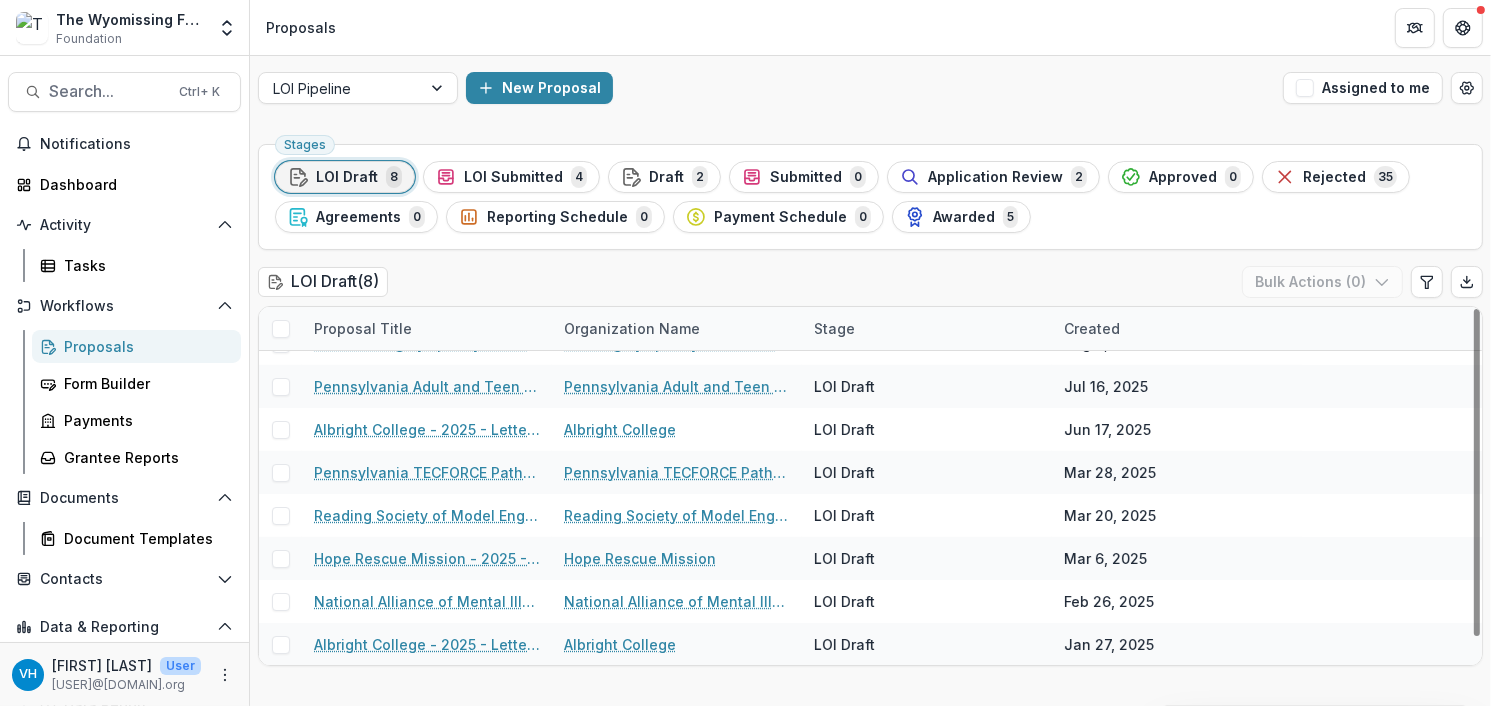 click on "LOI Draft" at bounding box center (347, 177) 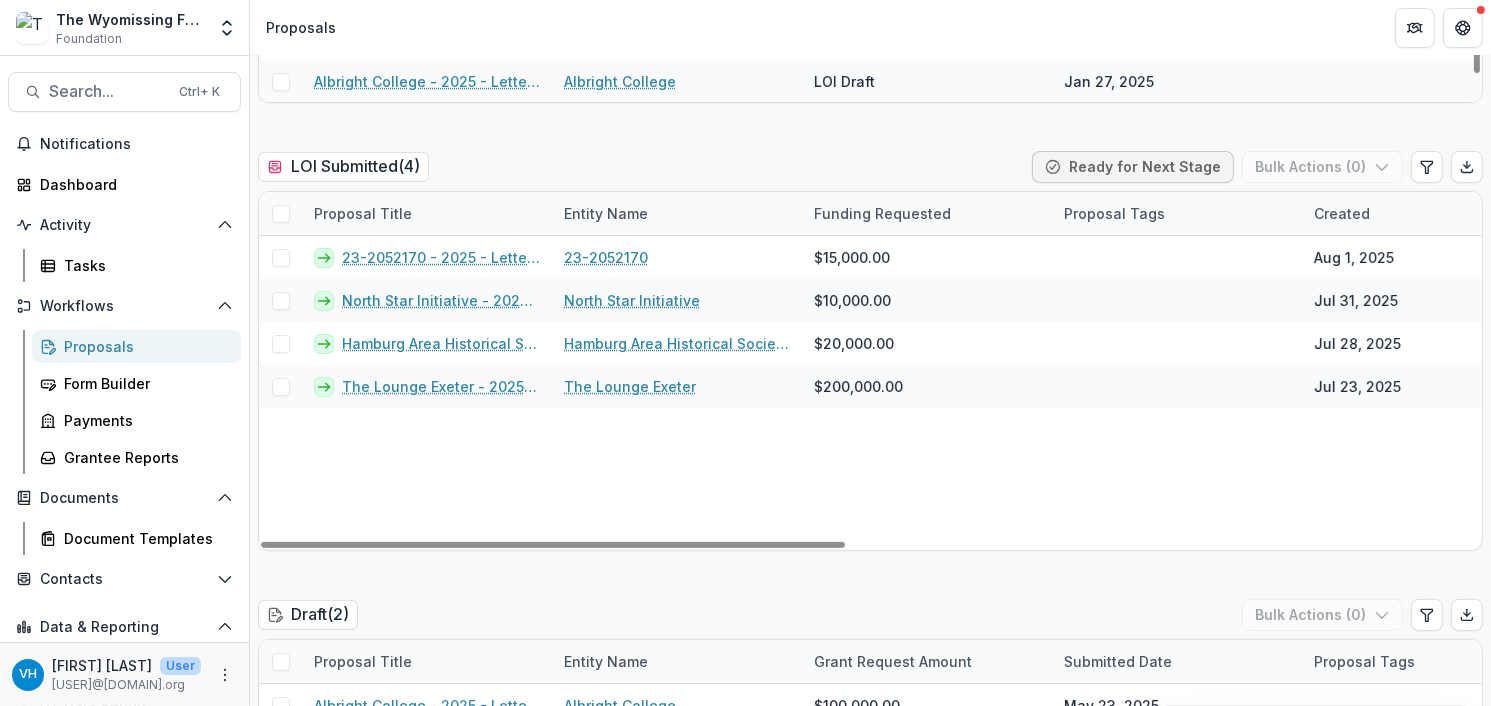 scroll, scrollTop: 564, scrollLeft: 0, axis: vertical 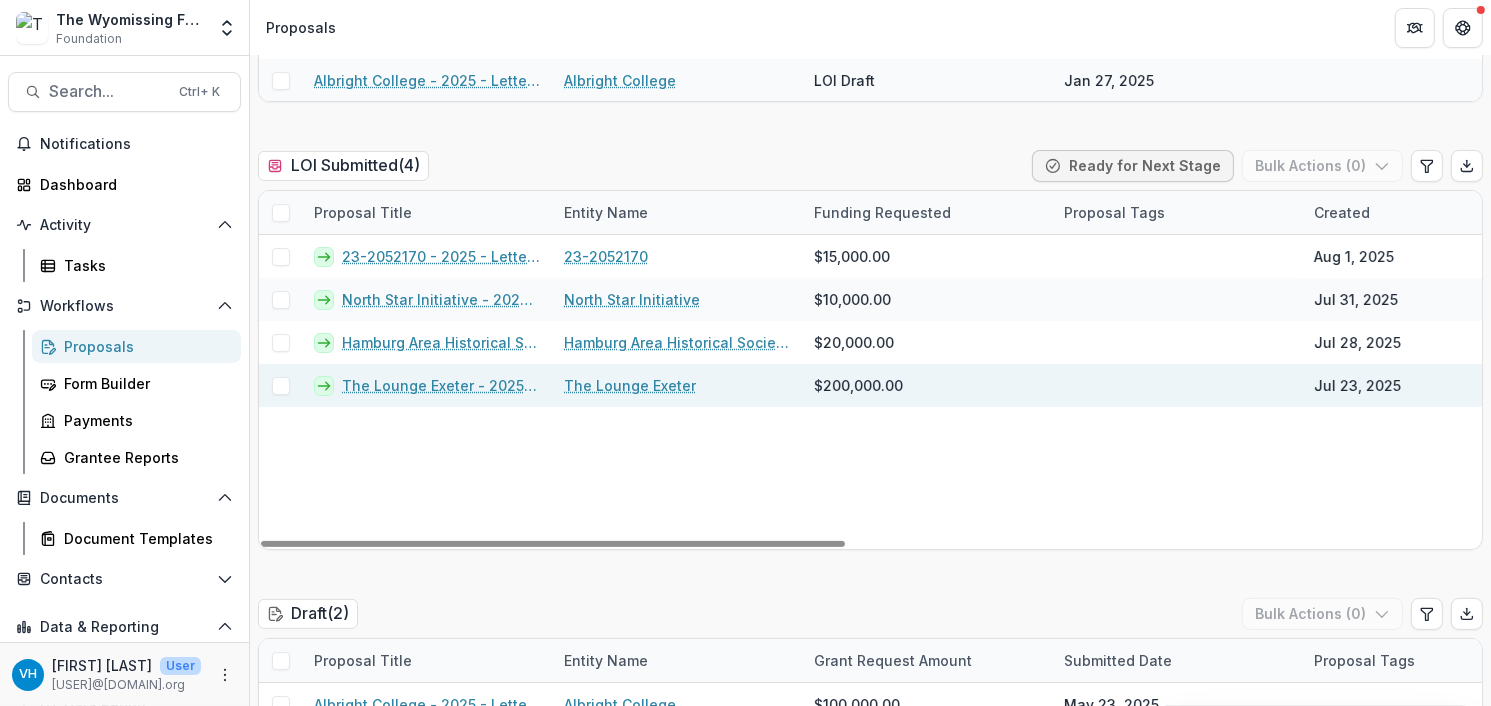 click on "The Lounge Exeter - 2025 - Letter of Intent" at bounding box center (441, 385) 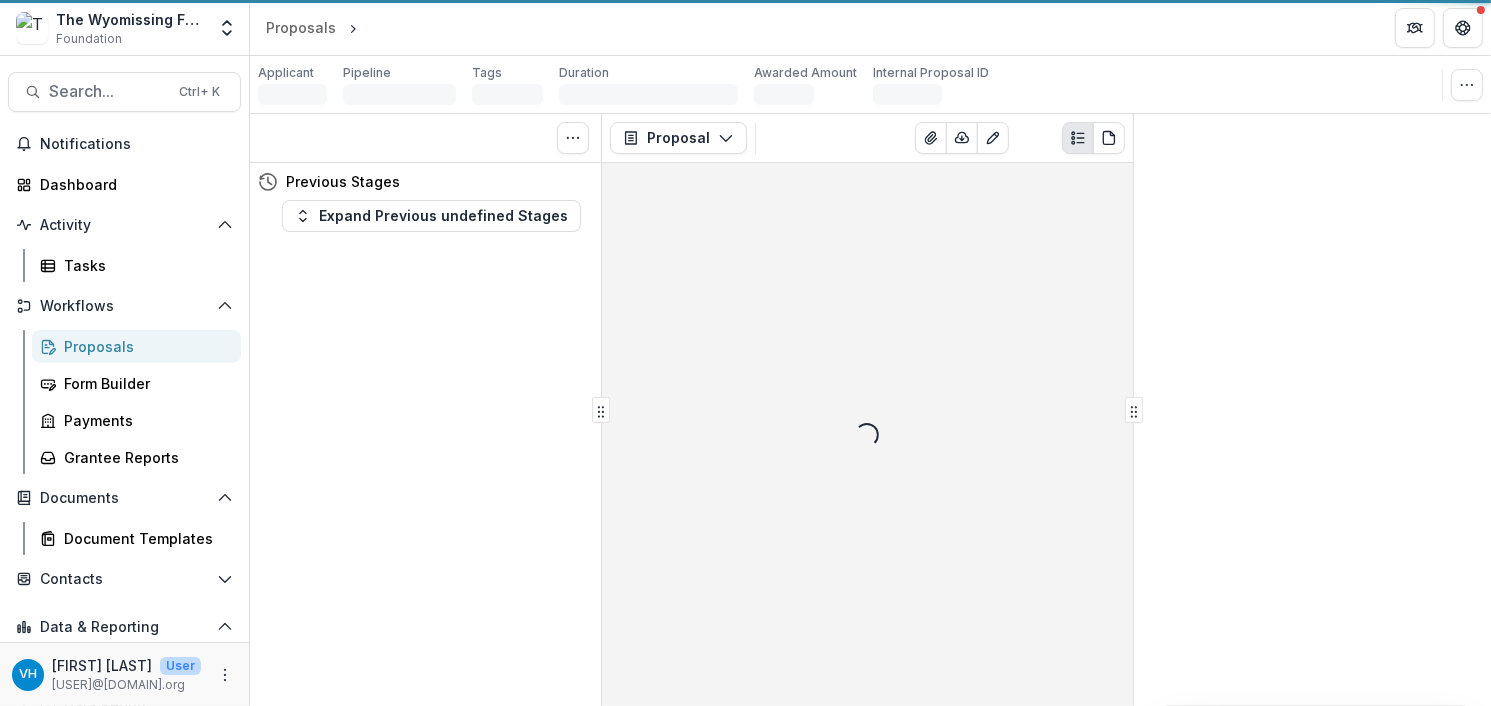 scroll, scrollTop: 0, scrollLeft: 0, axis: both 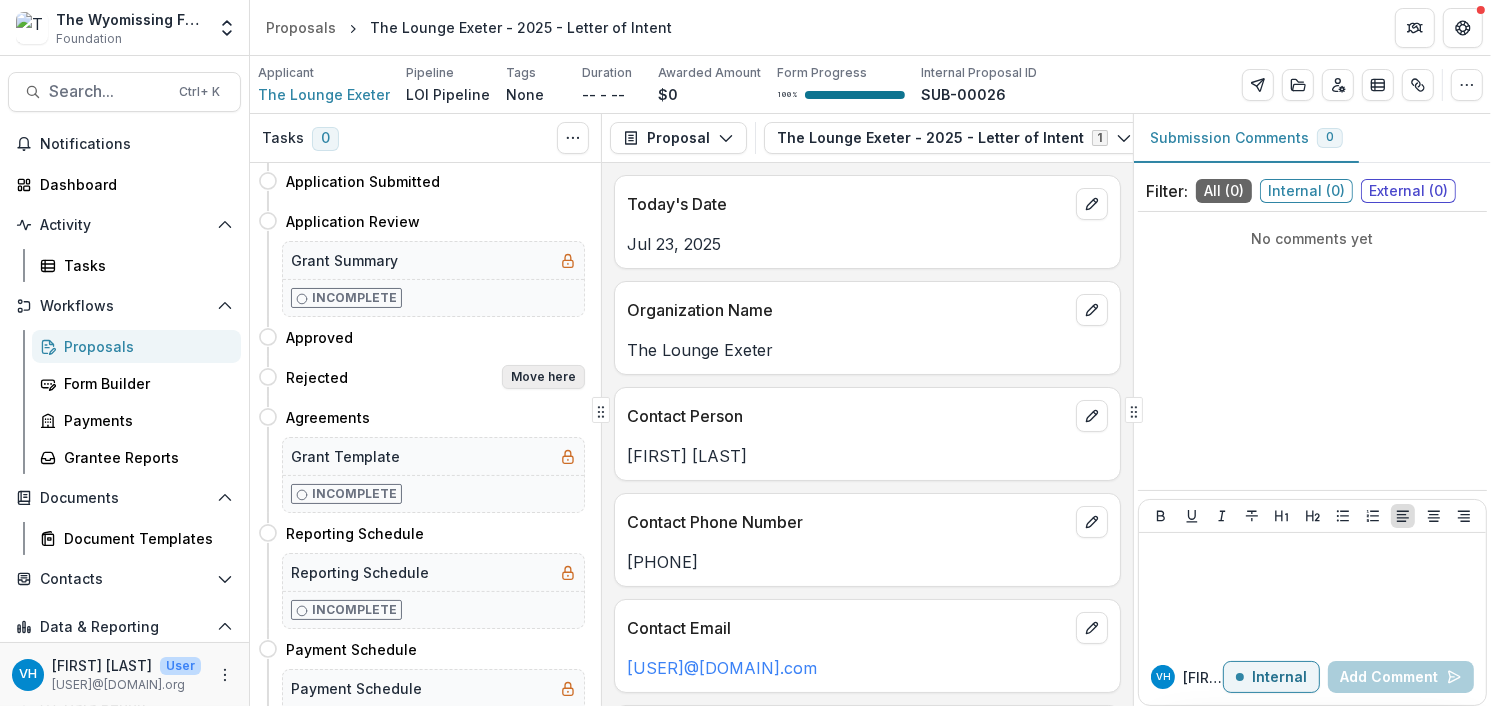 click on "Move here" at bounding box center [543, 377] 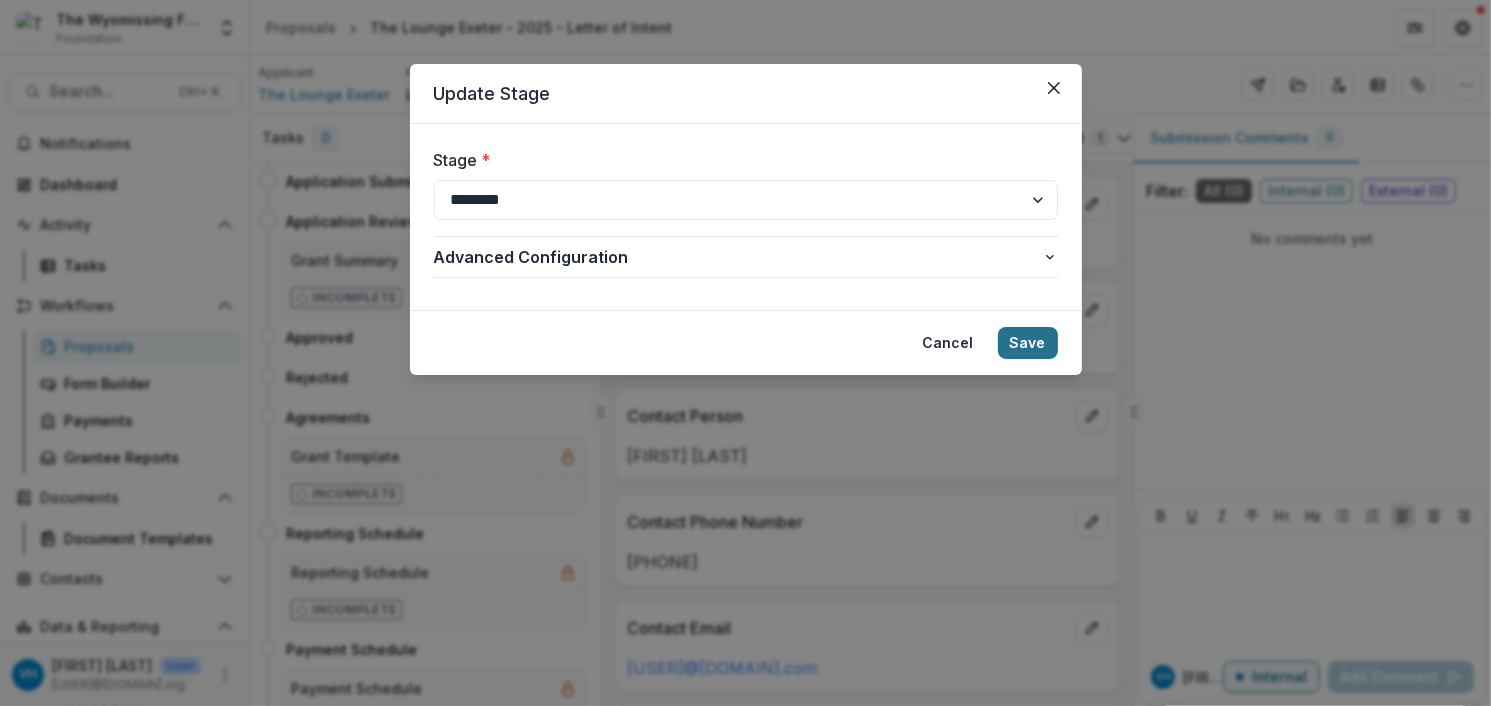 click on "Save" at bounding box center [1028, 343] 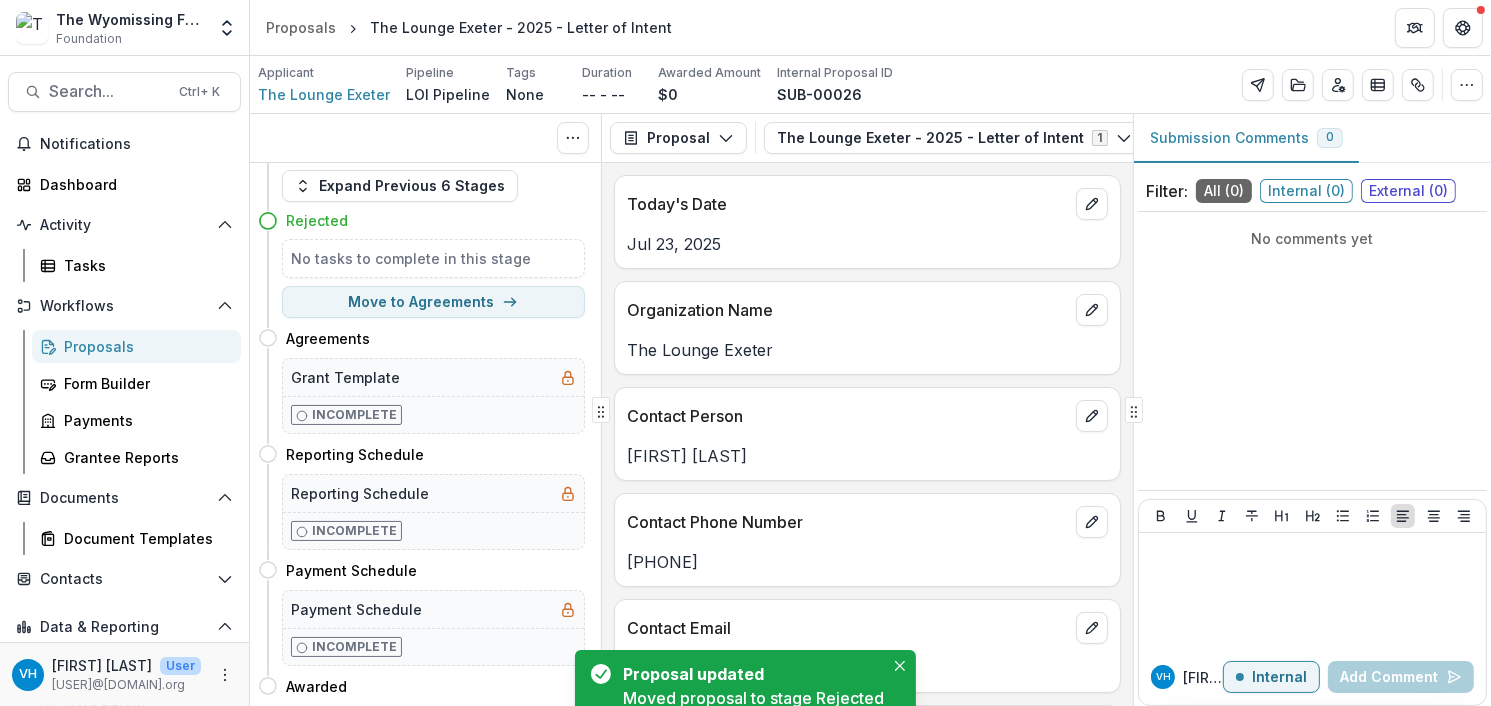 scroll, scrollTop: 0, scrollLeft: 0, axis: both 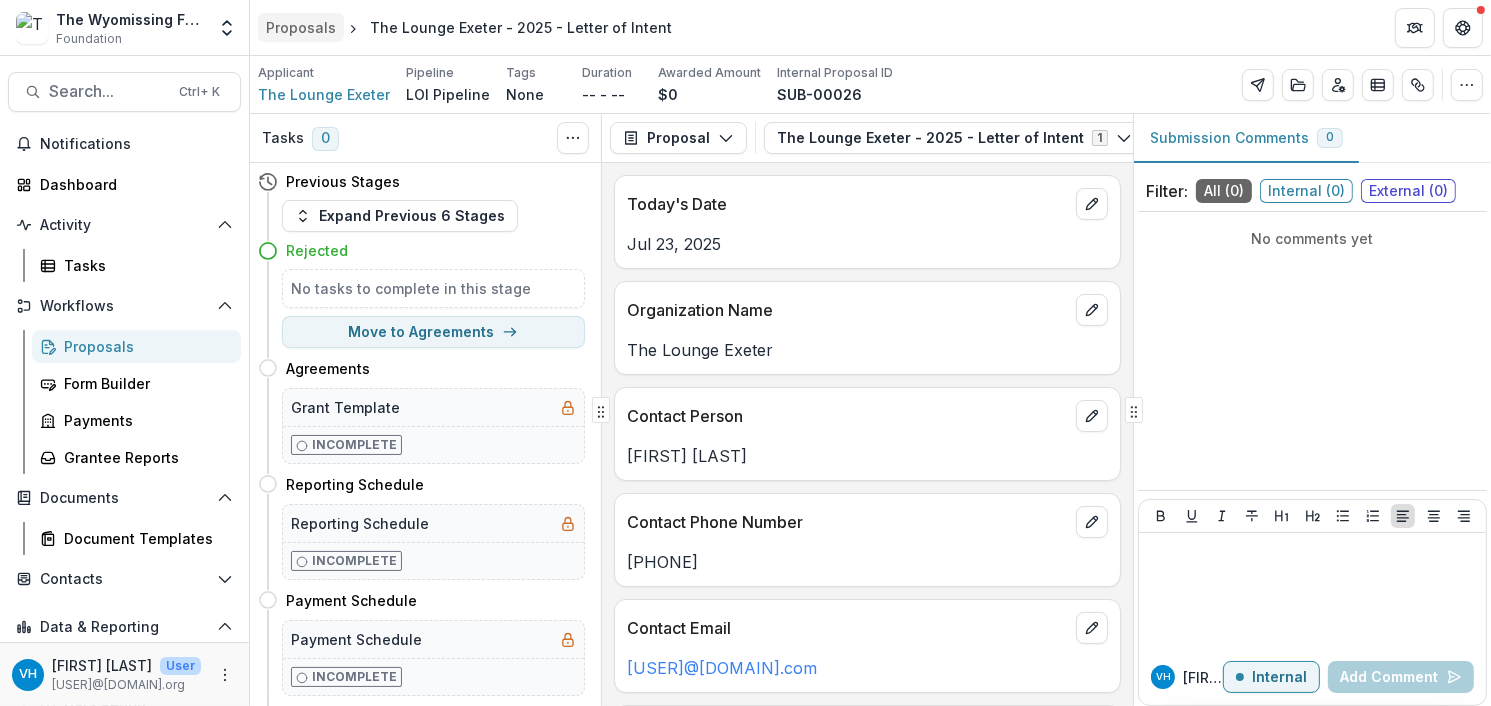 click on "Proposals" at bounding box center [301, 27] 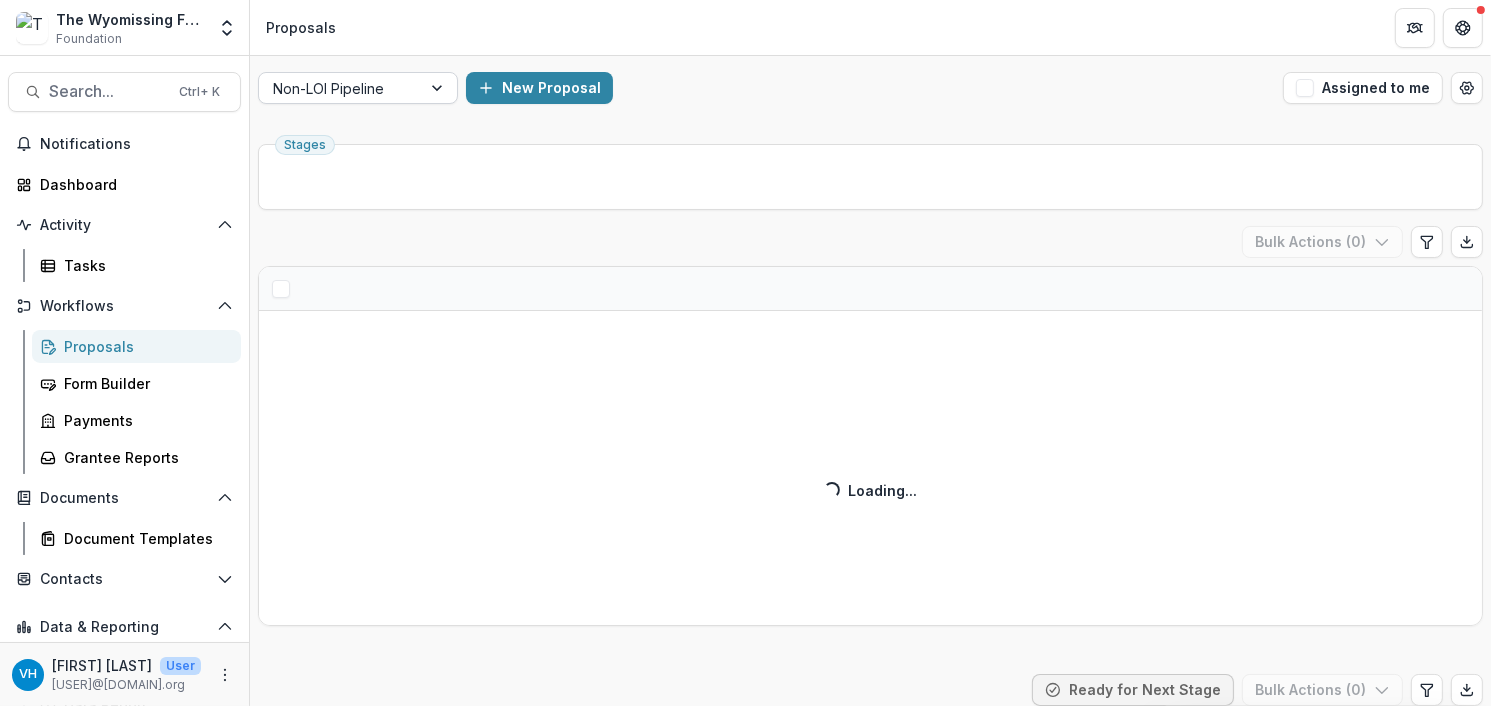 click at bounding box center (439, 88) 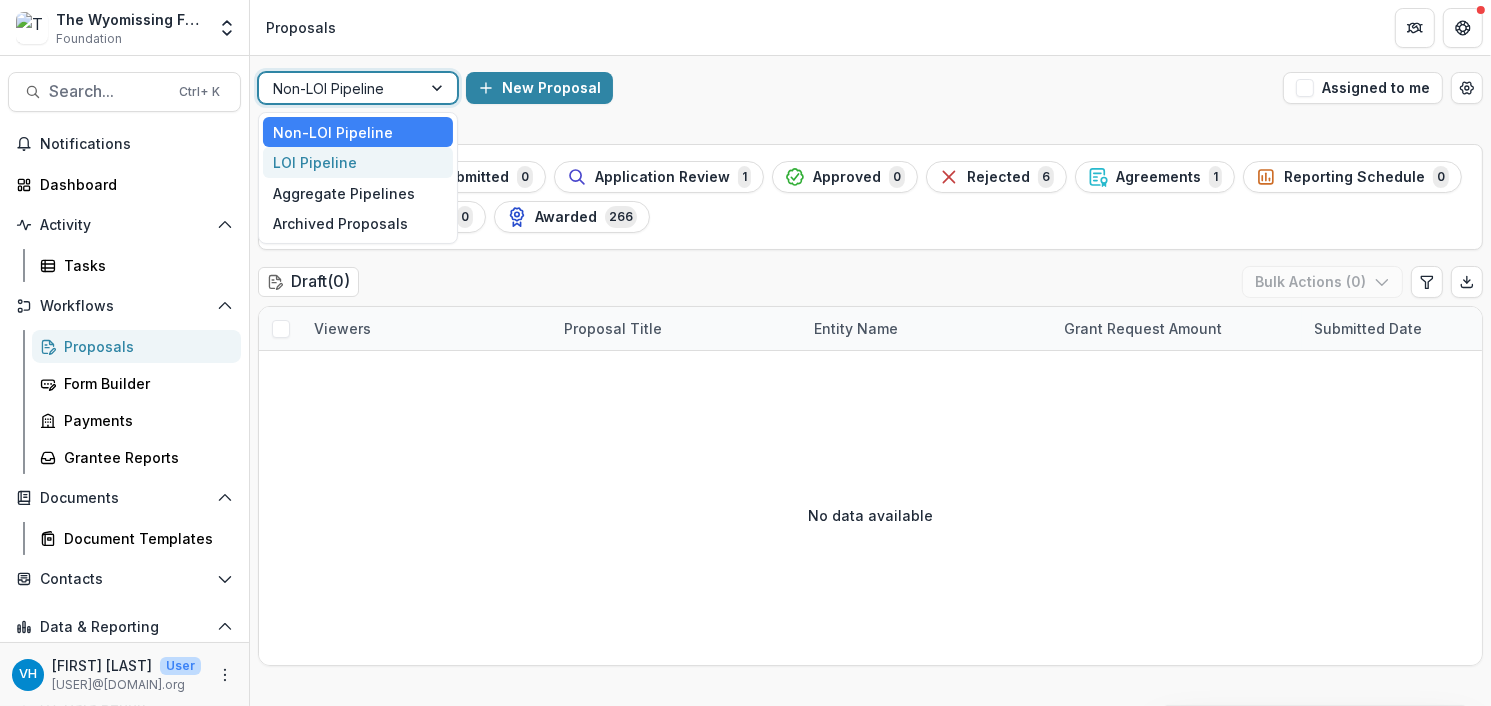 click on "LOI Pipeline" at bounding box center (358, 162) 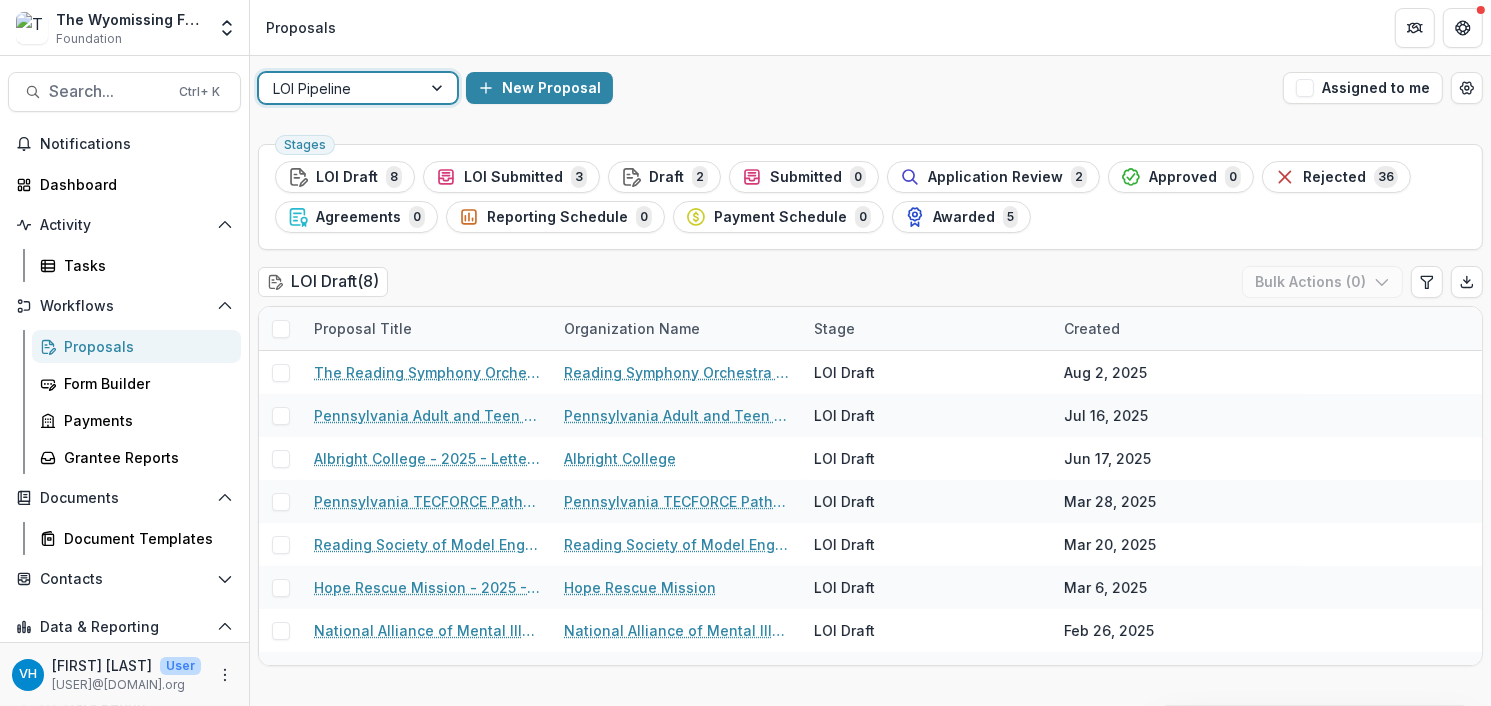 click on "Proposals" at bounding box center [144, 346] 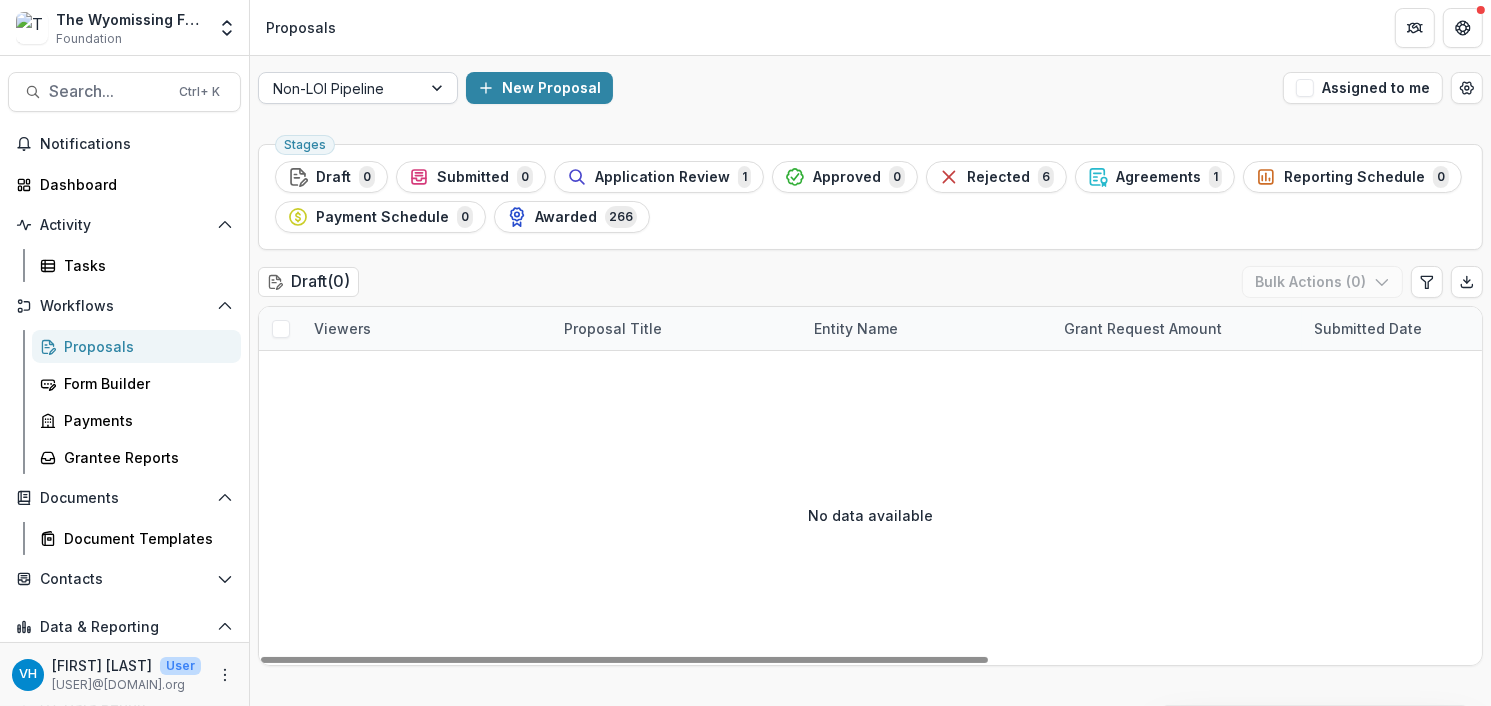 click on "Non-LOI Pipeline" at bounding box center [340, 88] 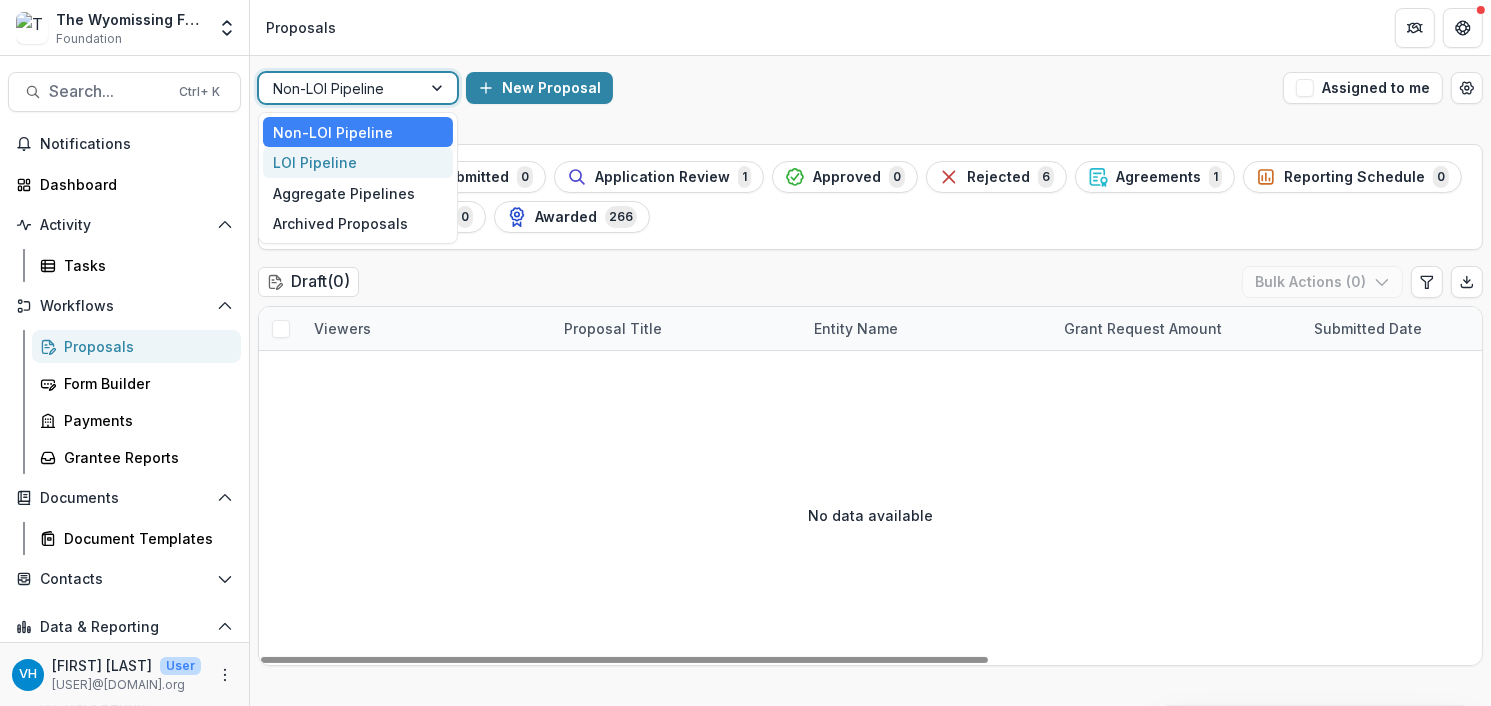 click on "LOI Pipeline" at bounding box center [358, 162] 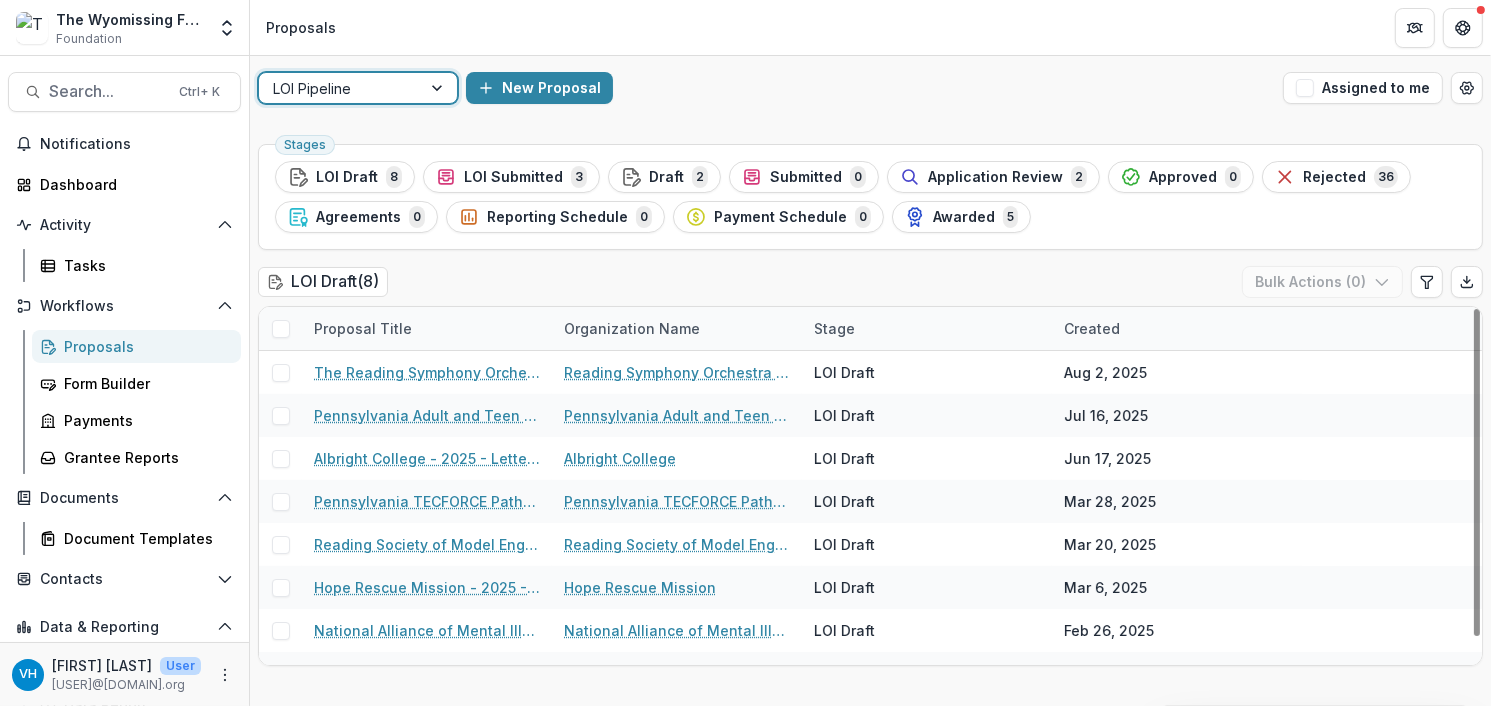 scroll, scrollTop: 29, scrollLeft: 0, axis: vertical 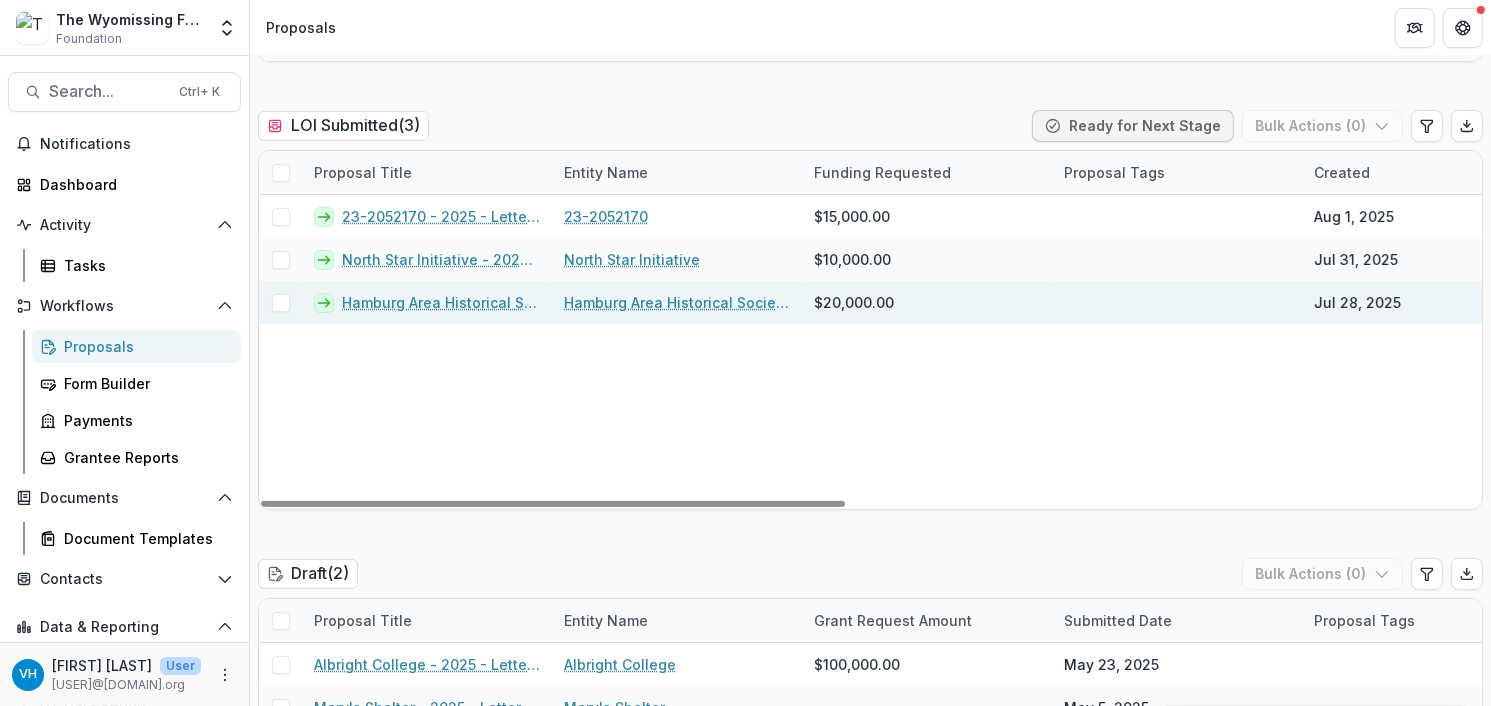 click on "Hamburg Area Historical Society Inc - 2025 - Letter of Intent" at bounding box center [441, 302] 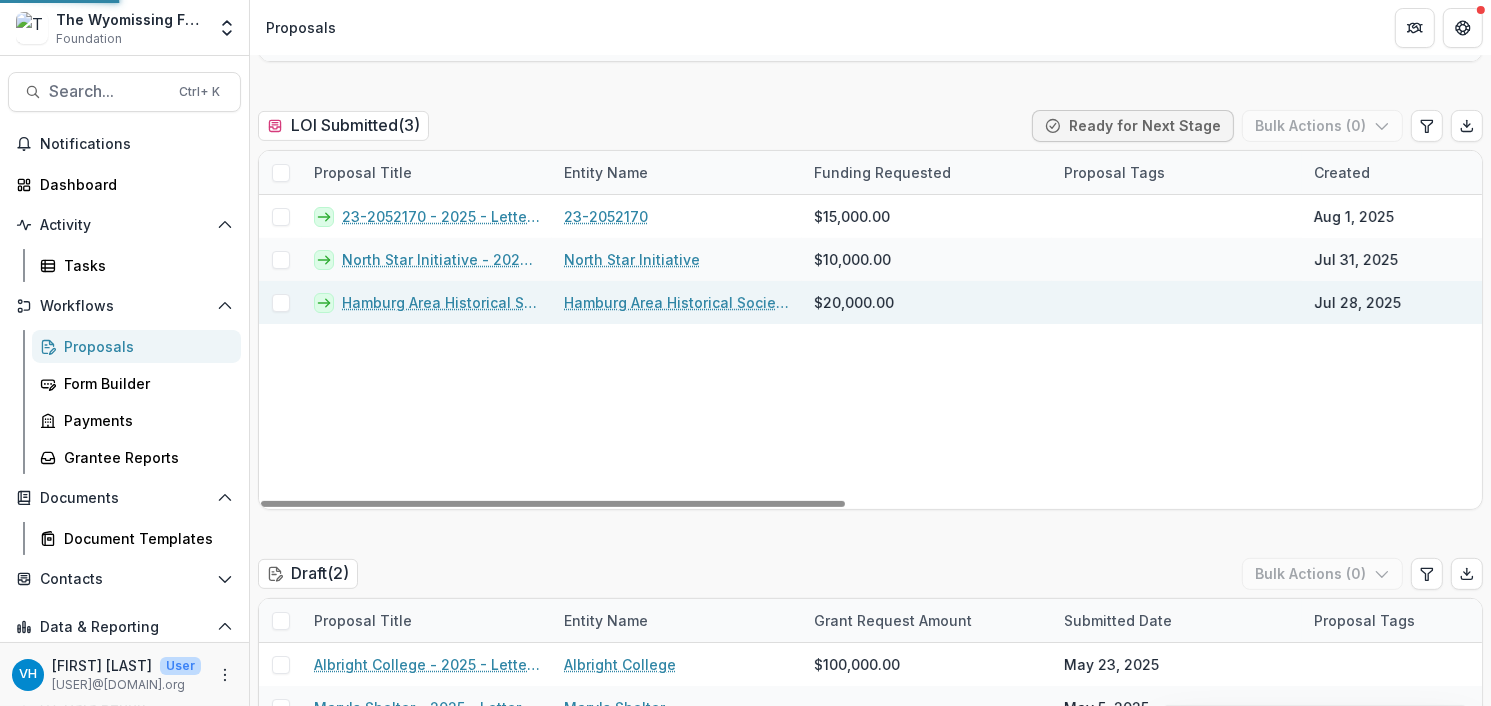 scroll, scrollTop: 0, scrollLeft: 0, axis: both 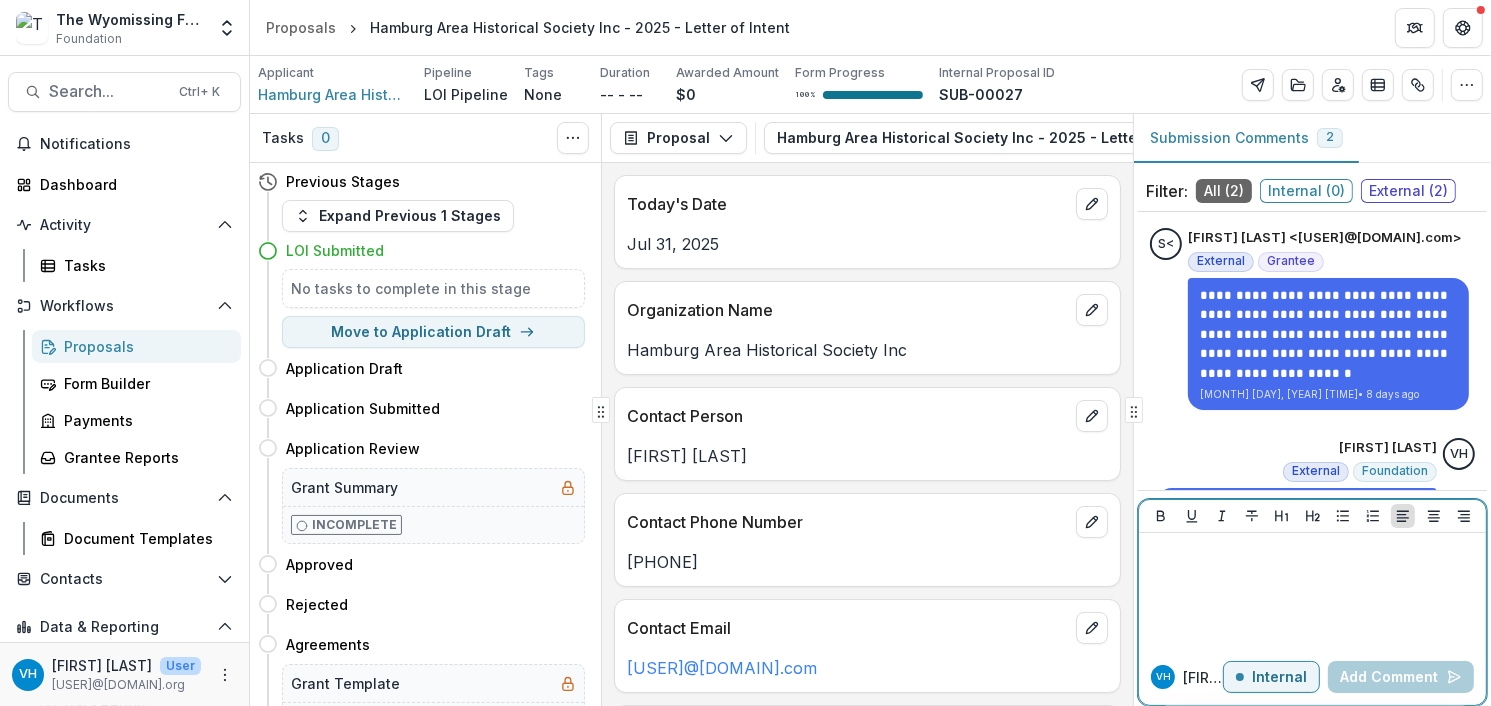 click on "Internal" at bounding box center (1279, 677) 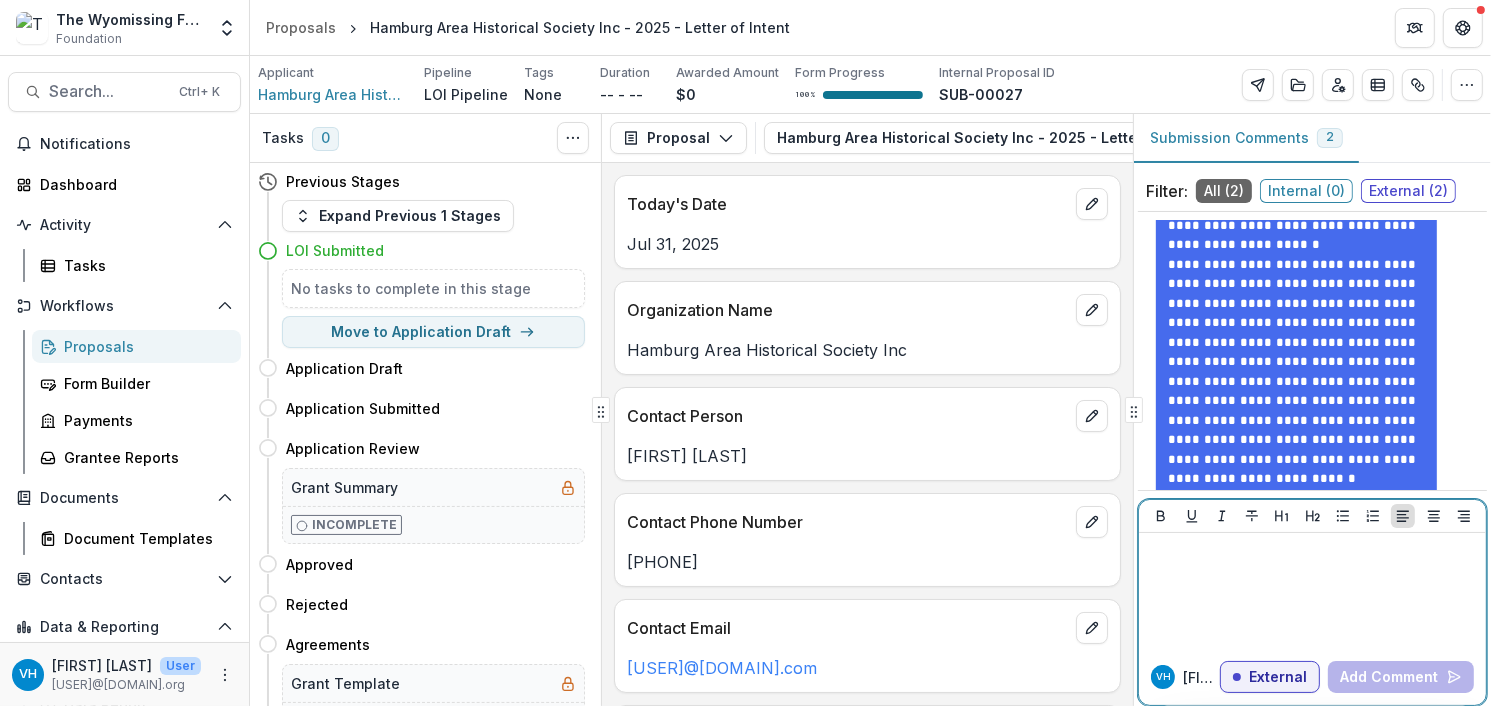 scroll, scrollTop: 783, scrollLeft: 0, axis: vertical 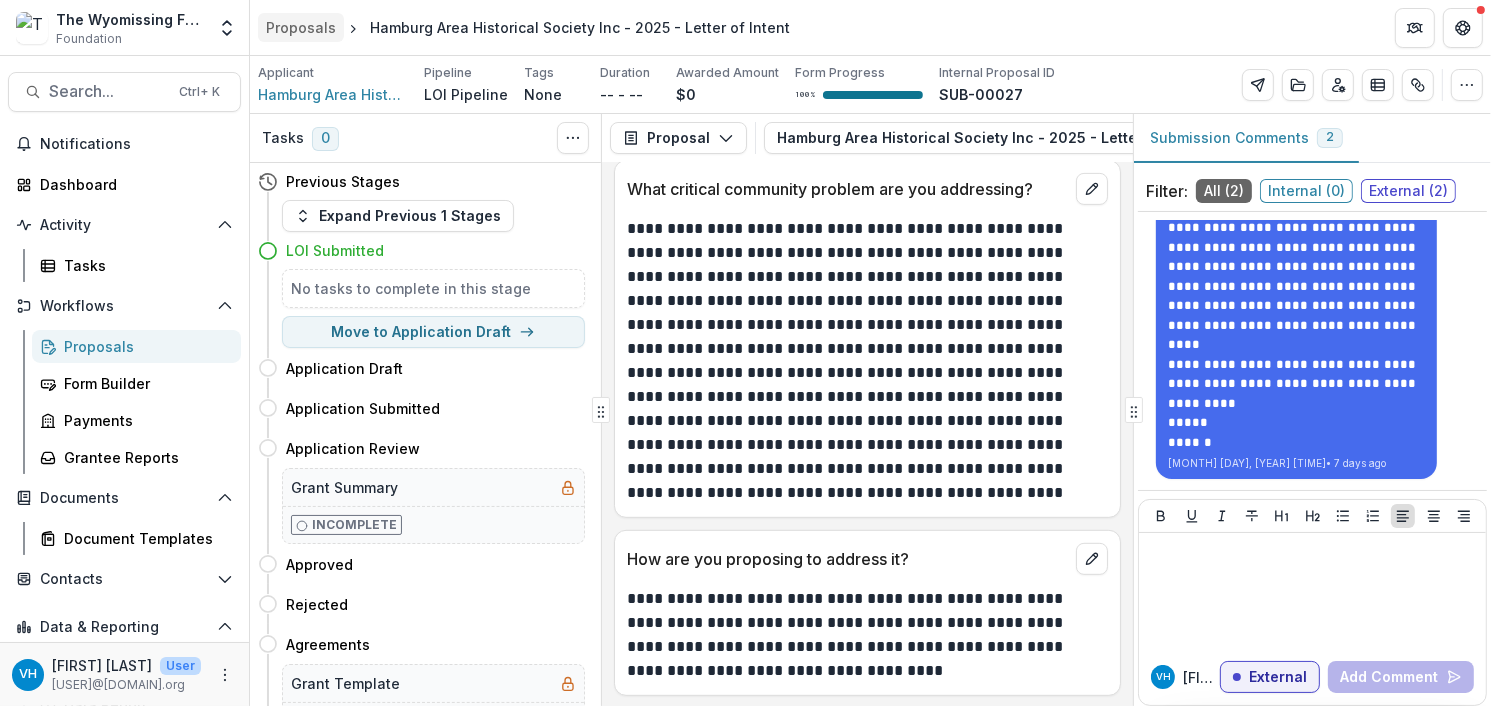 click on "Proposals" at bounding box center [301, 27] 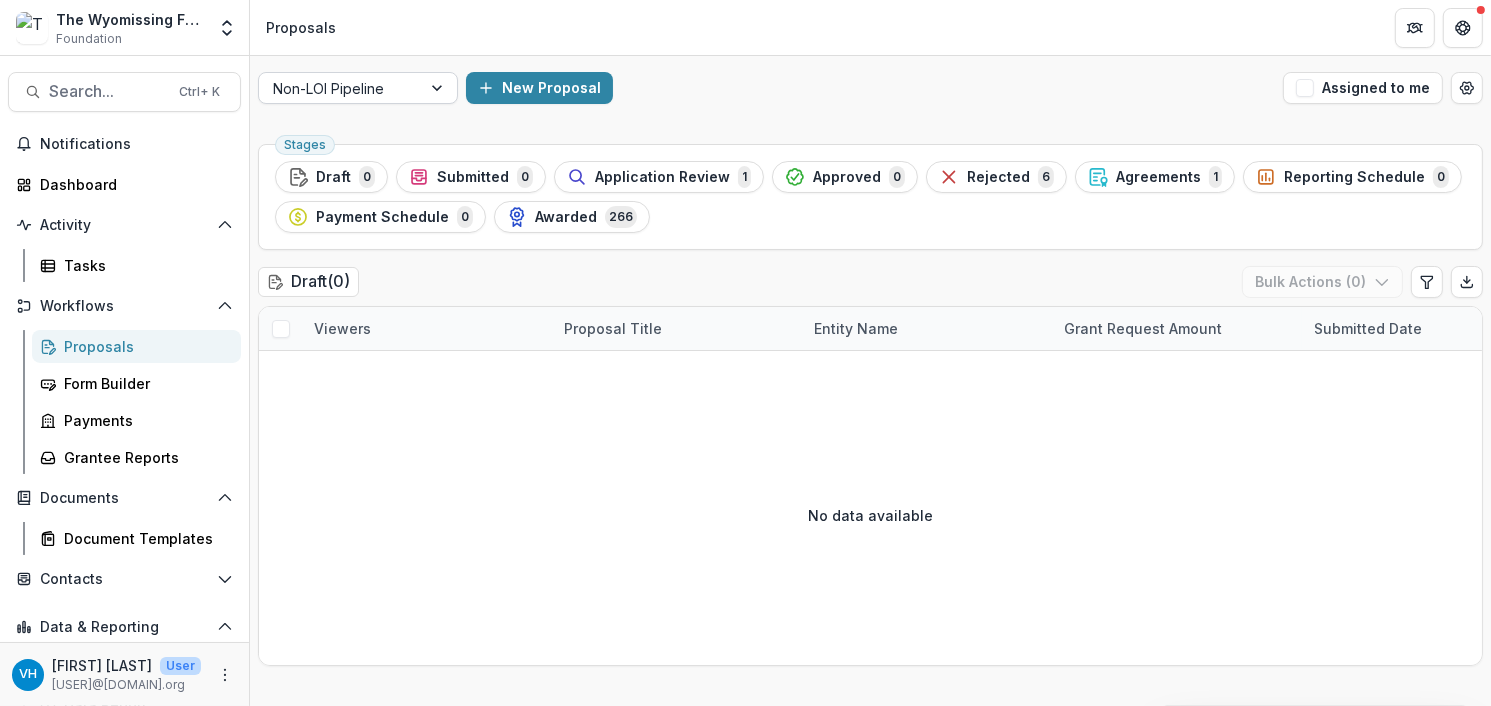 click at bounding box center (439, 88) 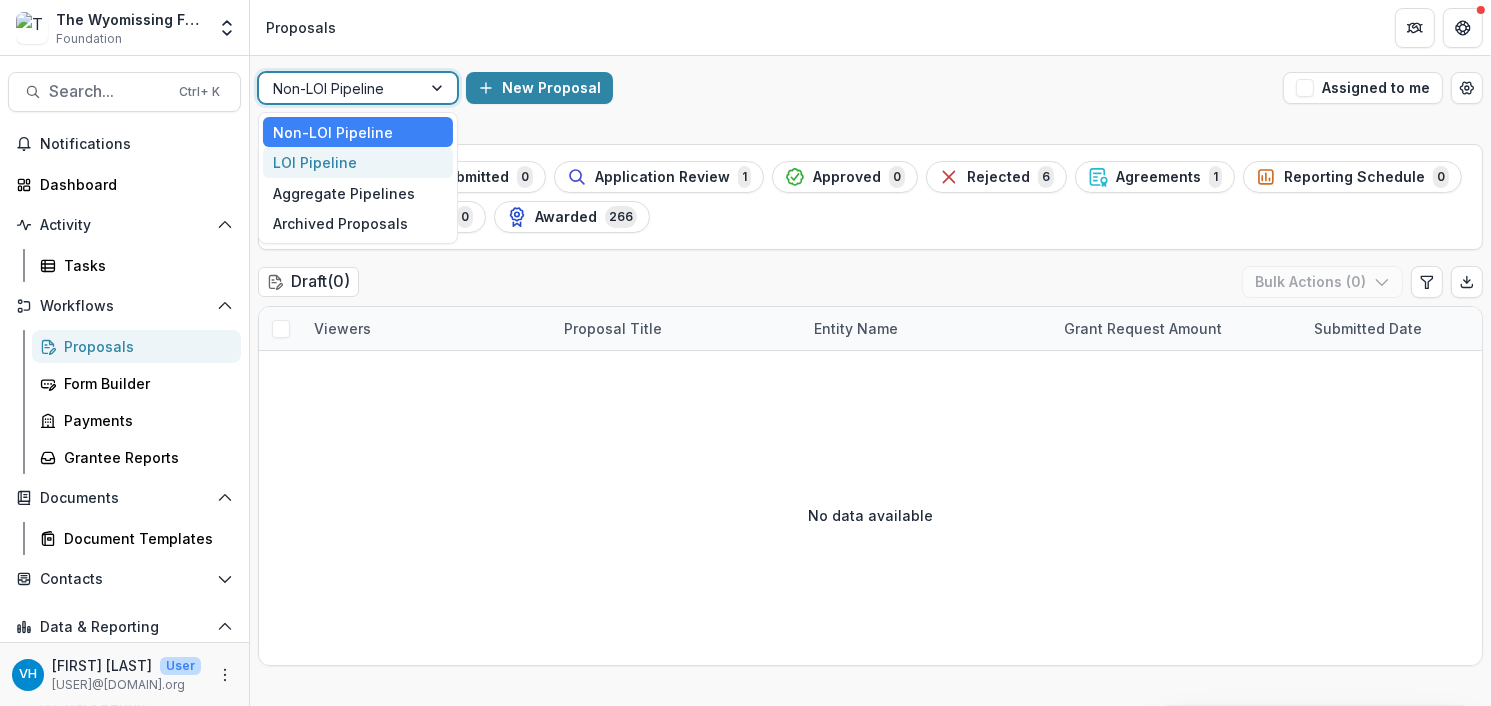 click on "LOI Pipeline" at bounding box center (358, 162) 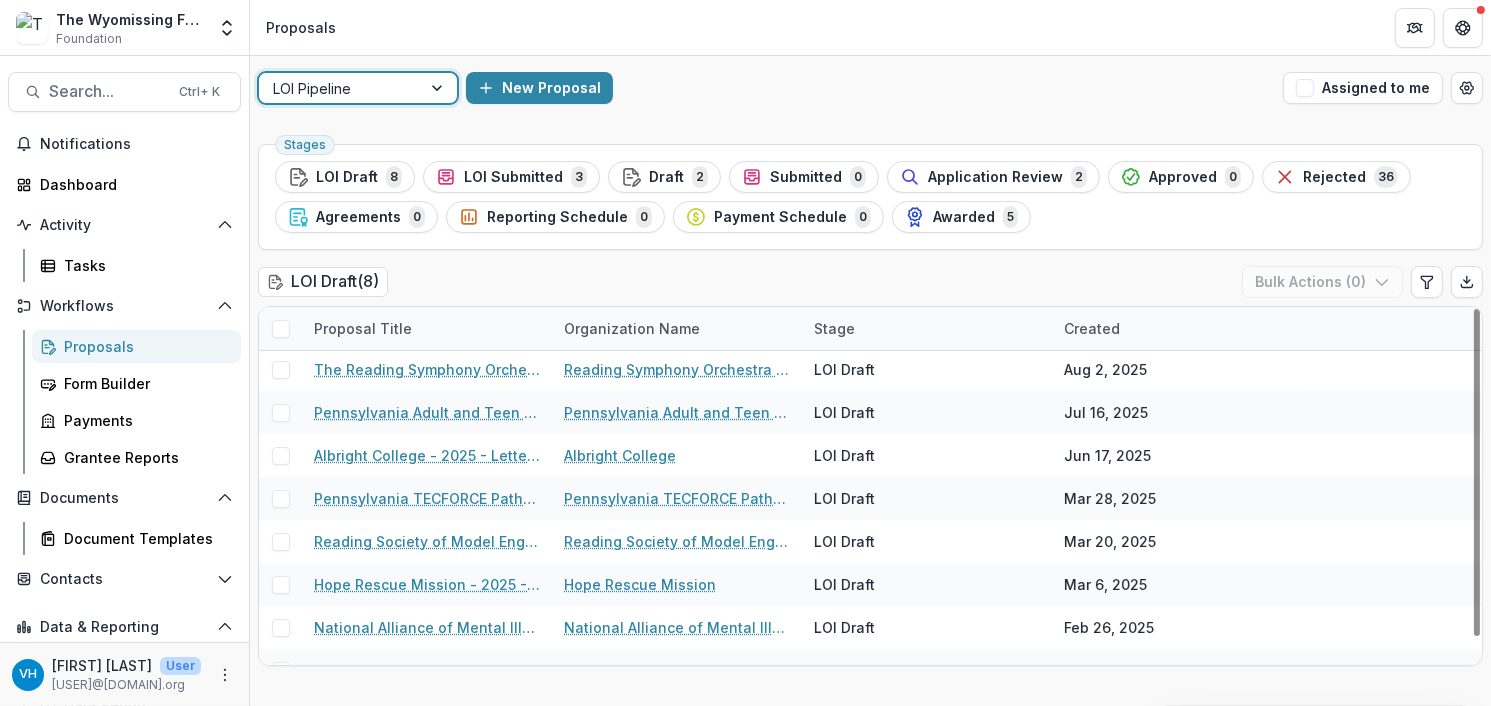 scroll, scrollTop: 29, scrollLeft: 0, axis: vertical 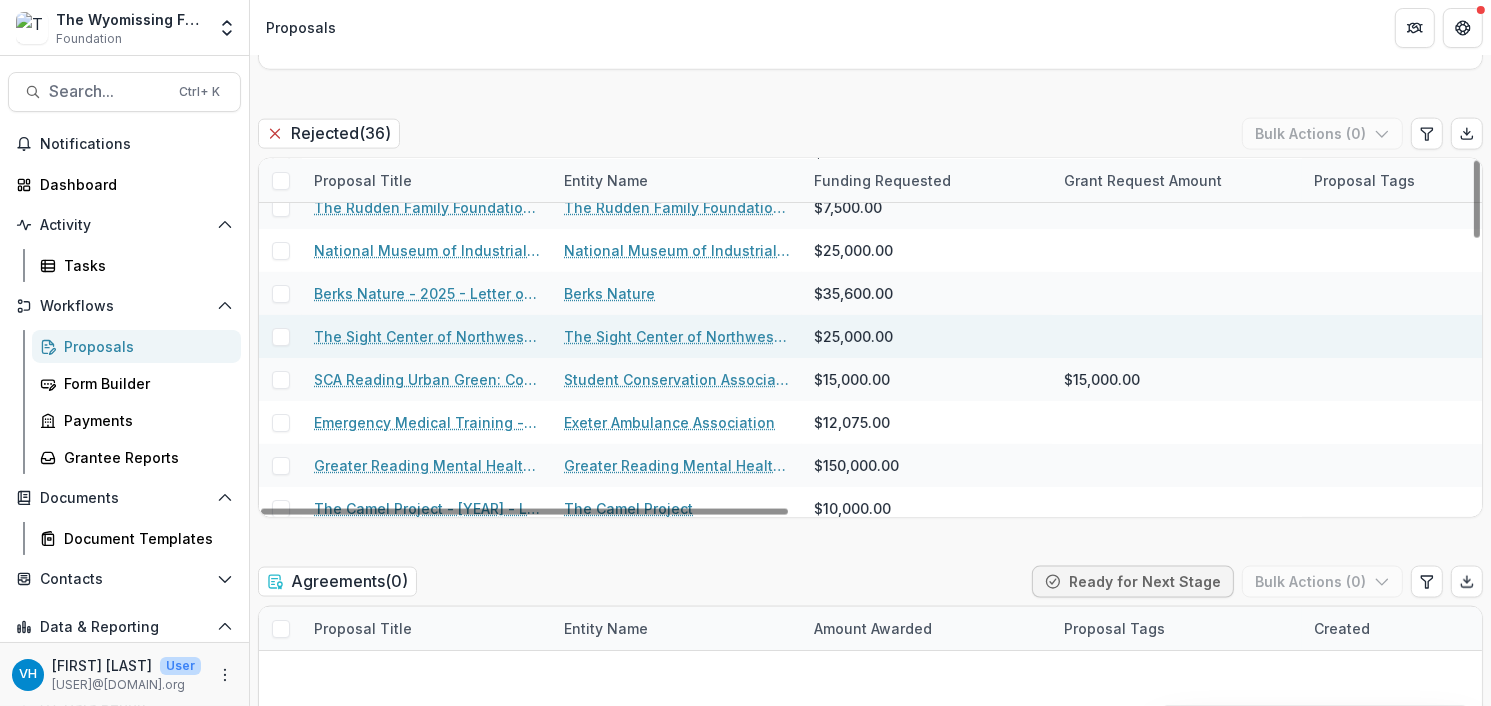 click on "The Sight Center of Northwest Pennsylvania - 2025 - Letter of Intent" at bounding box center [427, 336] 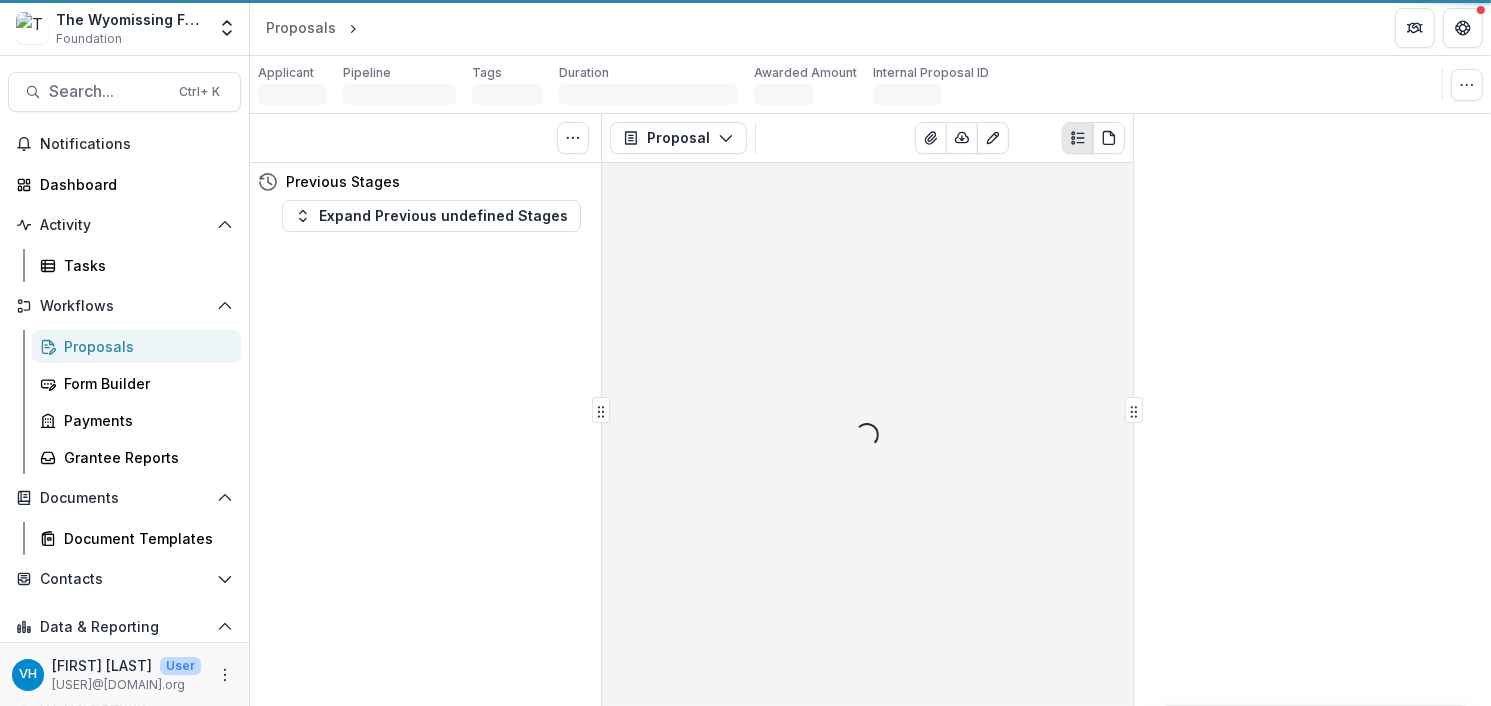 scroll, scrollTop: 0, scrollLeft: 0, axis: both 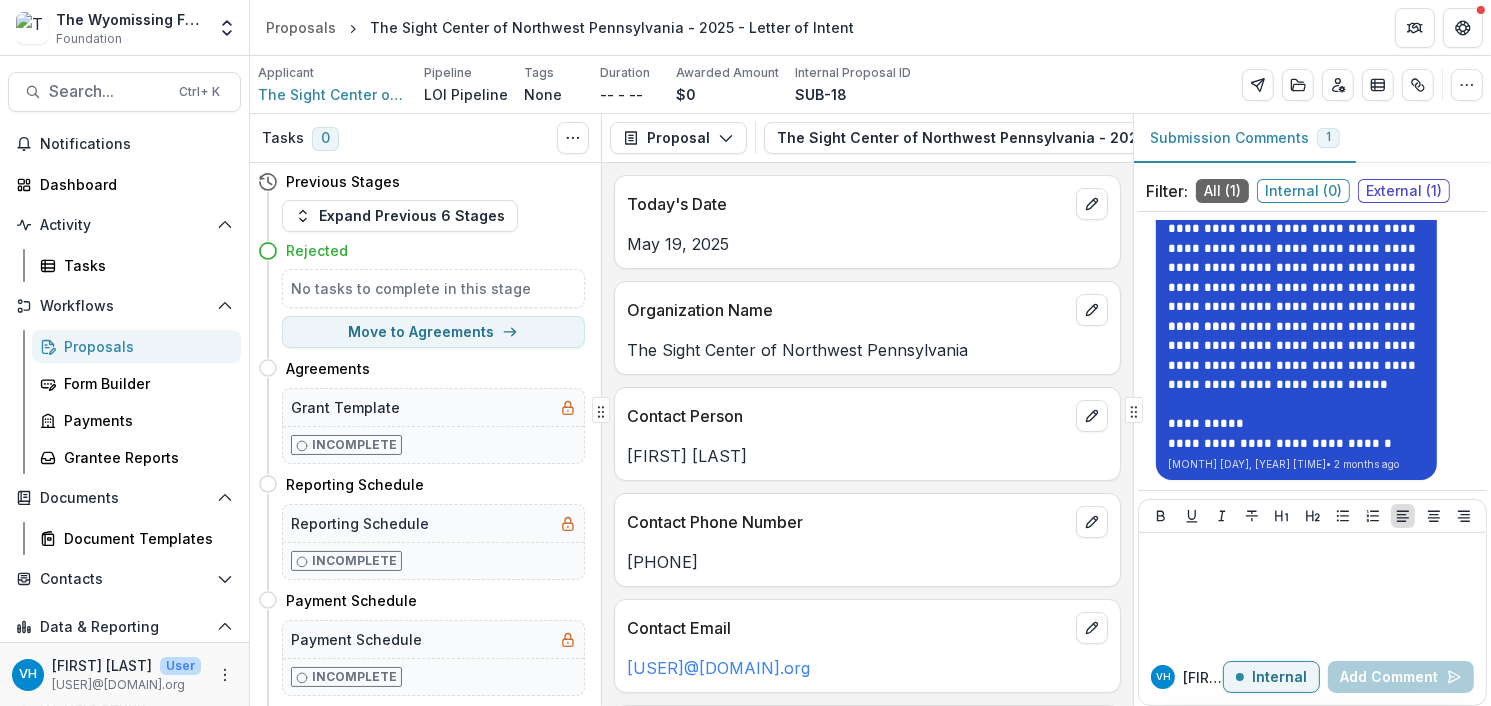 click on "**********" at bounding box center [1296, 424] 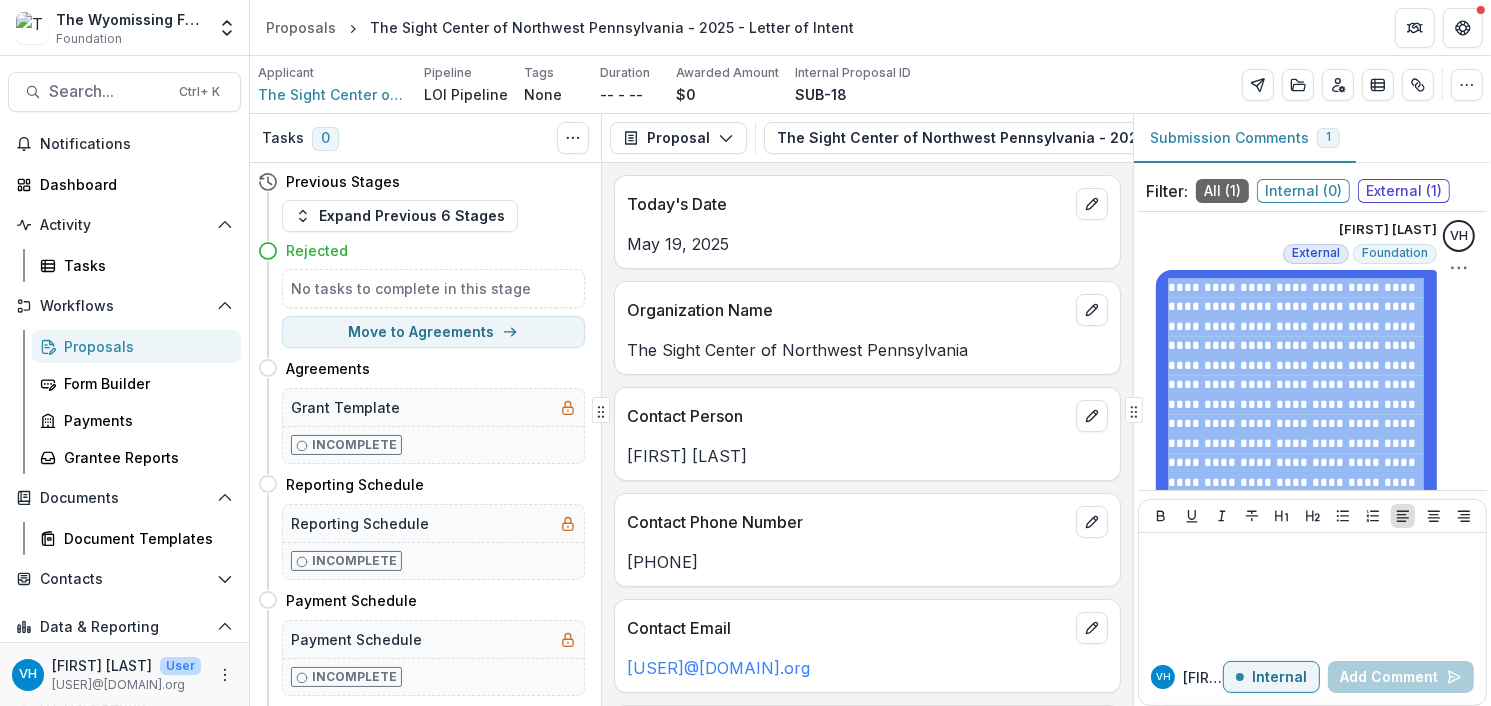 scroll, scrollTop: 0, scrollLeft: 0, axis: both 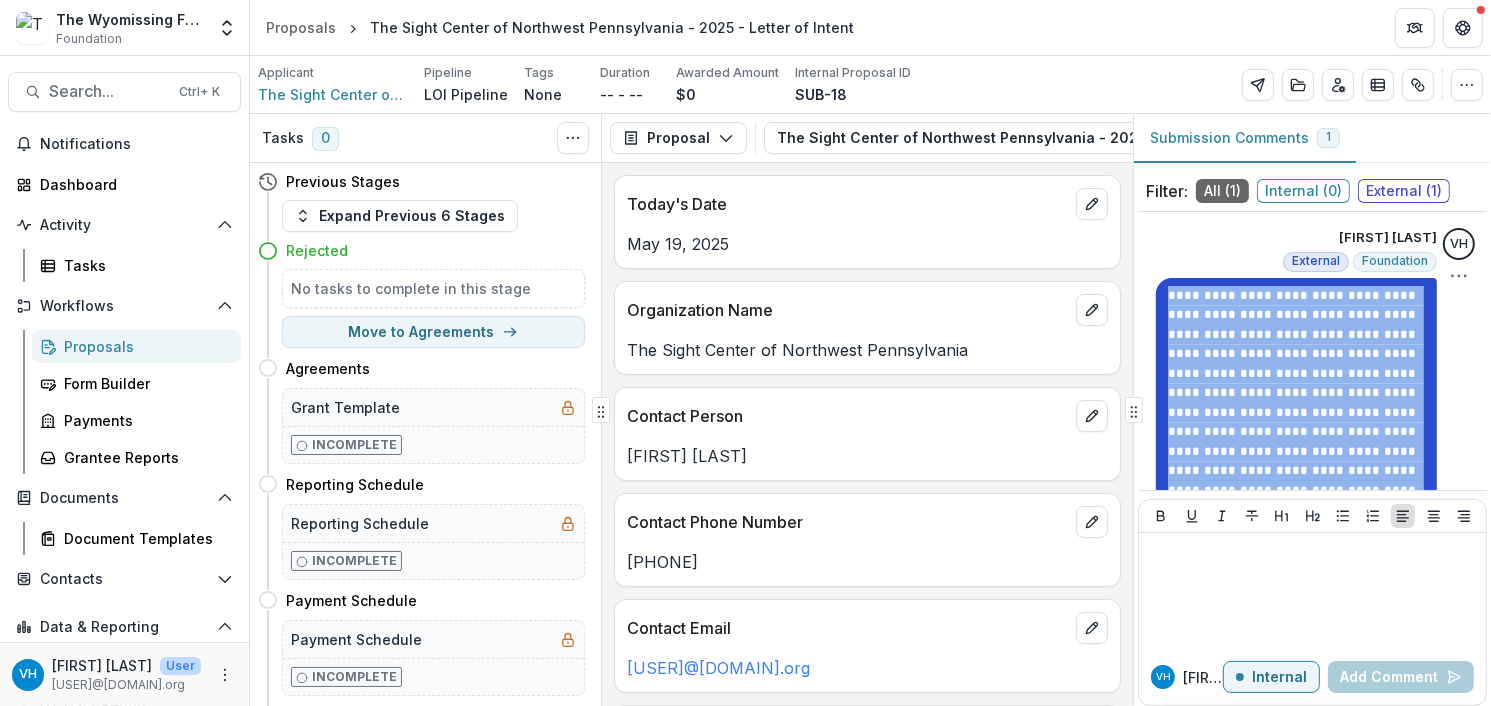 drag, startPoint x: 1388, startPoint y: 443, endPoint x: 1160, endPoint y: 295, distance: 271.8235 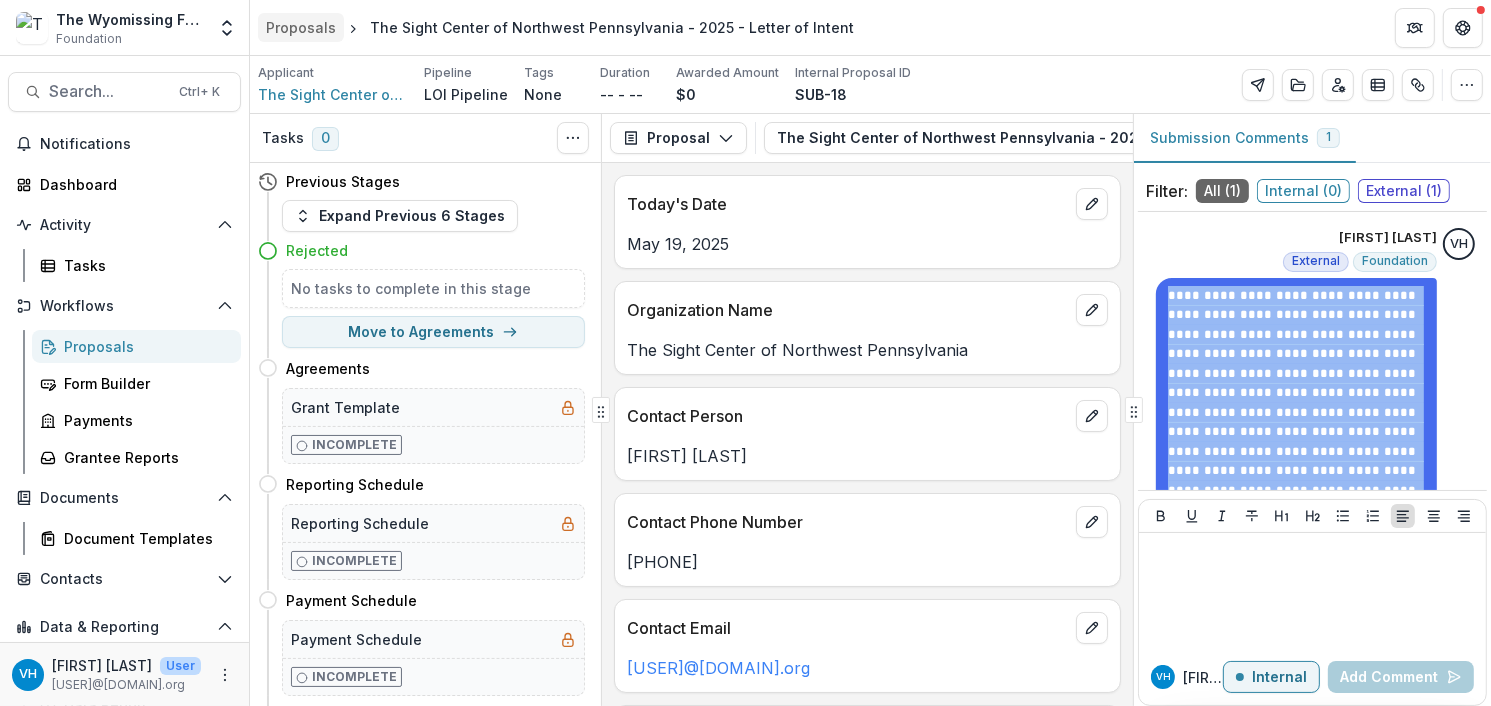 click on "Proposals" at bounding box center (301, 27) 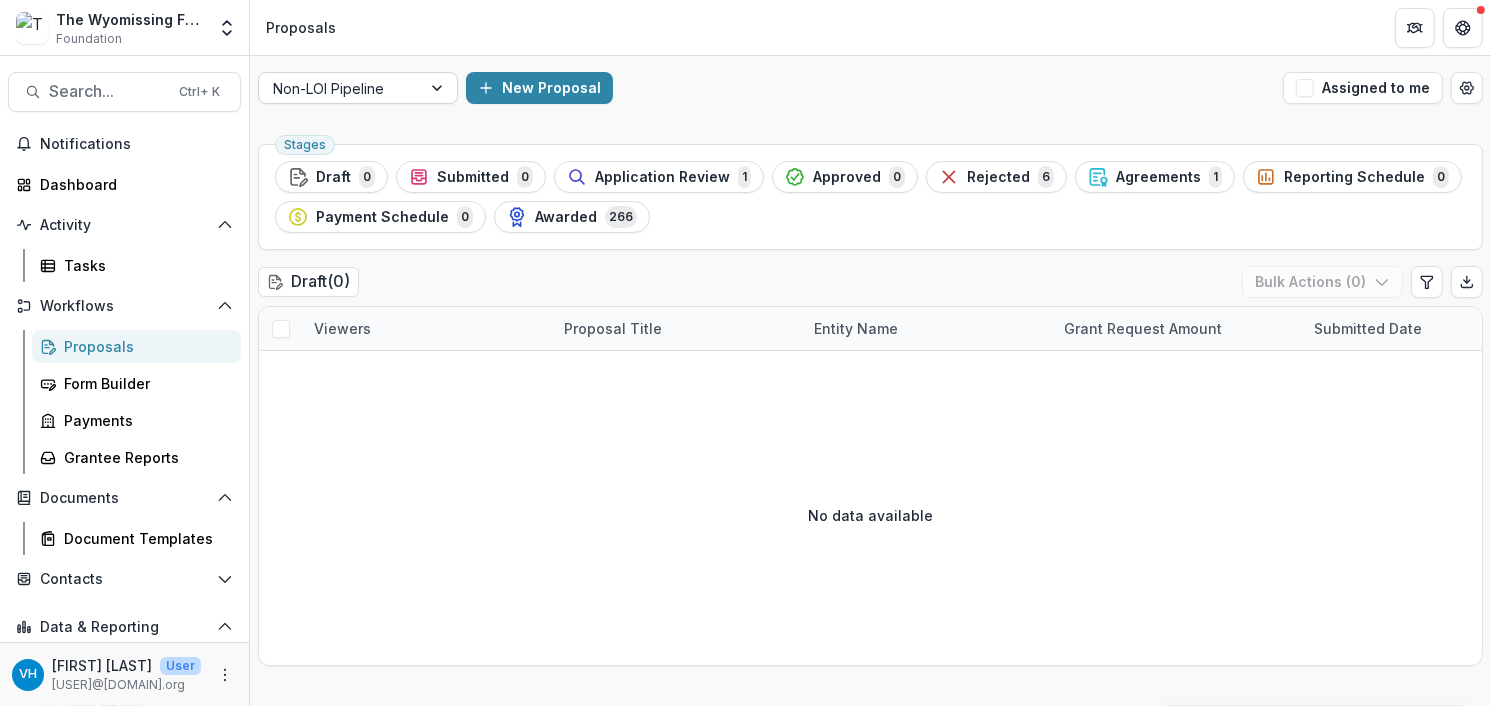click at bounding box center (340, 88) 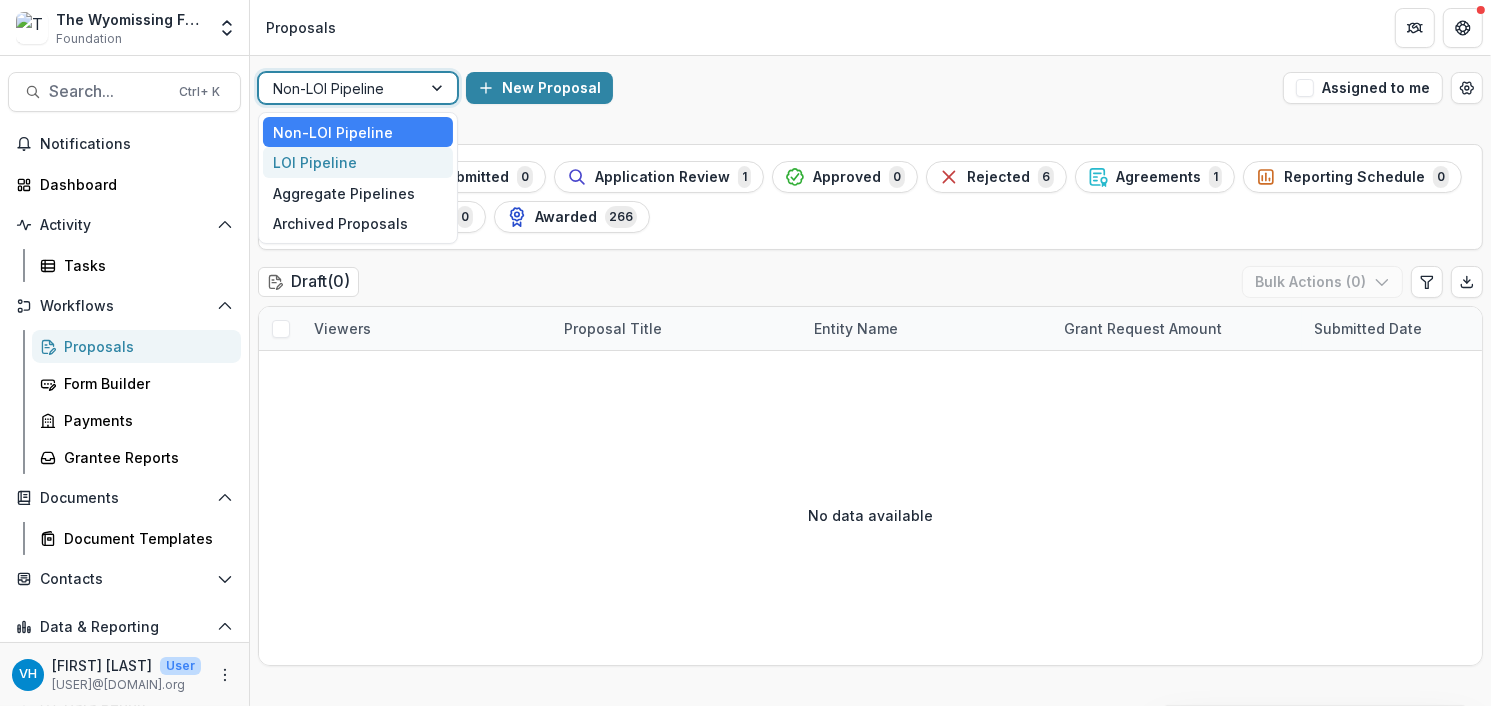 click on "LOI Pipeline" at bounding box center [358, 162] 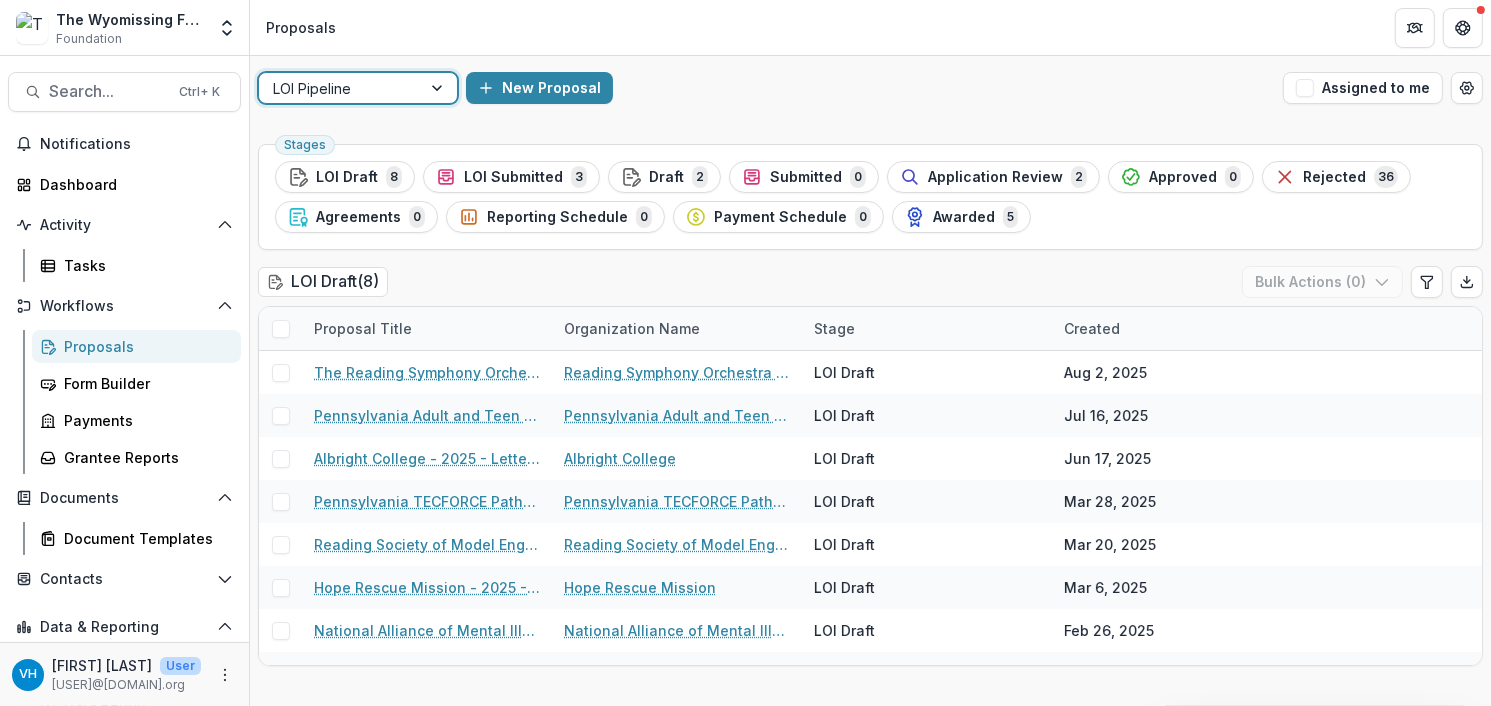scroll, scrollTop: 29, scrollLeft: 0, axis: vertical 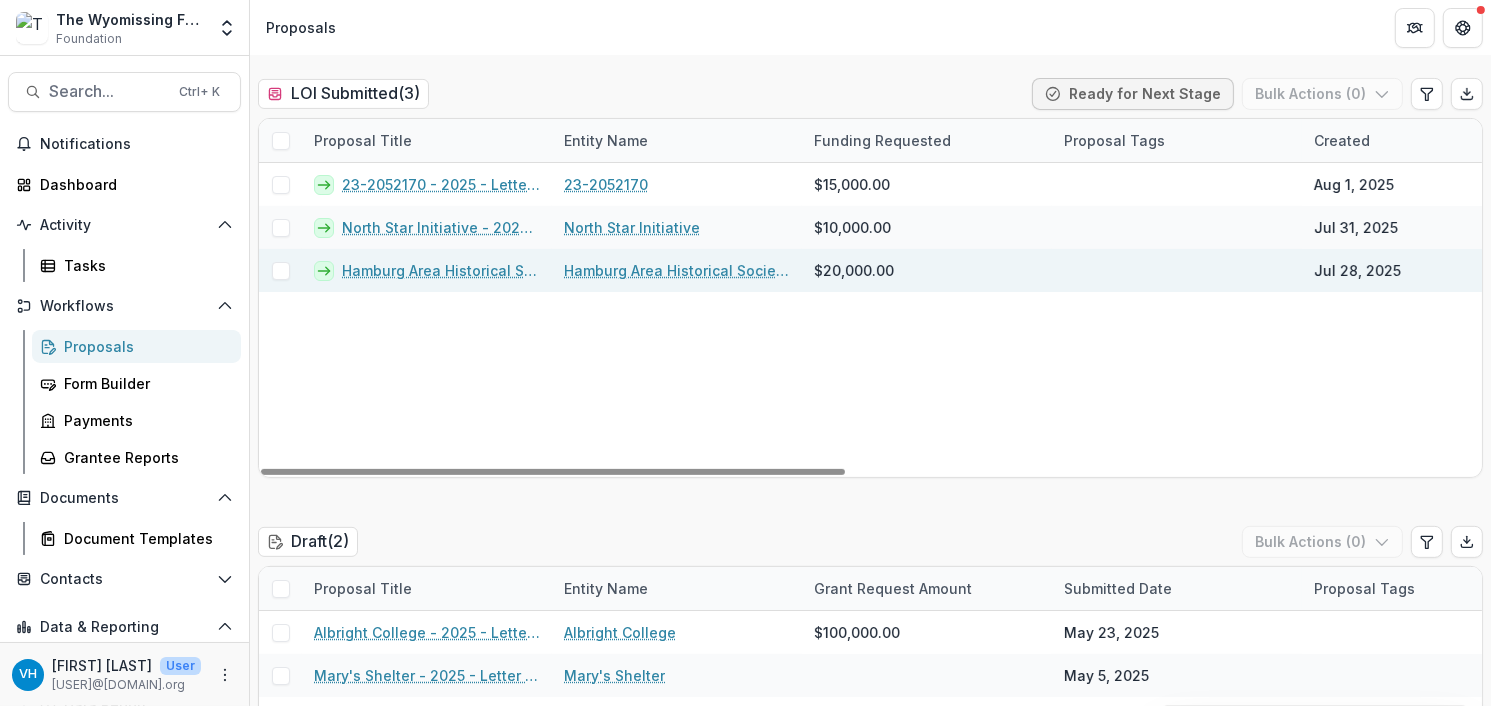 click on "Hamburg Area Historical Society Inc - 2025 - Letter of Intent" at bounding box center [441, 270] 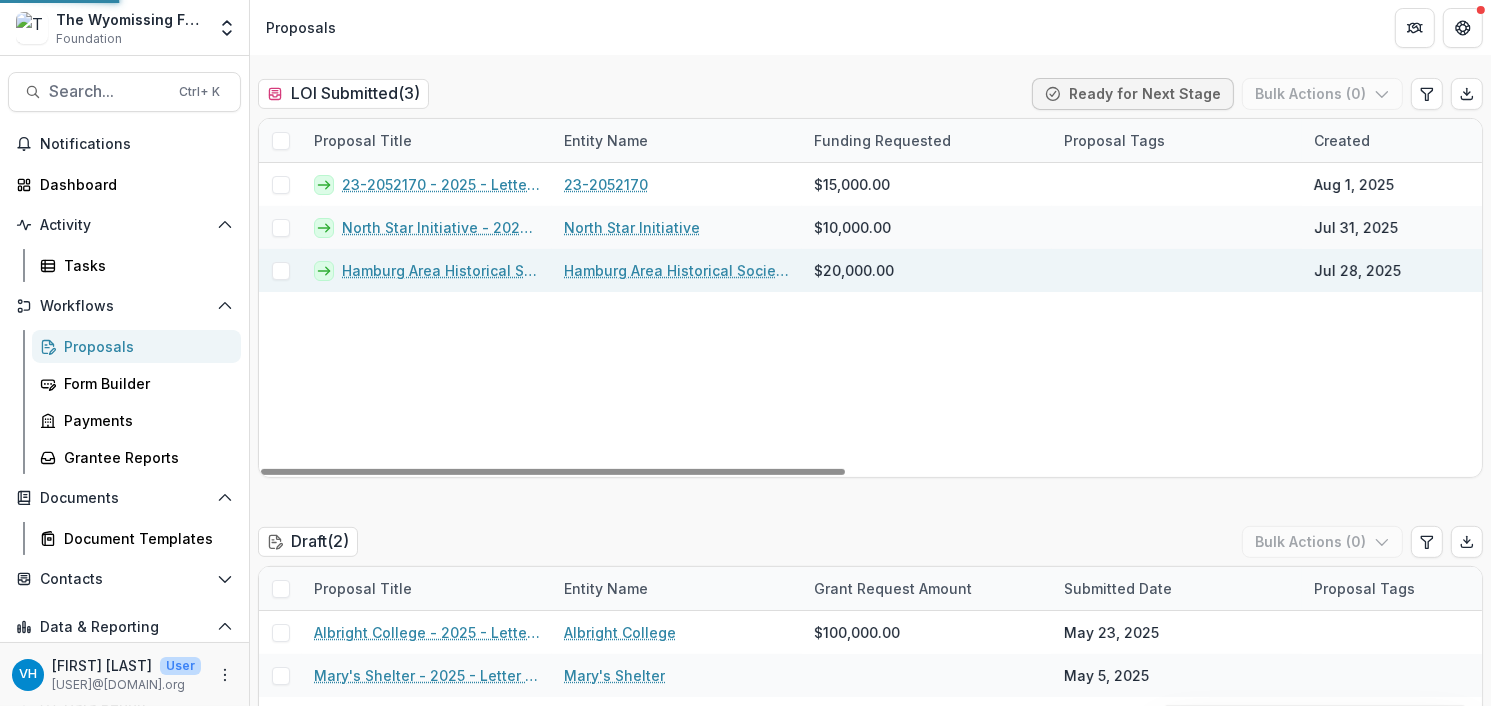 scroll, scrollTop: 0, scrollLeft: 0, axis: both 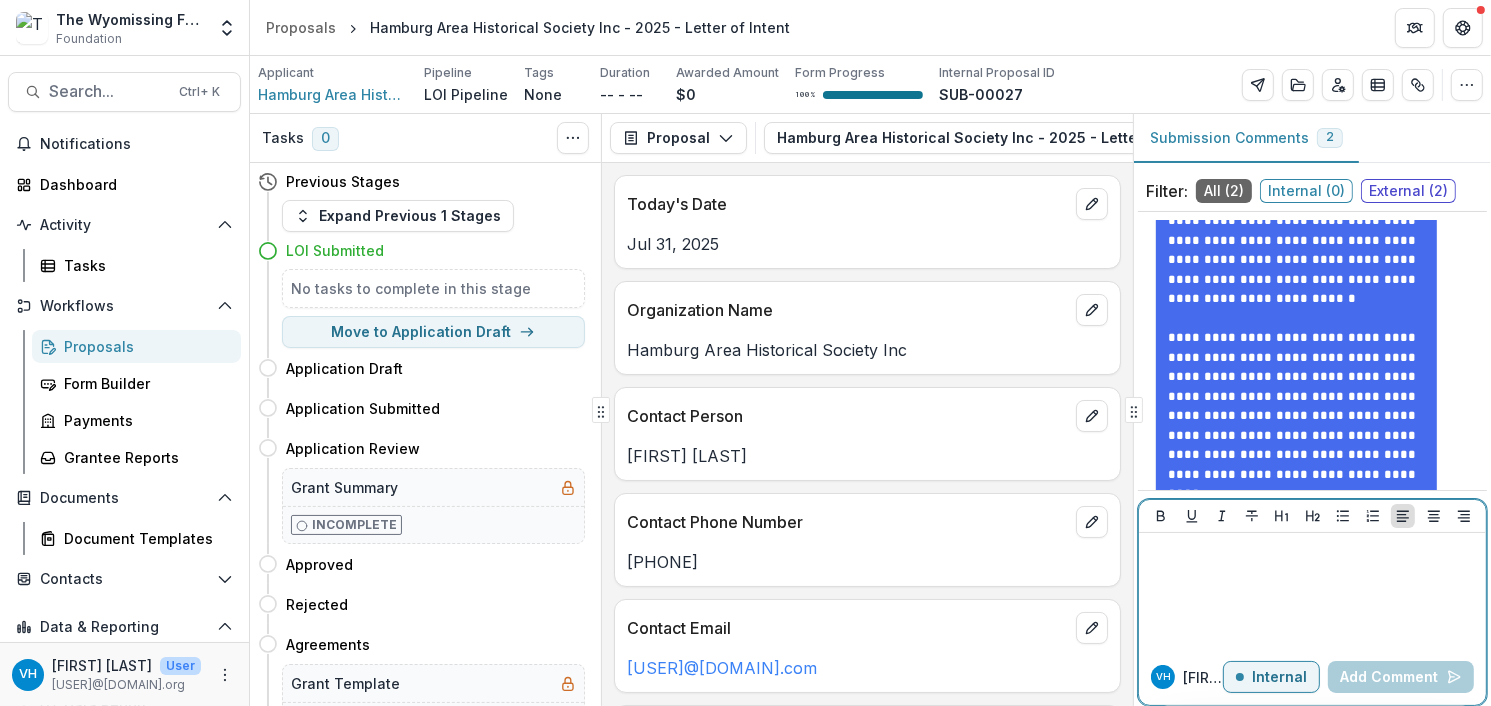 click on "Internal" at bounding box center [1279, 677] 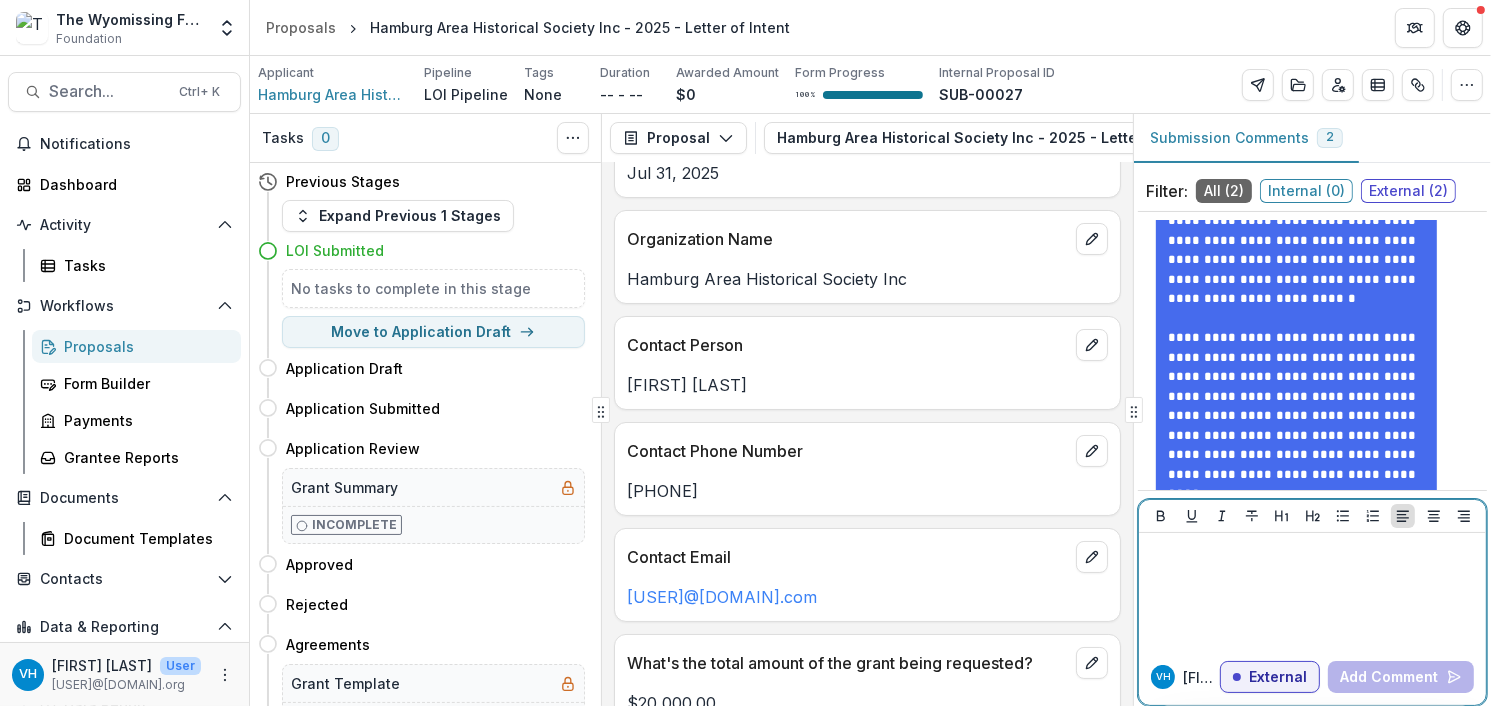 scroll, scrollTop: 0, scrollLeft: 0, axis: both 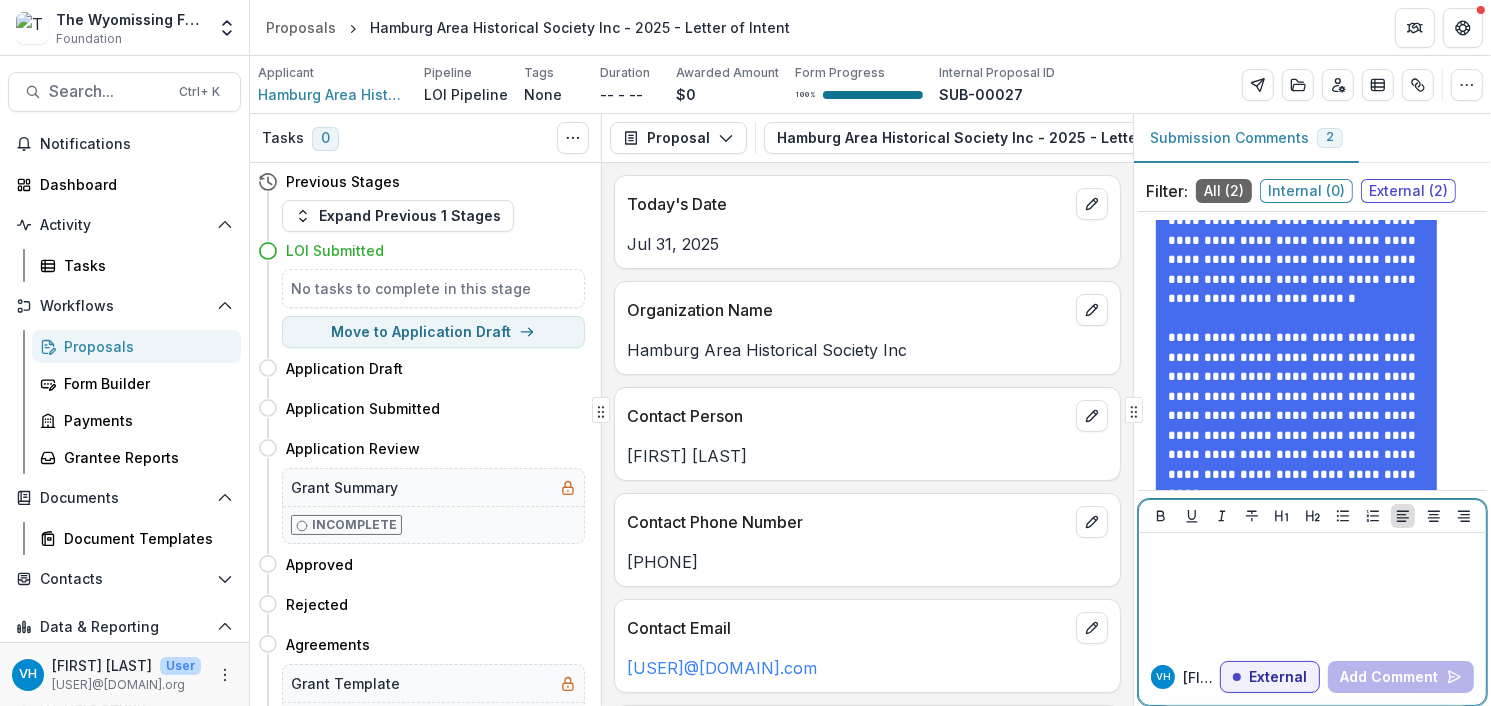 click at bounding box center (1312, 516) 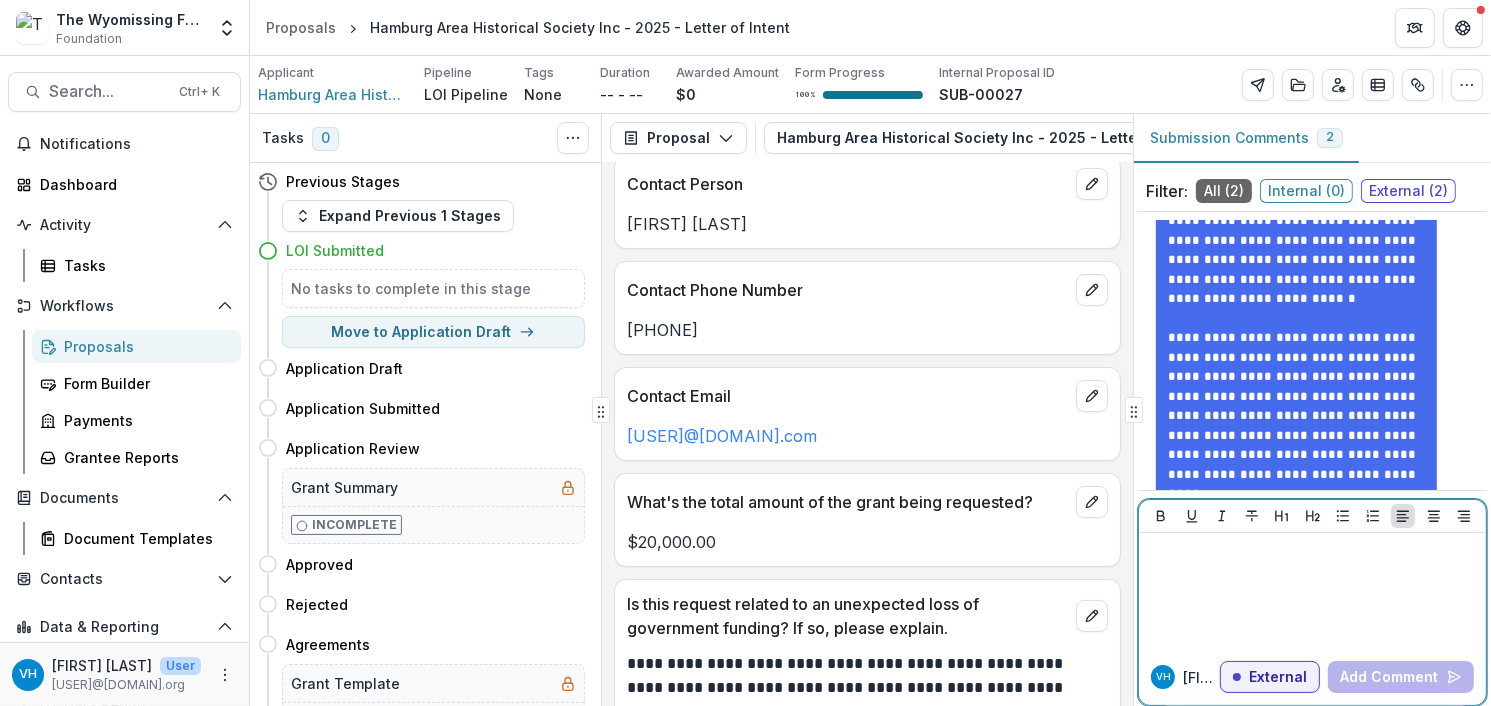 scroll, scrollTop: 232, scrollLeft: 0, axis: vertical 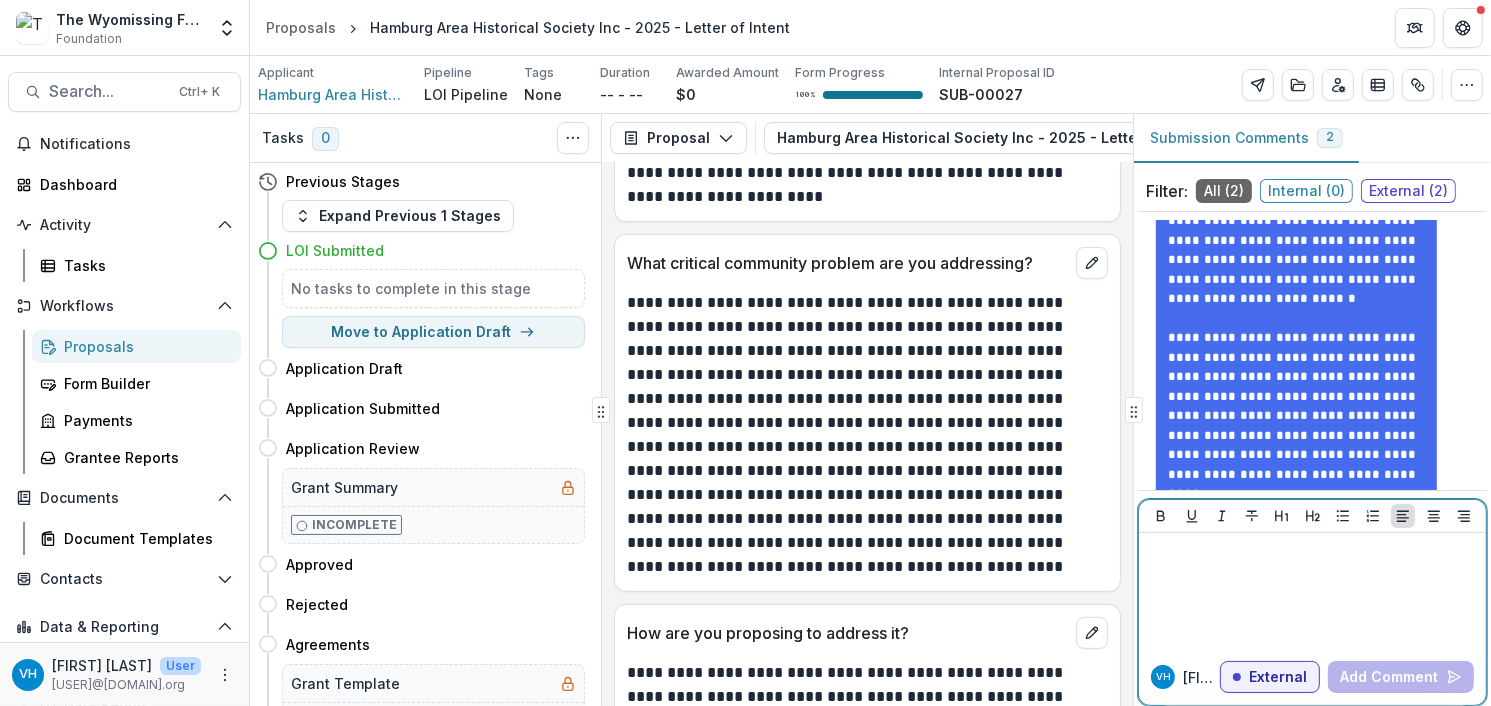 click at bounding box center [1312, 591] 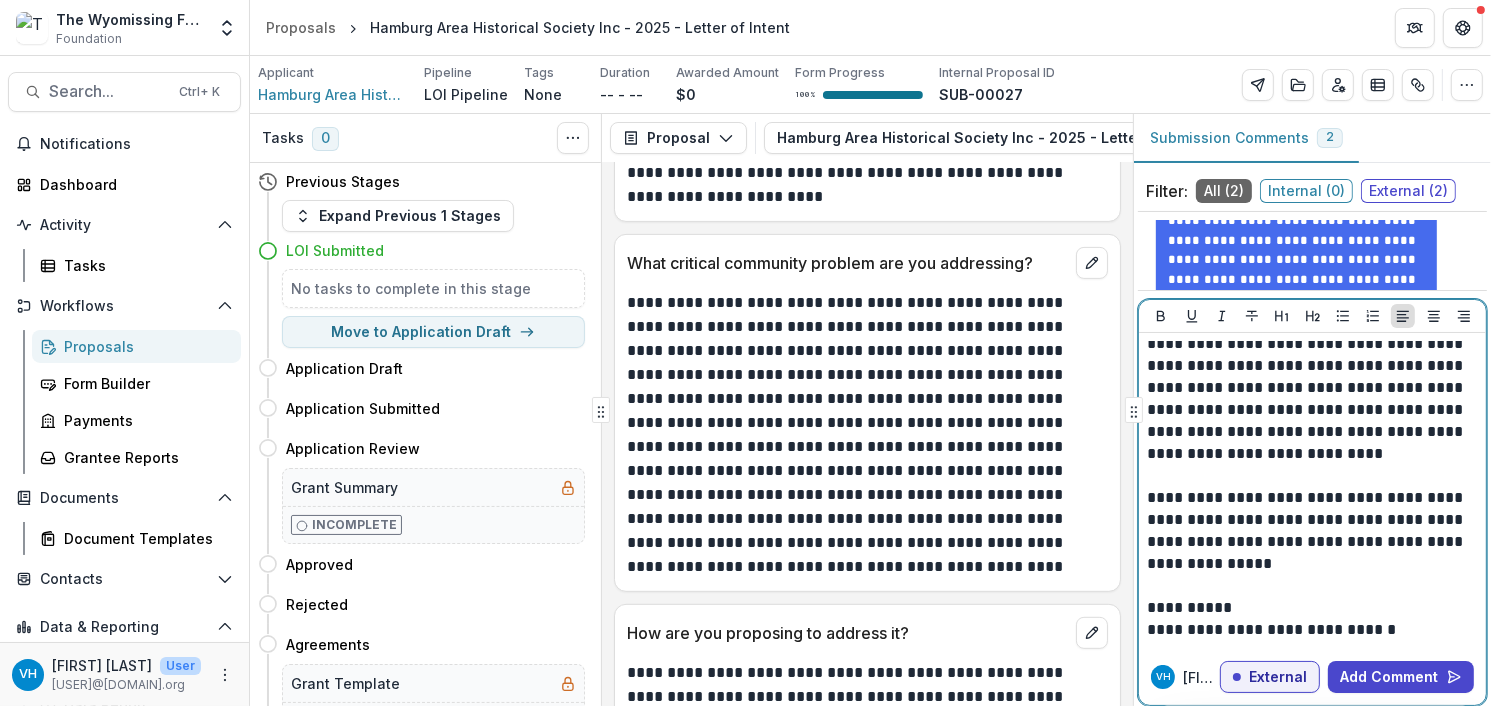 scroll, scrollTop: 0, scrollLeft: 0, axis: both 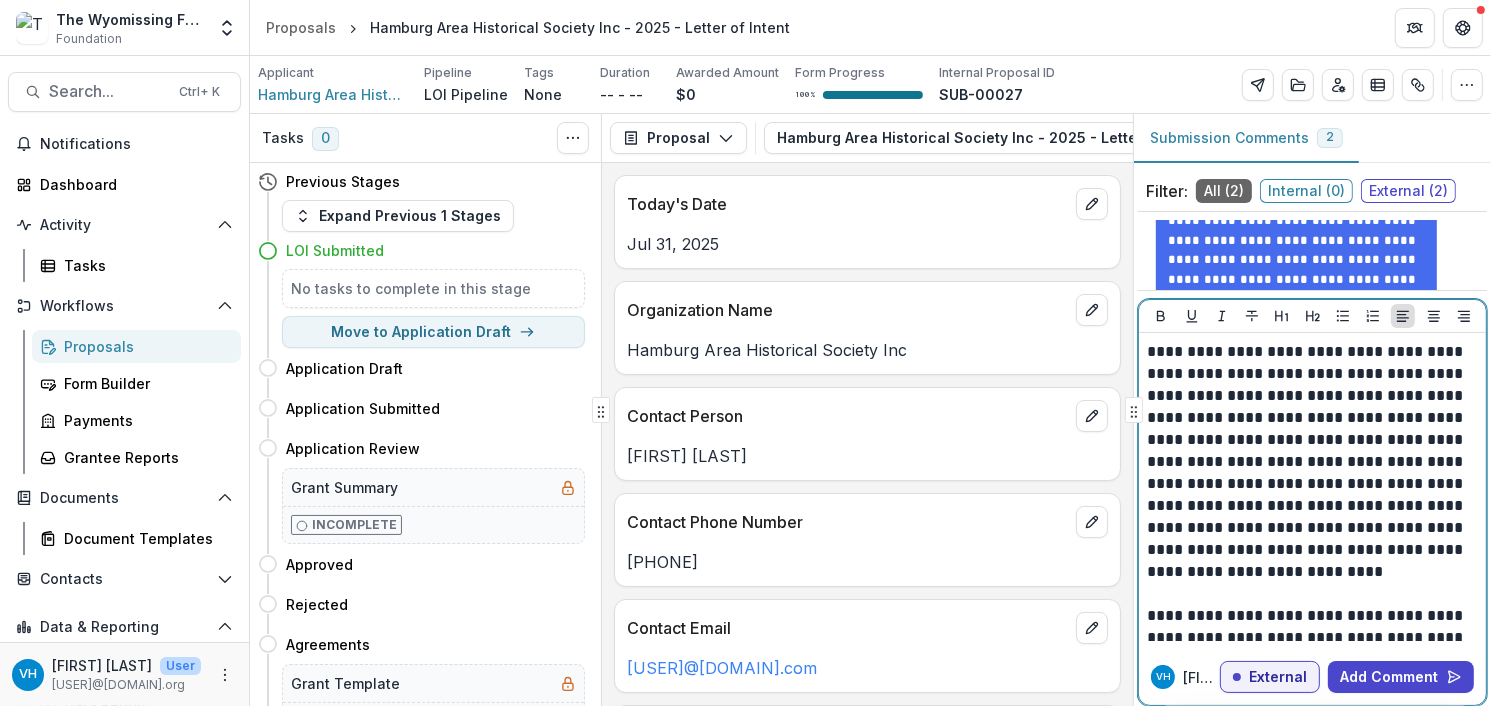 click on "**********" at bounding box center [1310, 462] 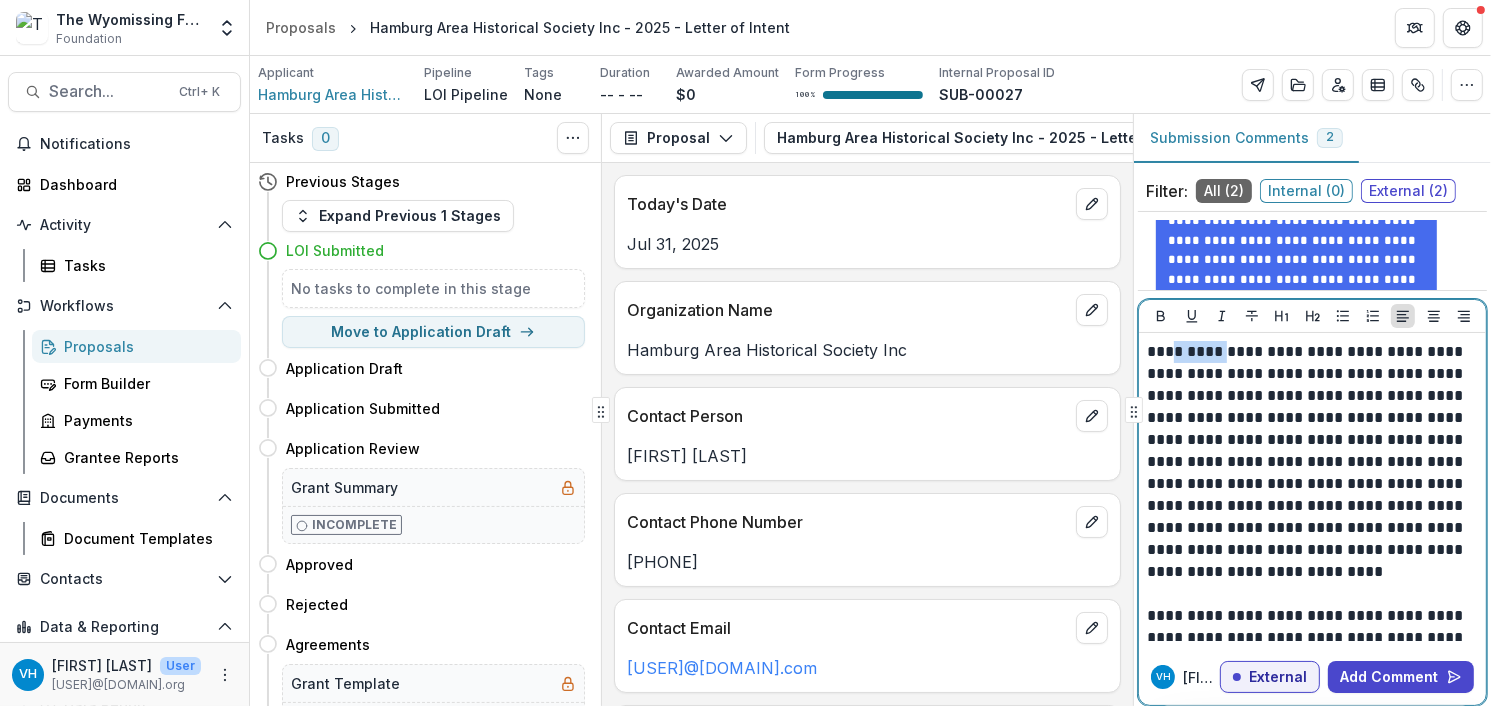 type 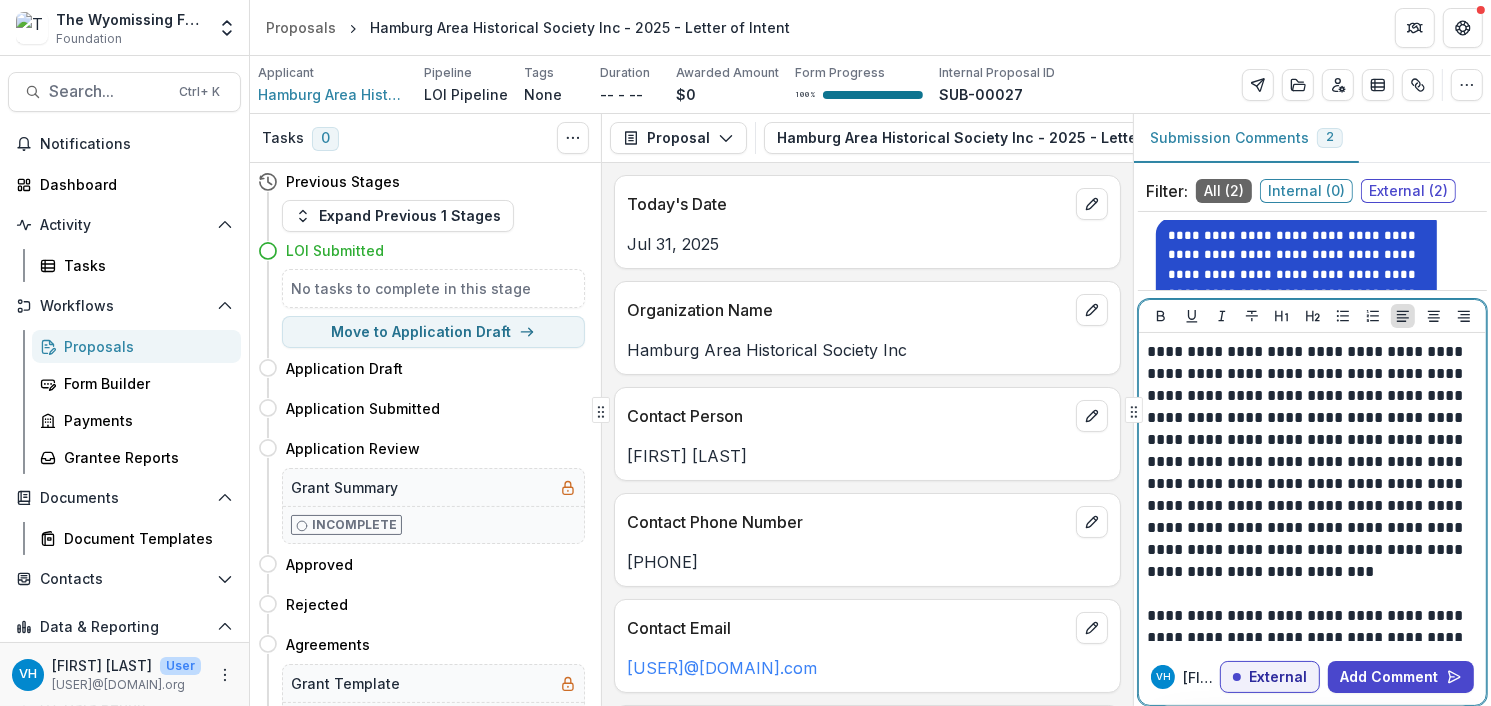 scroll, scrollTop: 310, scrollLeft: 0, axis: vertical 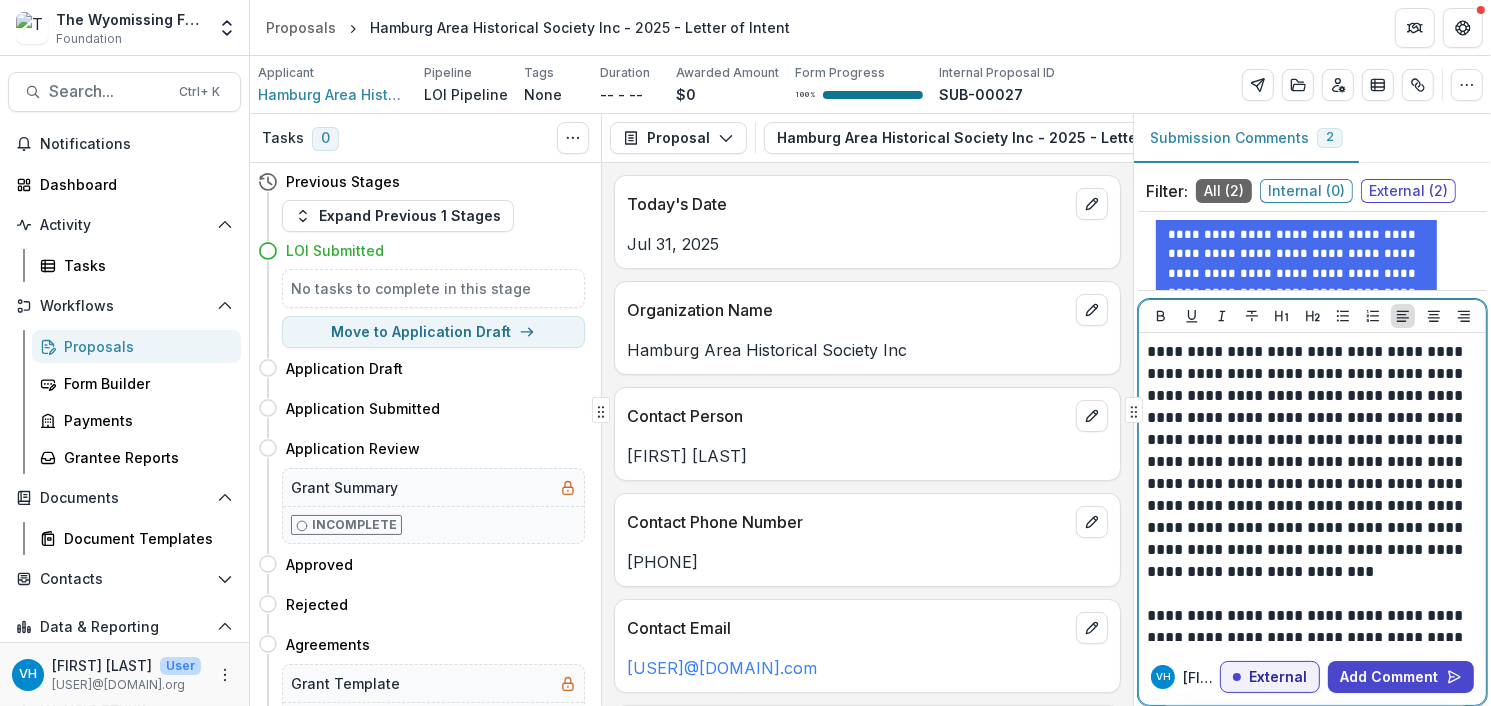 click on "**********" at bounding box center [1310, 462] 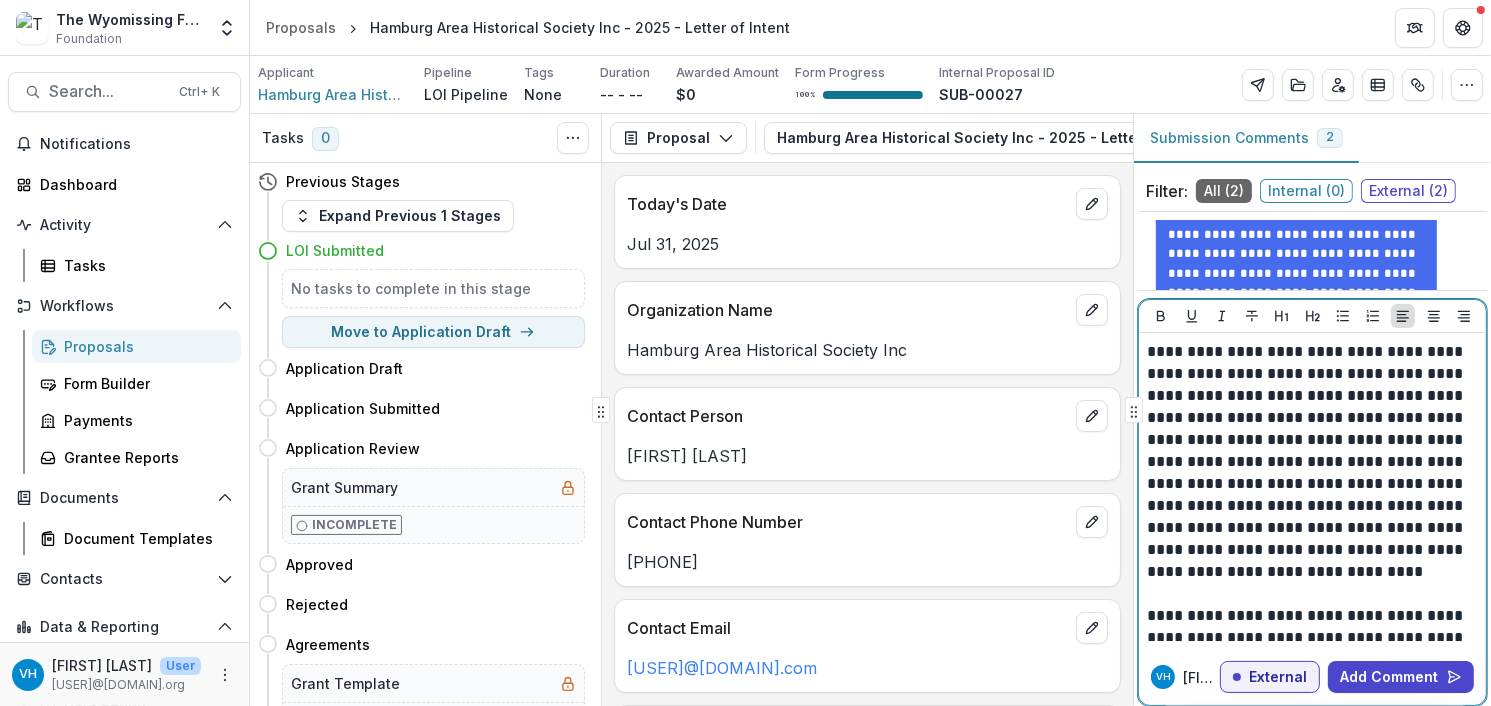 click on "**********" at bounding box center (1310, 462) 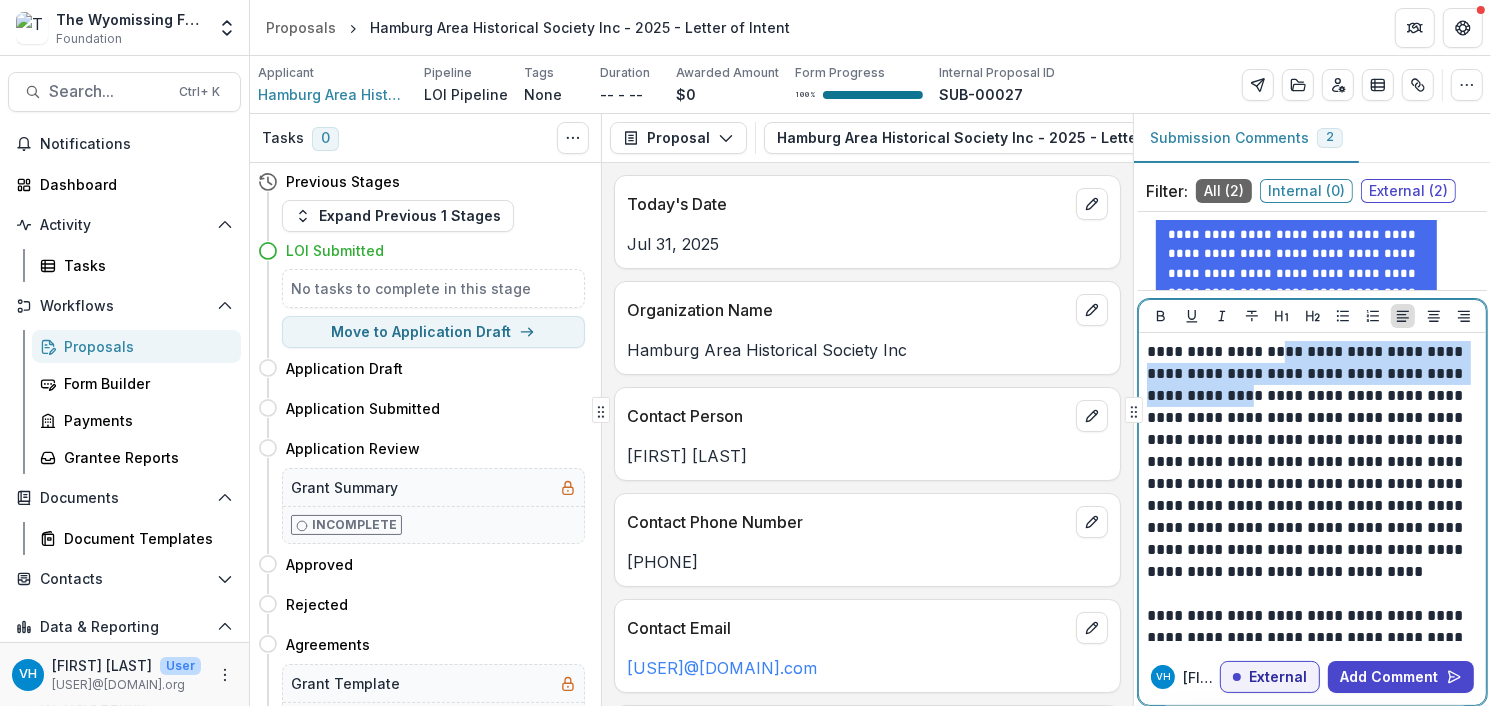 drag, startPoint x: 1238, startPoint y: 394, endPoint x: 1276, endPoint y: 351, distance: 57.384666 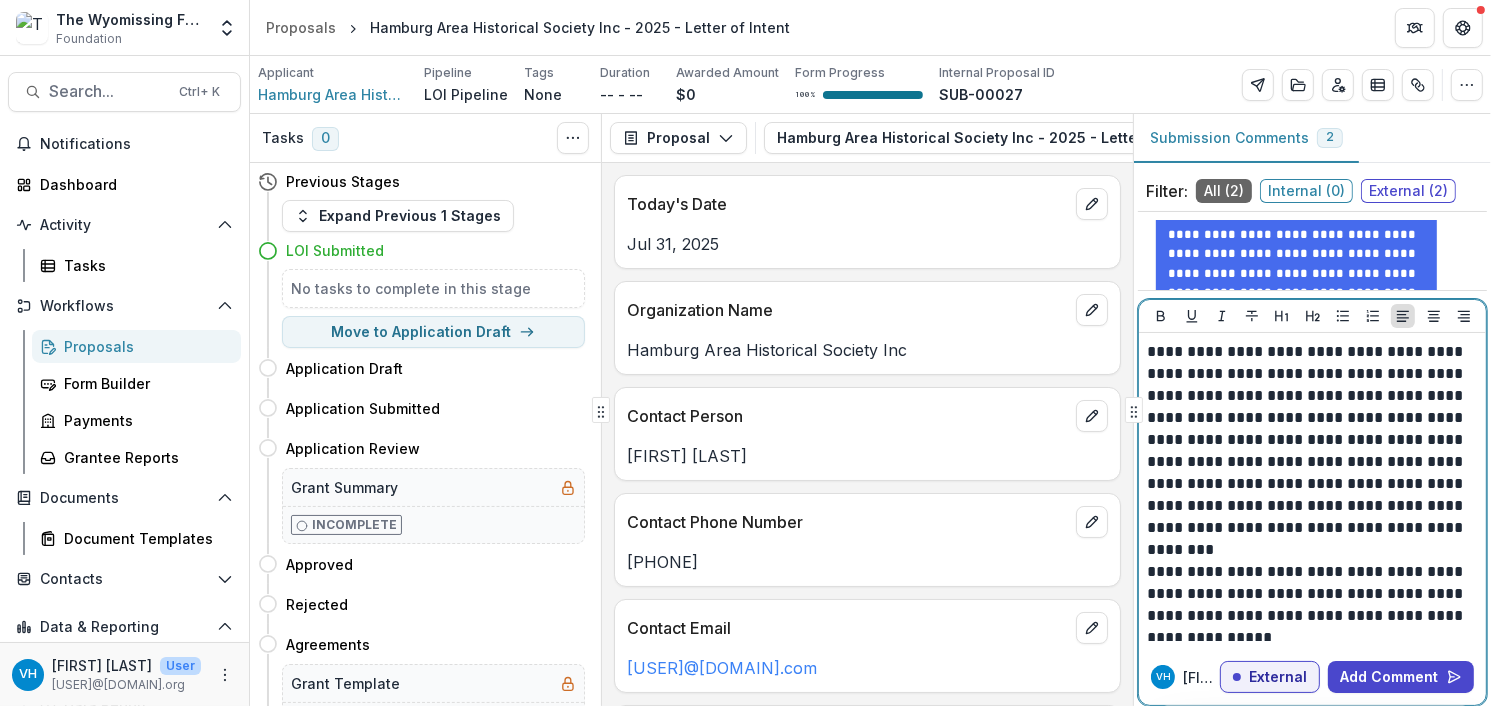 click on "**********" at bounding box center (1310, 440) 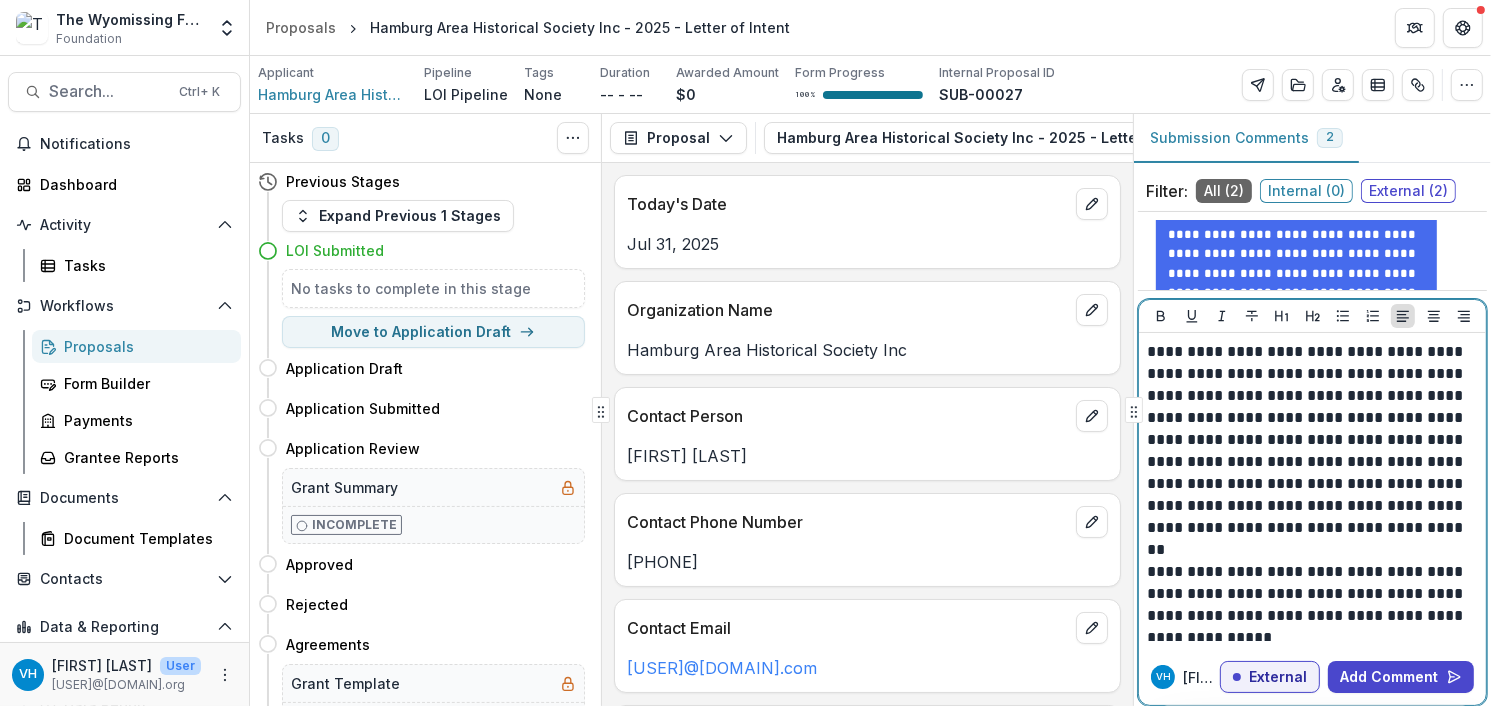 click on "**********" at bounding box center (1310, 440) 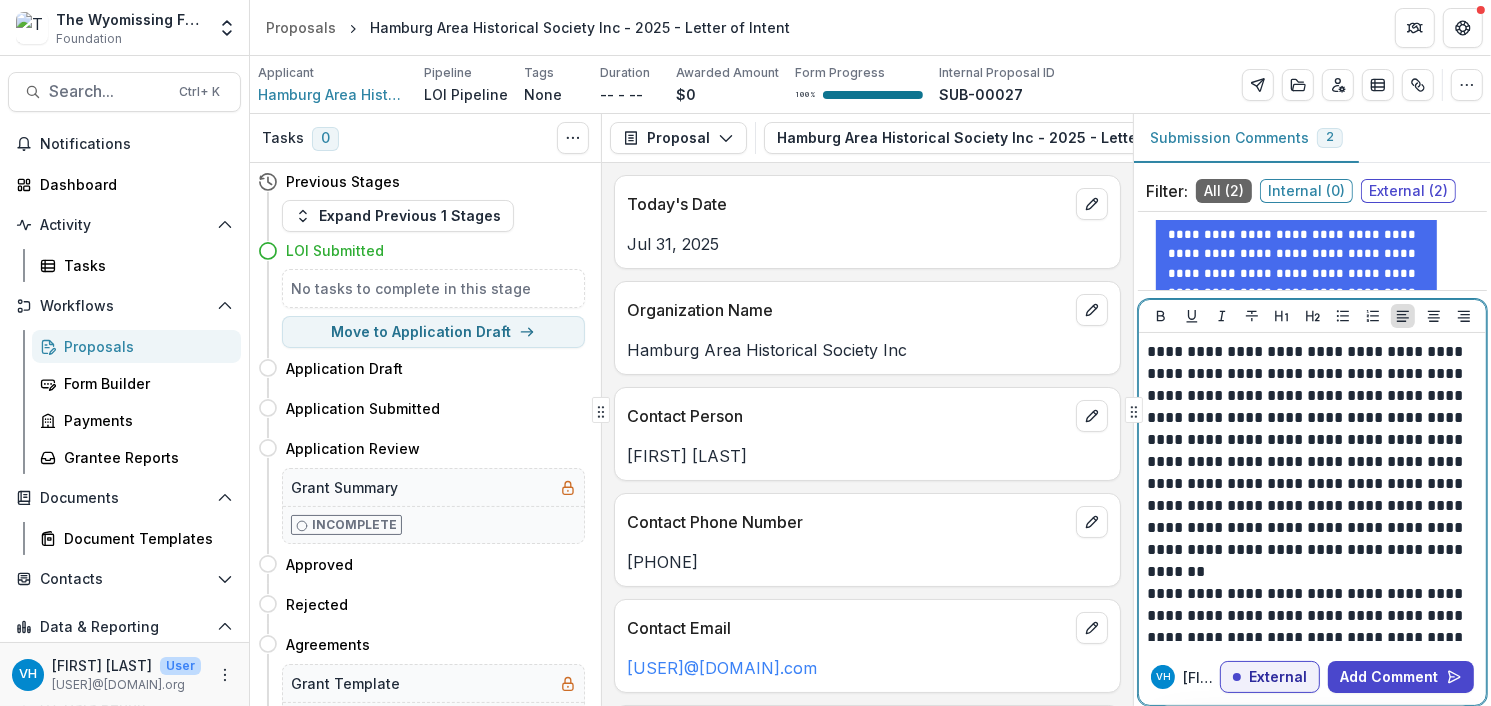 click on "**********" at bounding box center (1310, 451) 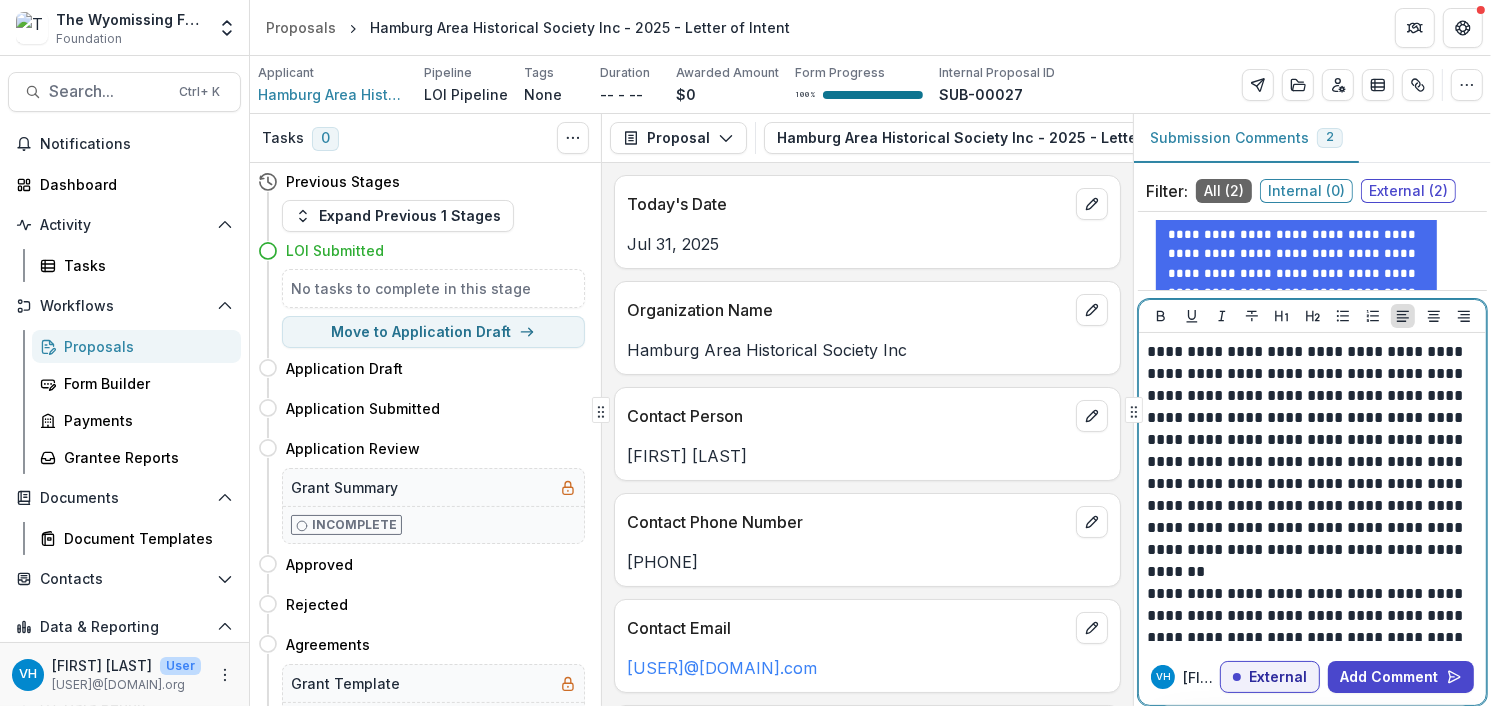 click on "**********" at bounding box center [1310, 451] 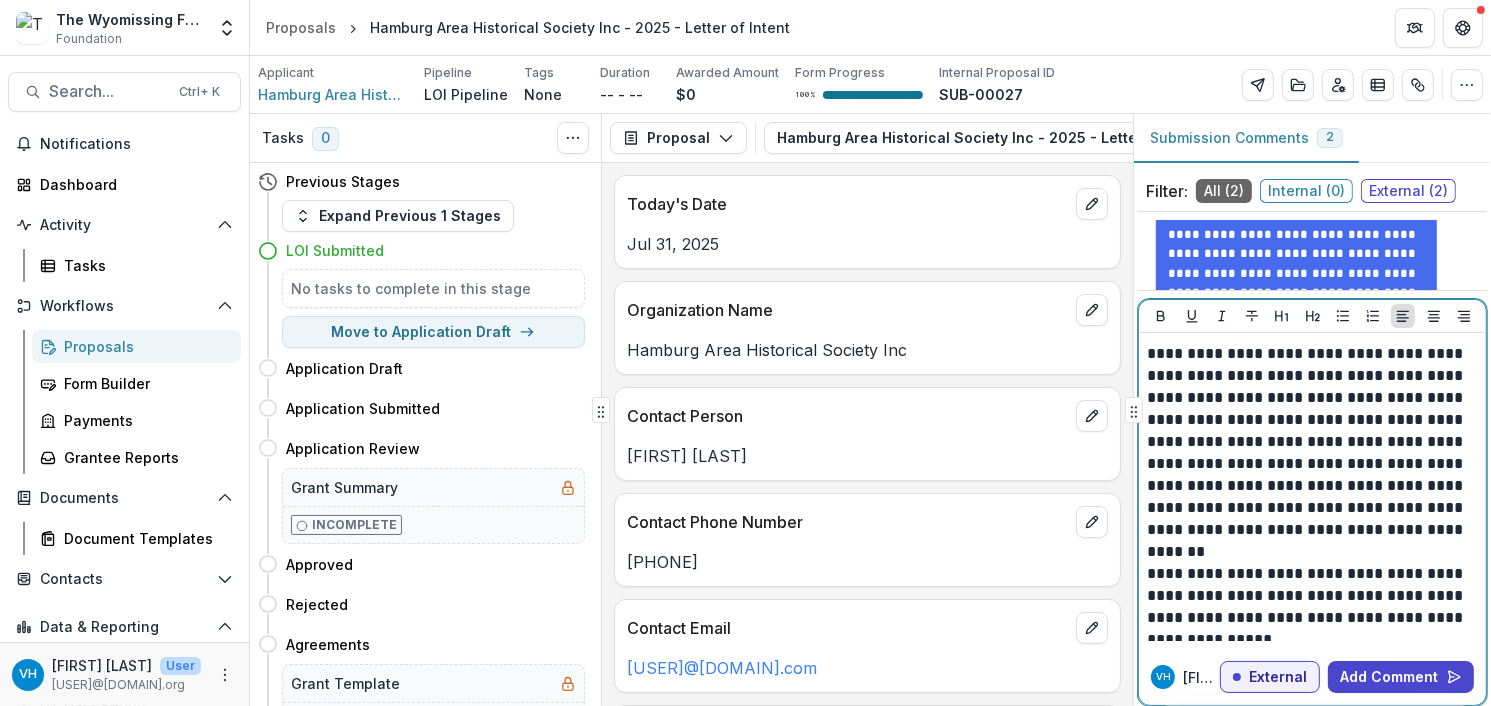 scroll, scrollTop: 22, scrollLeft: 0, axis: vertical 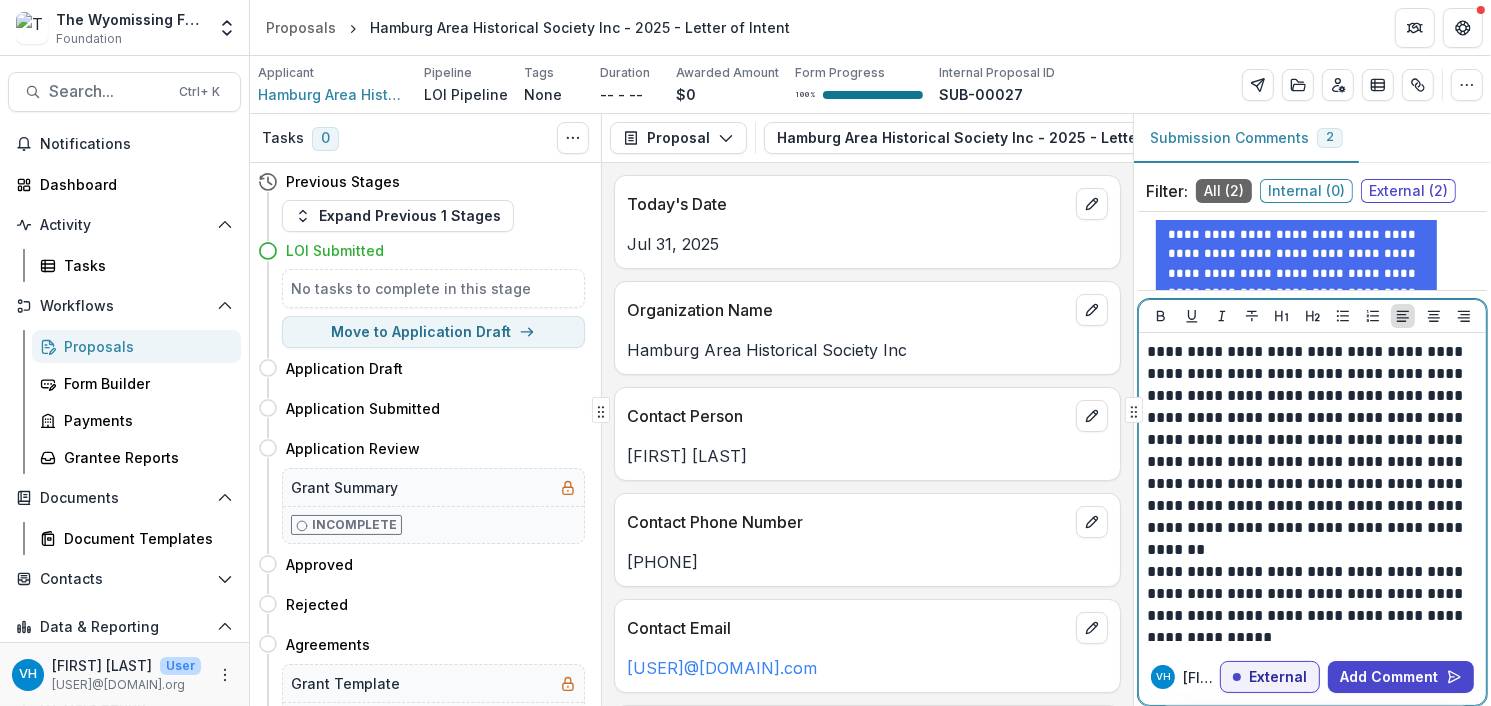 click on "**********" at bounding box center (1310, 429) 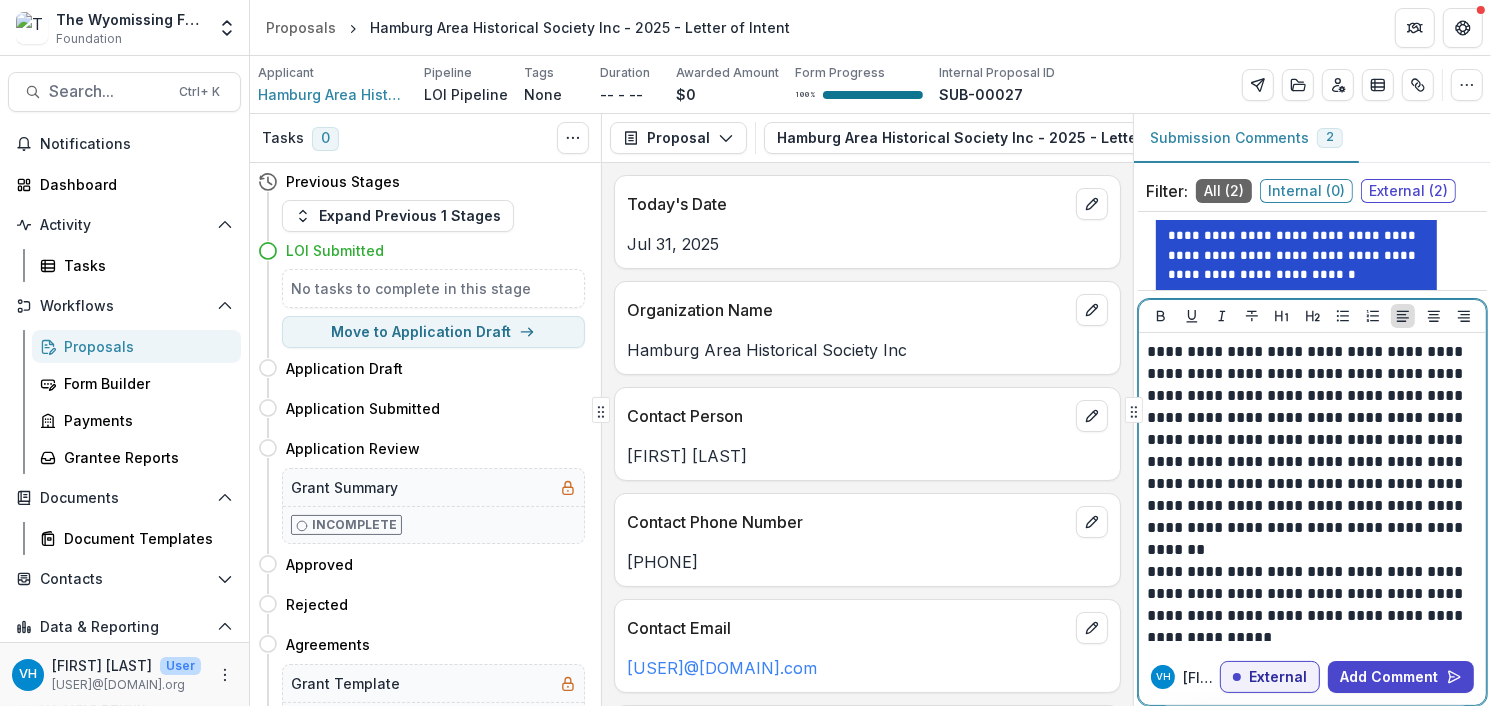 scroll, scrollTop: 699, scrollLeft: 0, axis: vertical 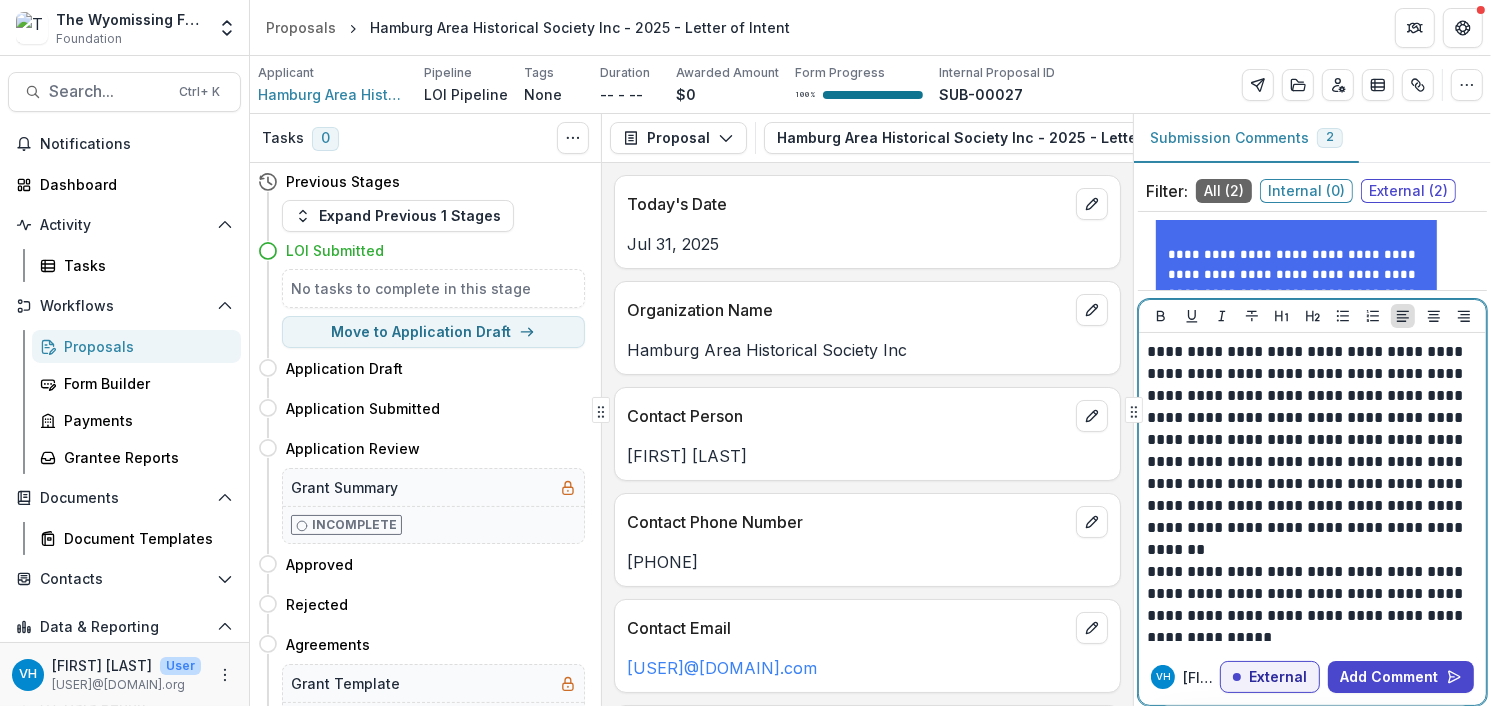 click on "**********" at bounding box center (1310, 429) 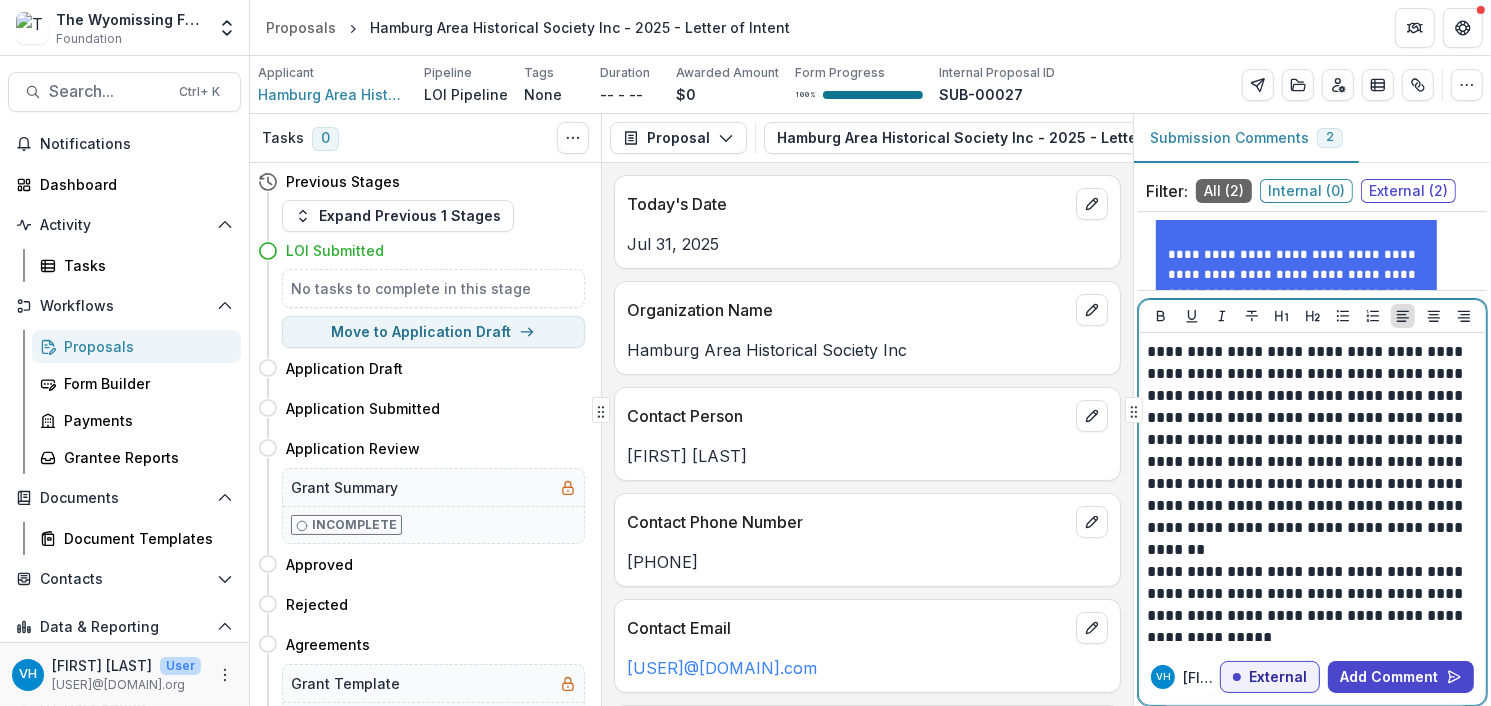 click on "**********" at bounding box center [1310, 429] 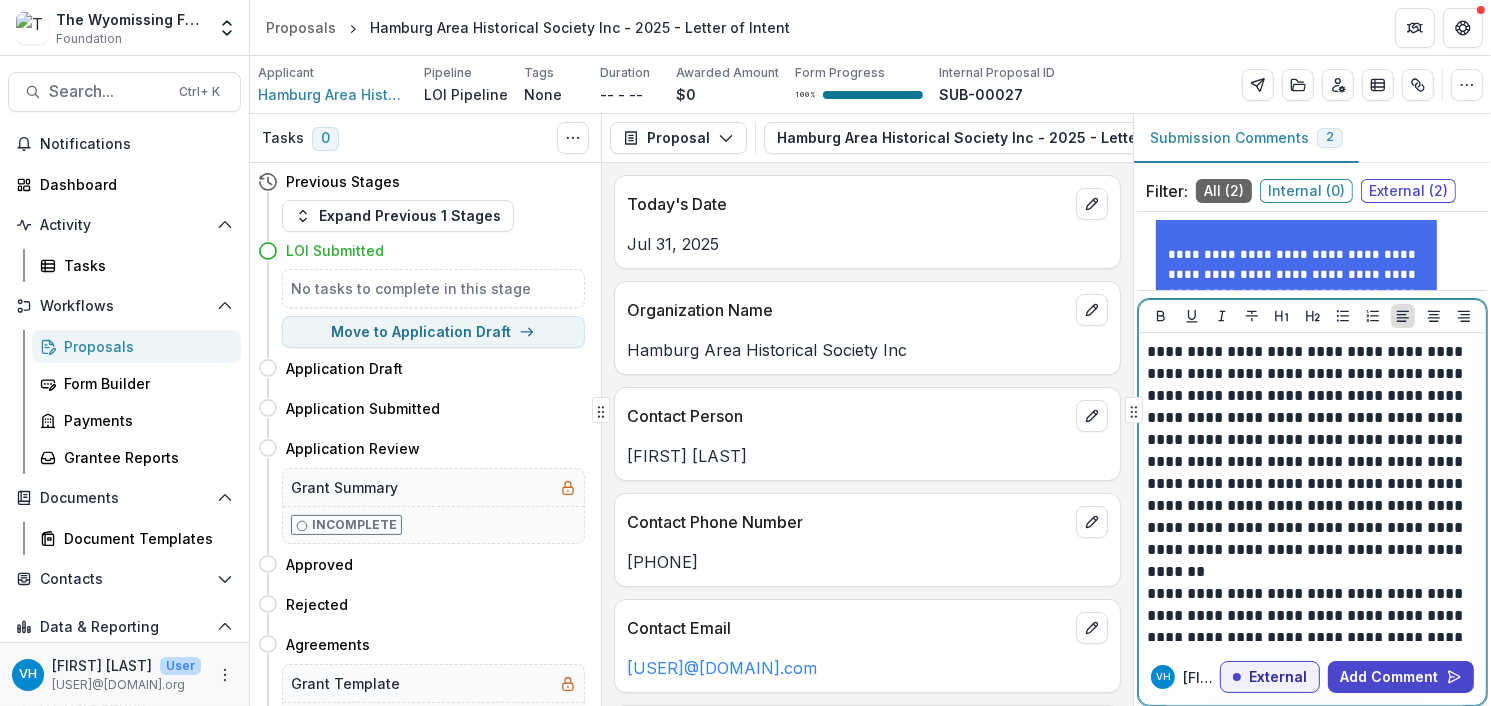 click on "**********" at bounding box center [1310, 451] 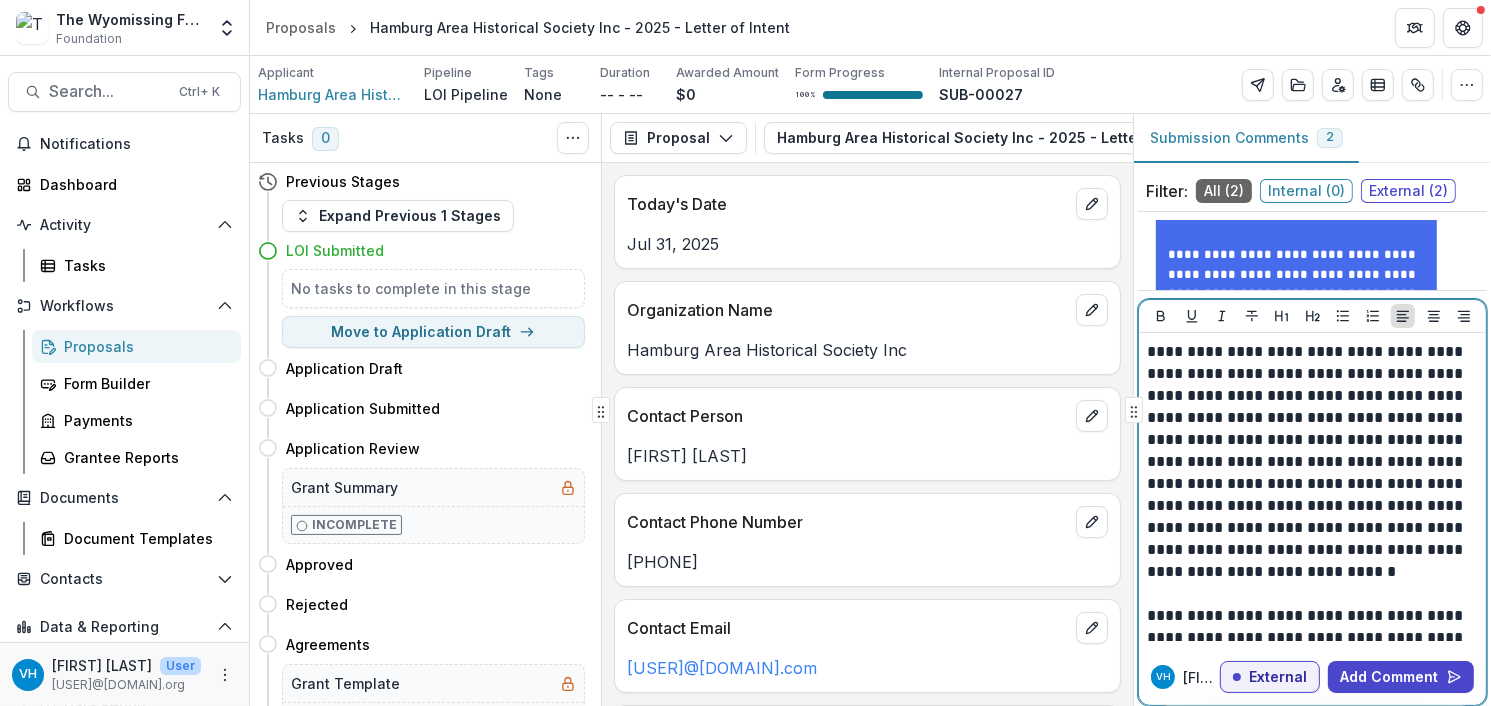 click on "**********" at bounding box center [1310, 462] 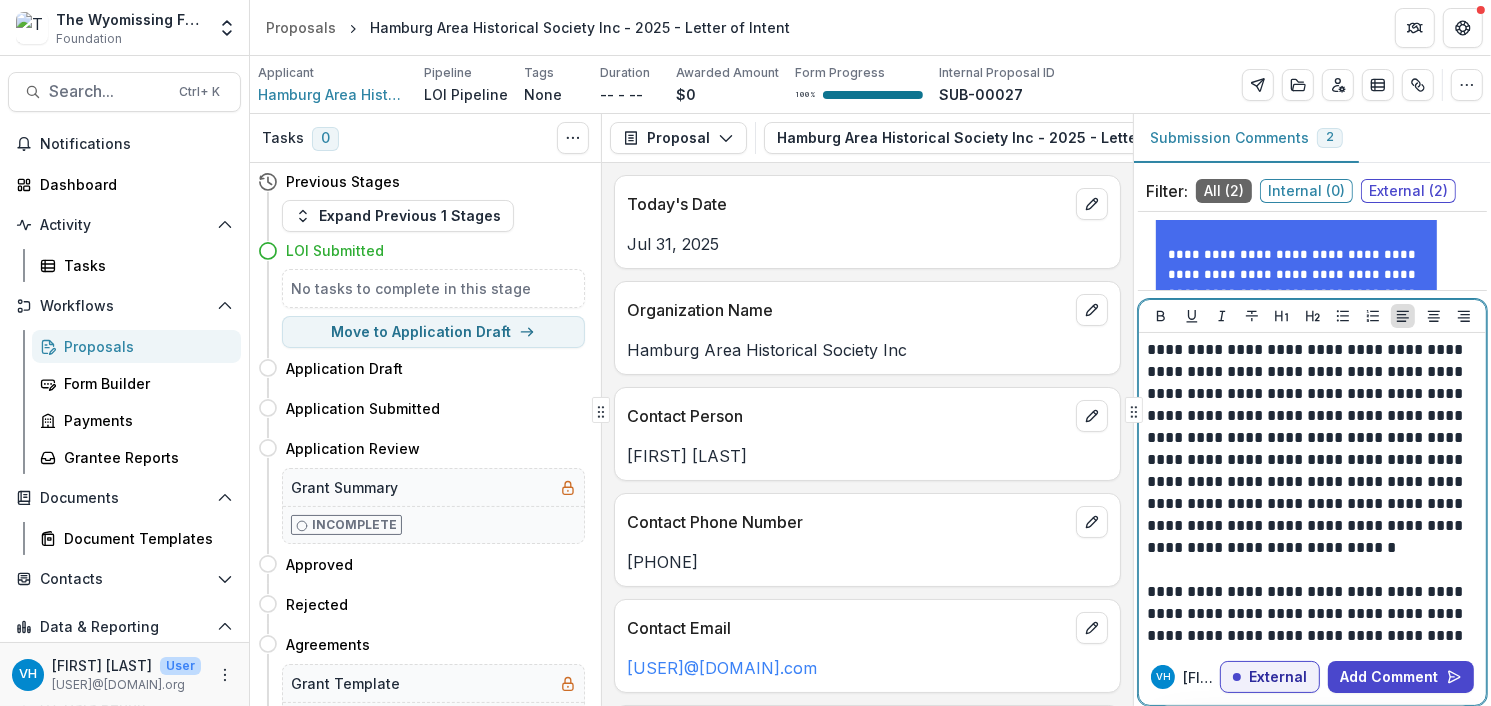 scroll, scrollTop: 28, scrollLeft: 0, axis: vertical 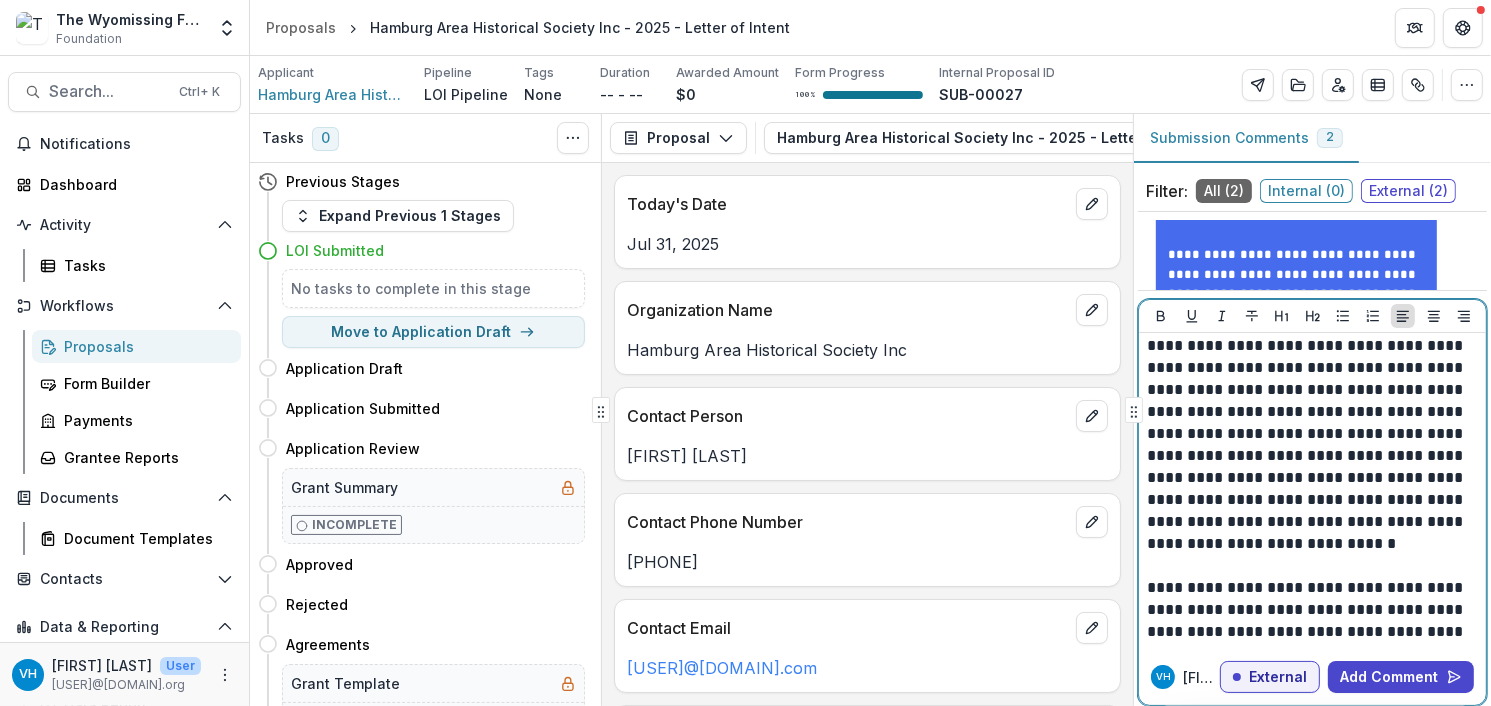 click on "**********" at bounding box center (1310, 434) 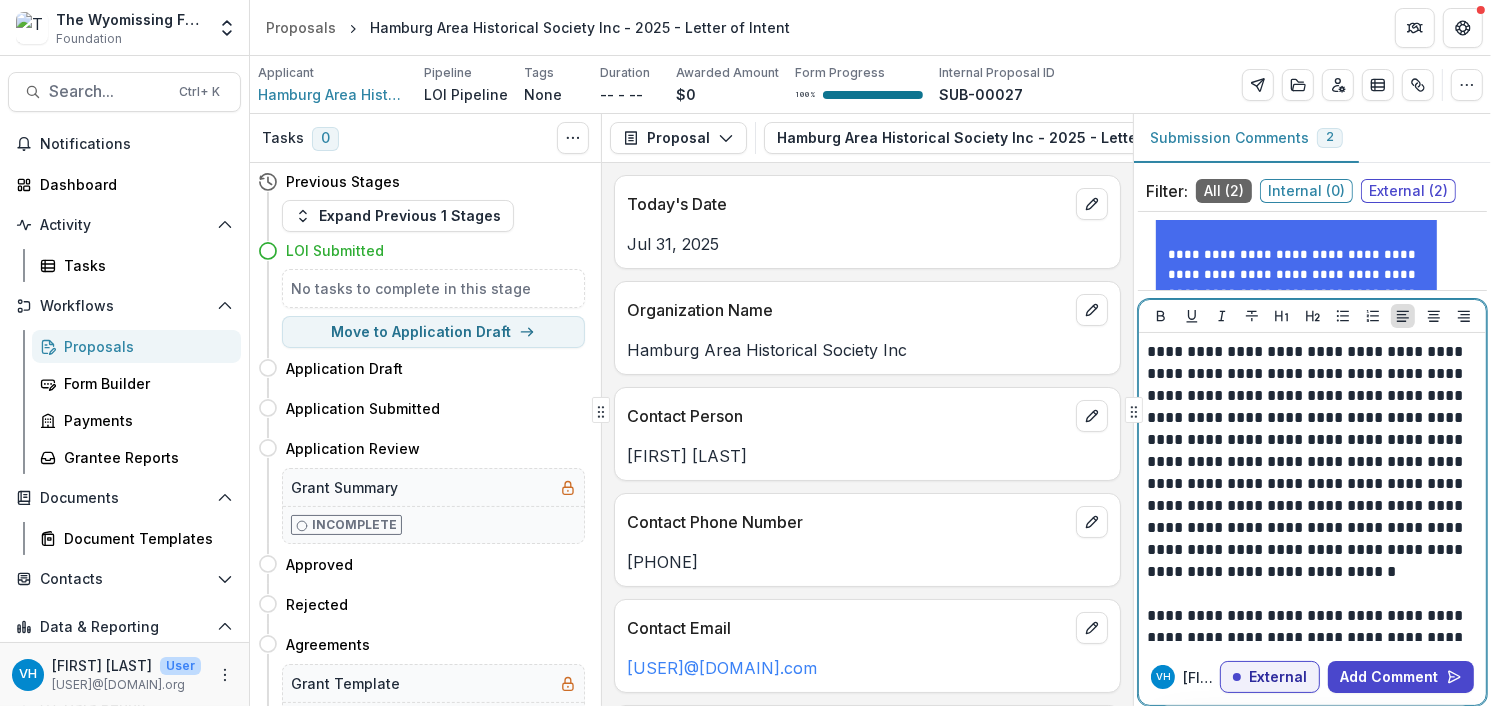 click on "**********" at bounding box center (1310, 462) 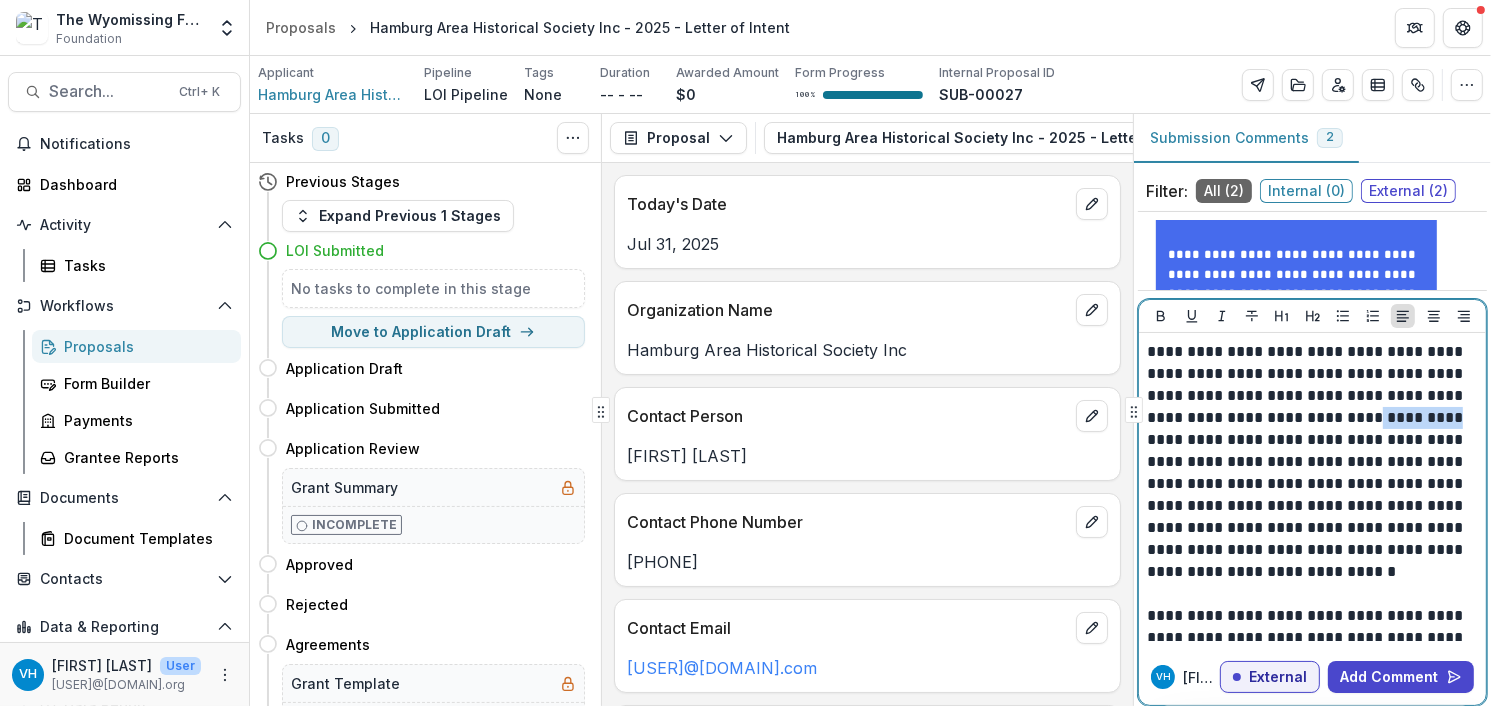 click on "**********" at bounding box center [1310, 462] 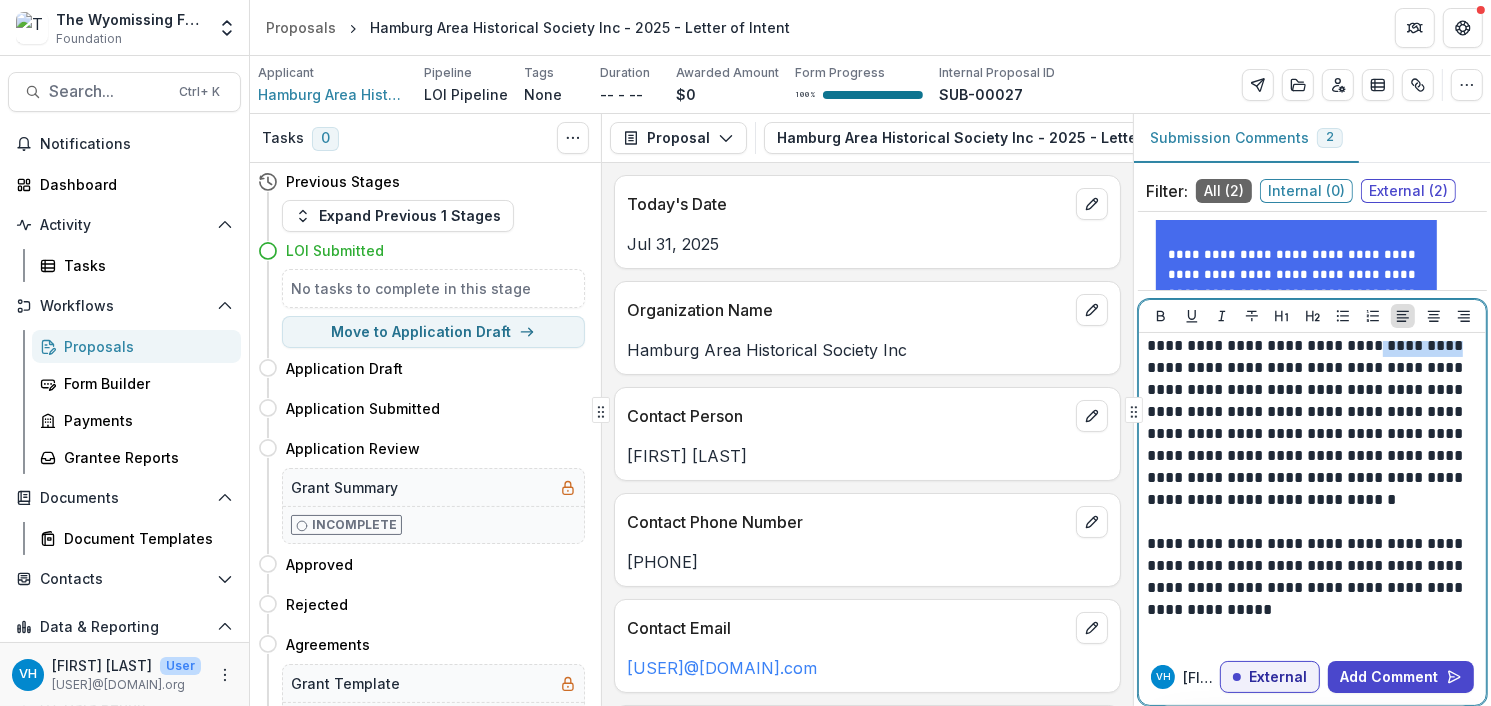 scroll, scrollTop: 118, scrollLeft: 0, axis: vertical 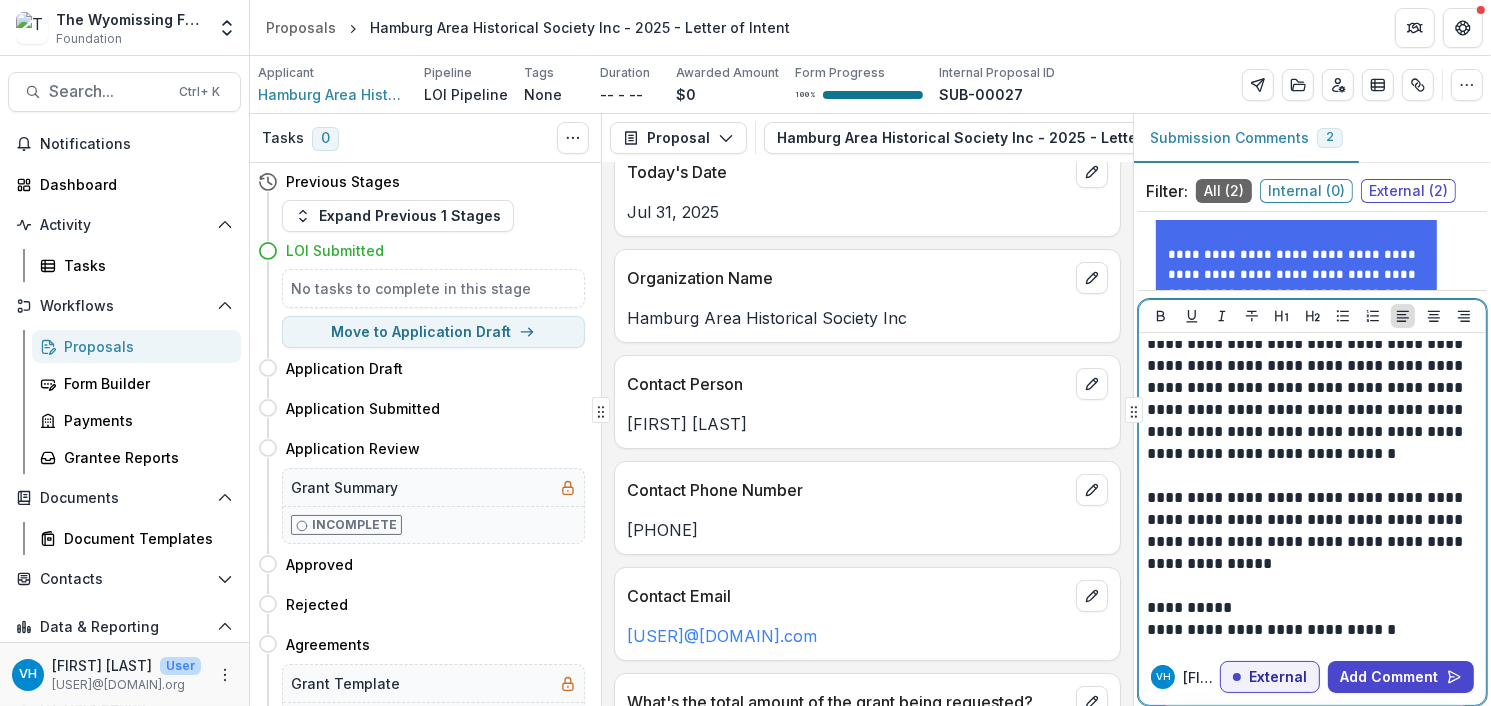 click on "**********" at bounding box center [1310, 531] 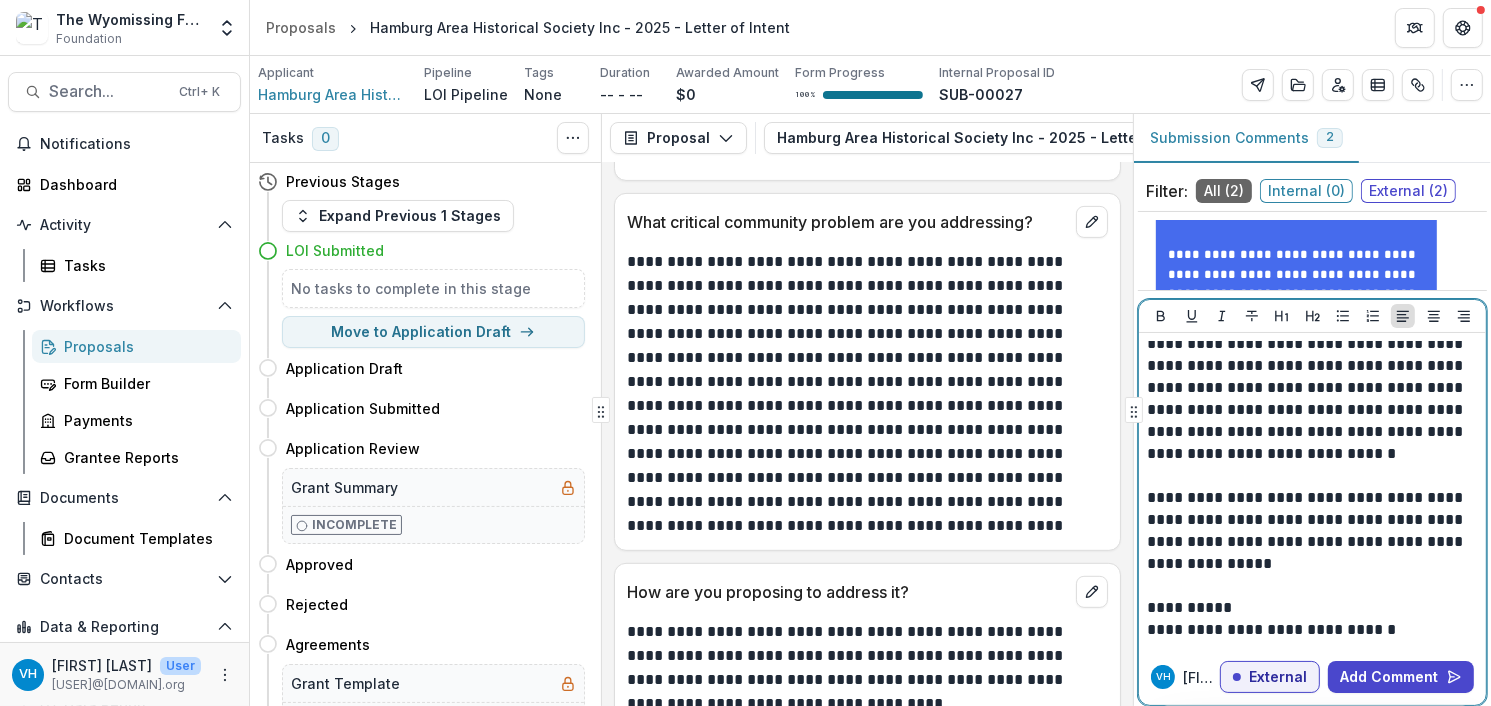 scroll, scrollTop: 790, scrollLeft: 0, axis: vertical 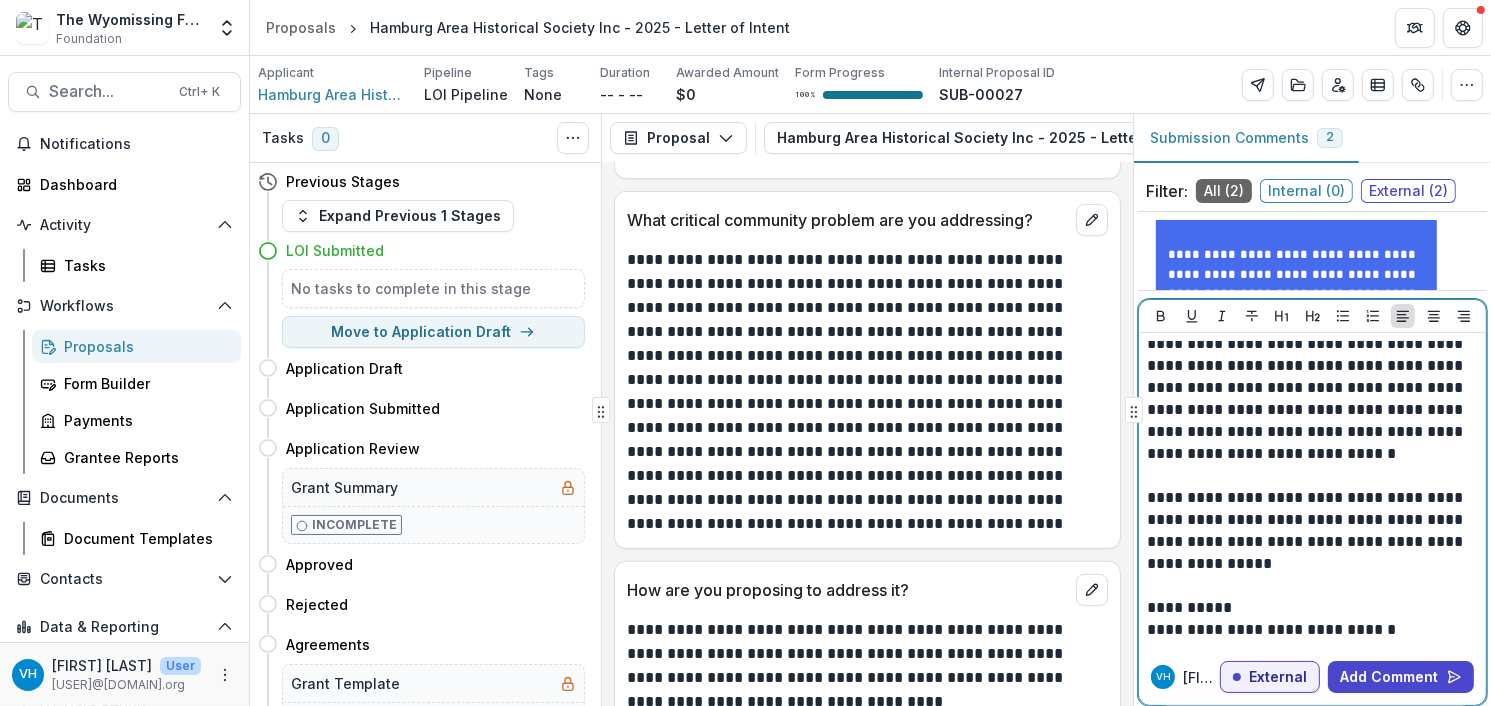 click on "**********" at bounding box center (1310, 531) 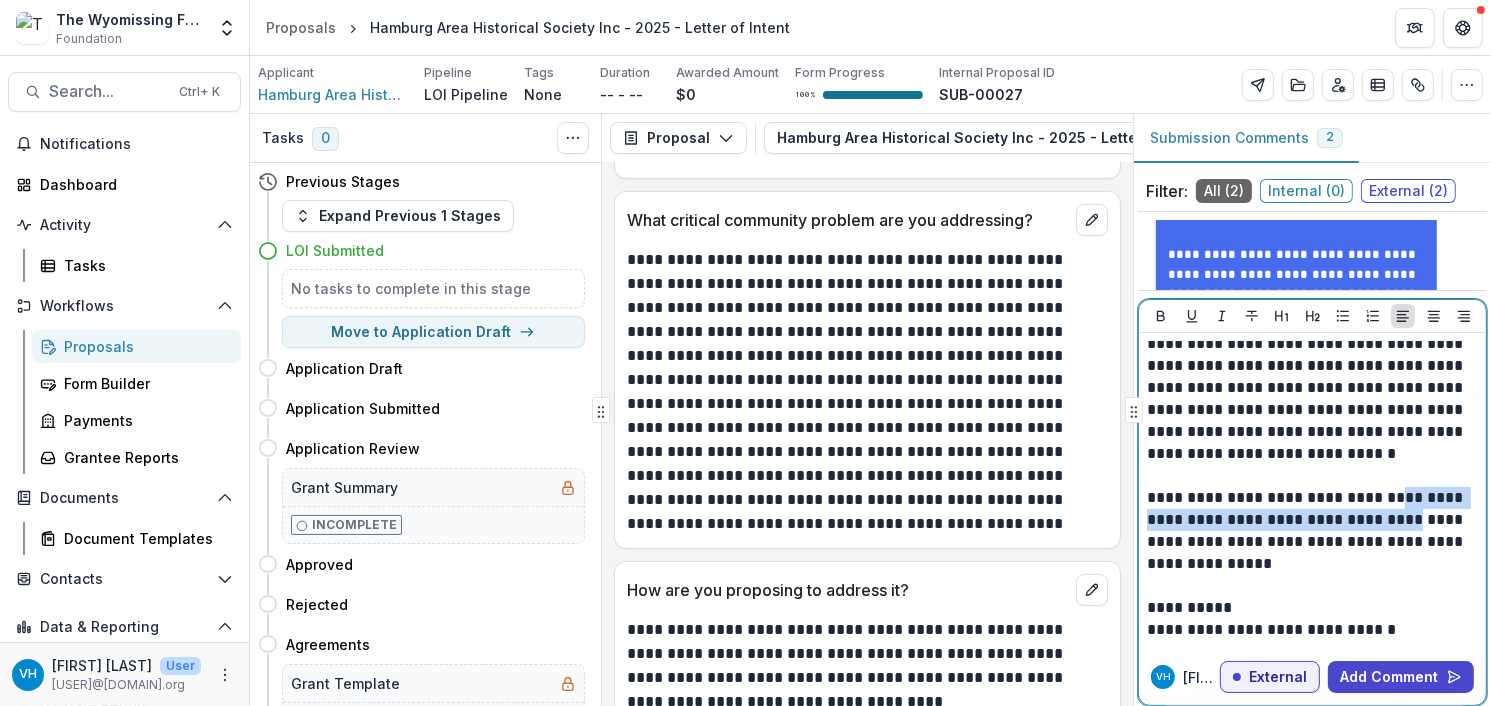 drag, startPoint x: 1390, startPoint y: 498, endPoint x: 1404, endPoint y: 519, distance: 25.23886 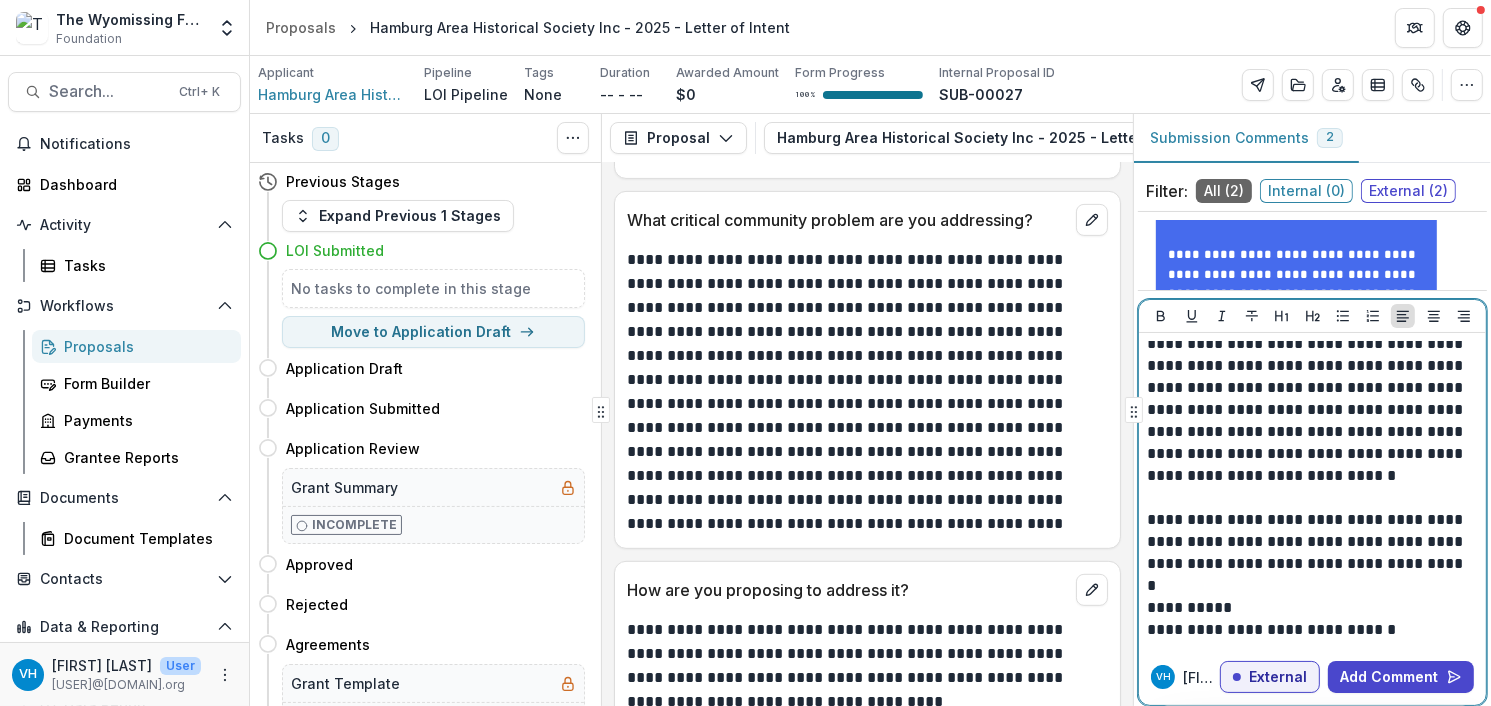 scroll, scrollTop: 118, scrollLeft: 0, axis: vertical 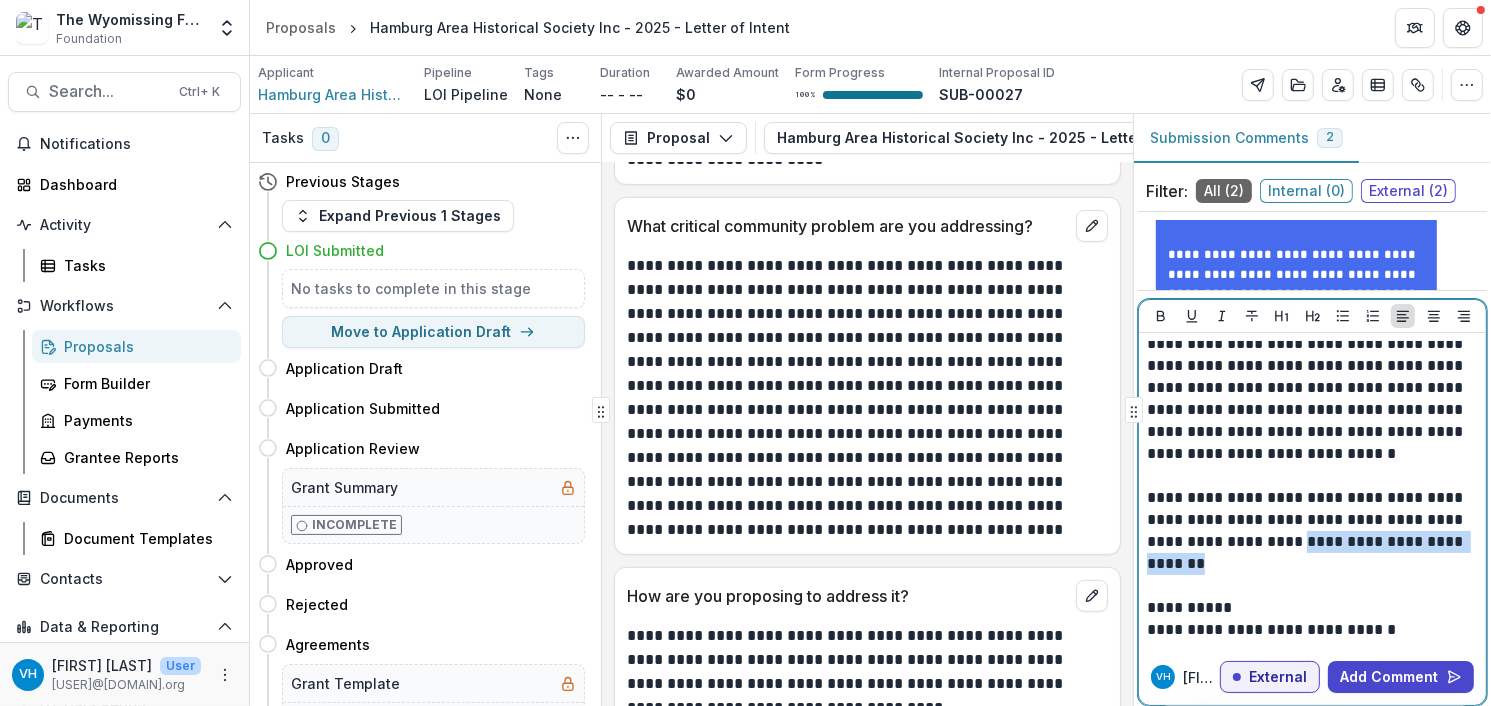 drag, startPoint x: 1297, startPoint y: 541, endPoint x: 1310, endPoint y: 555, distance: 19.104973 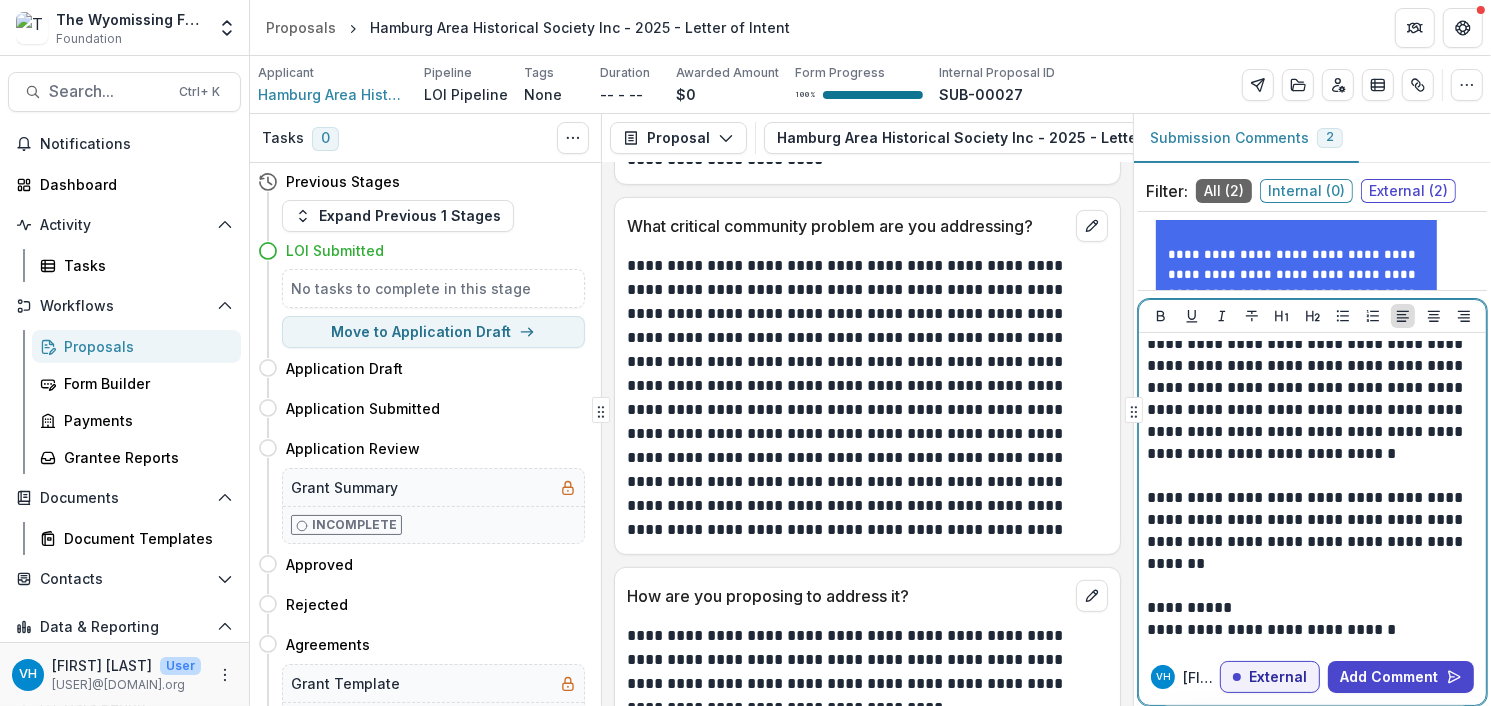 click on "**********" at bounding box center [1310, 531] 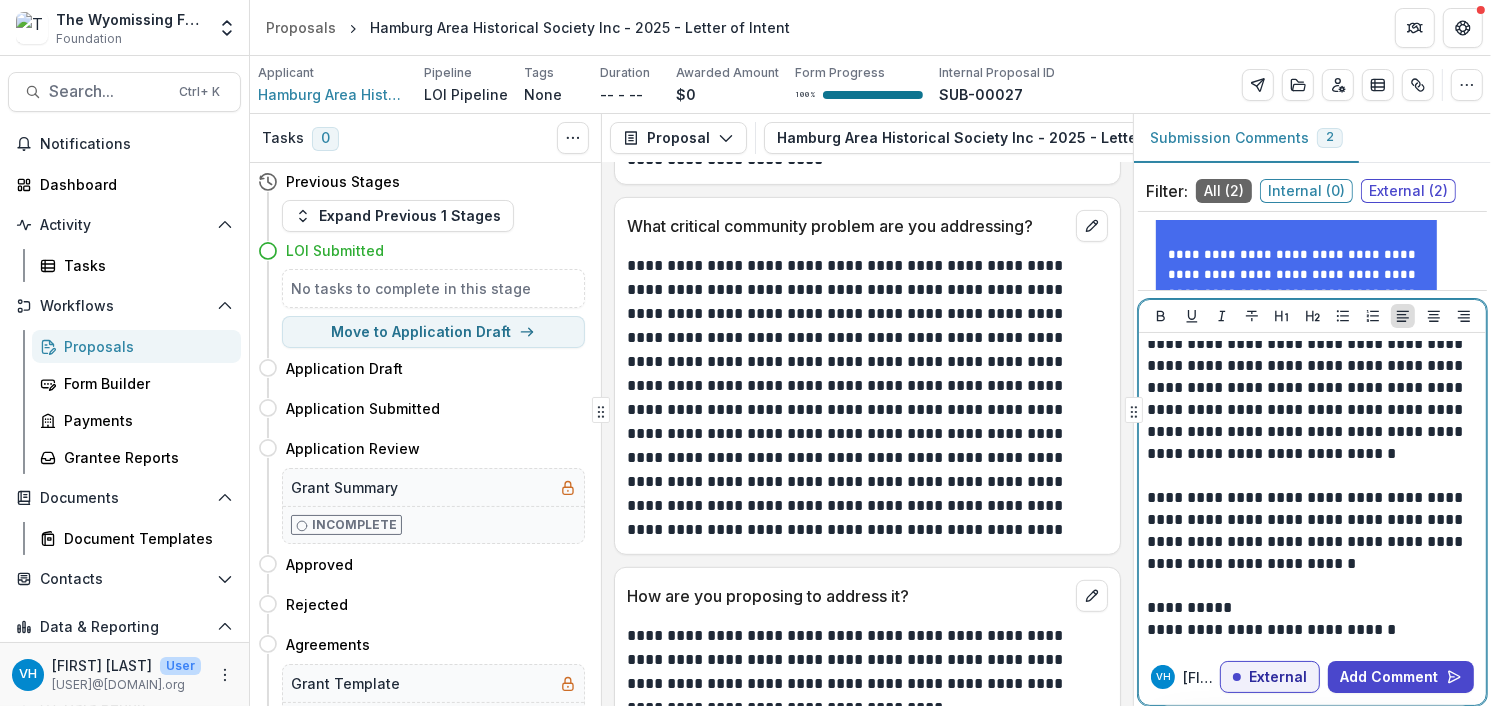 click on "**********" at bounding box center (1310, 531) 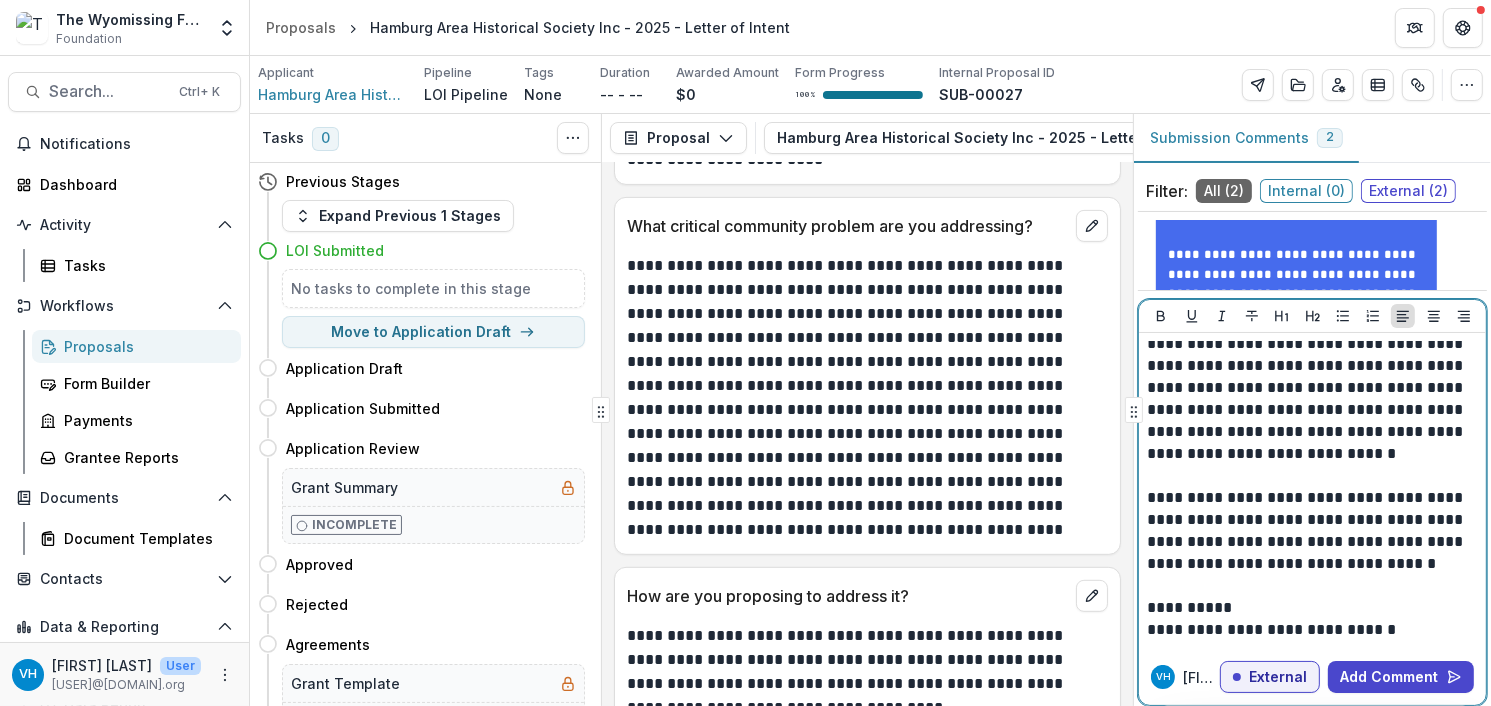 click on "**********" at bounding box center (1310, 531) 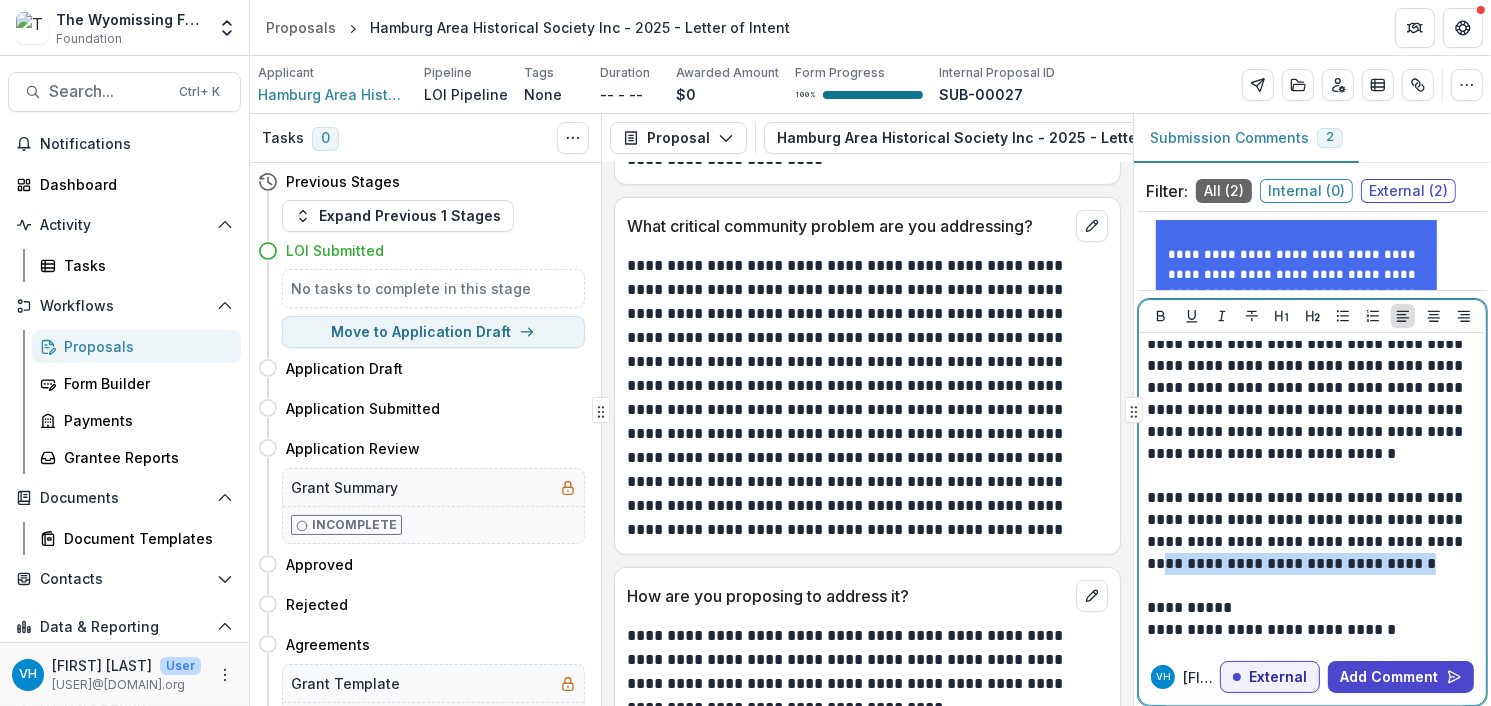 drag, startPoint x: 1462, startPoint y: 566, endPoint x: 1185, endPoint y: 568, distance: 277.00723 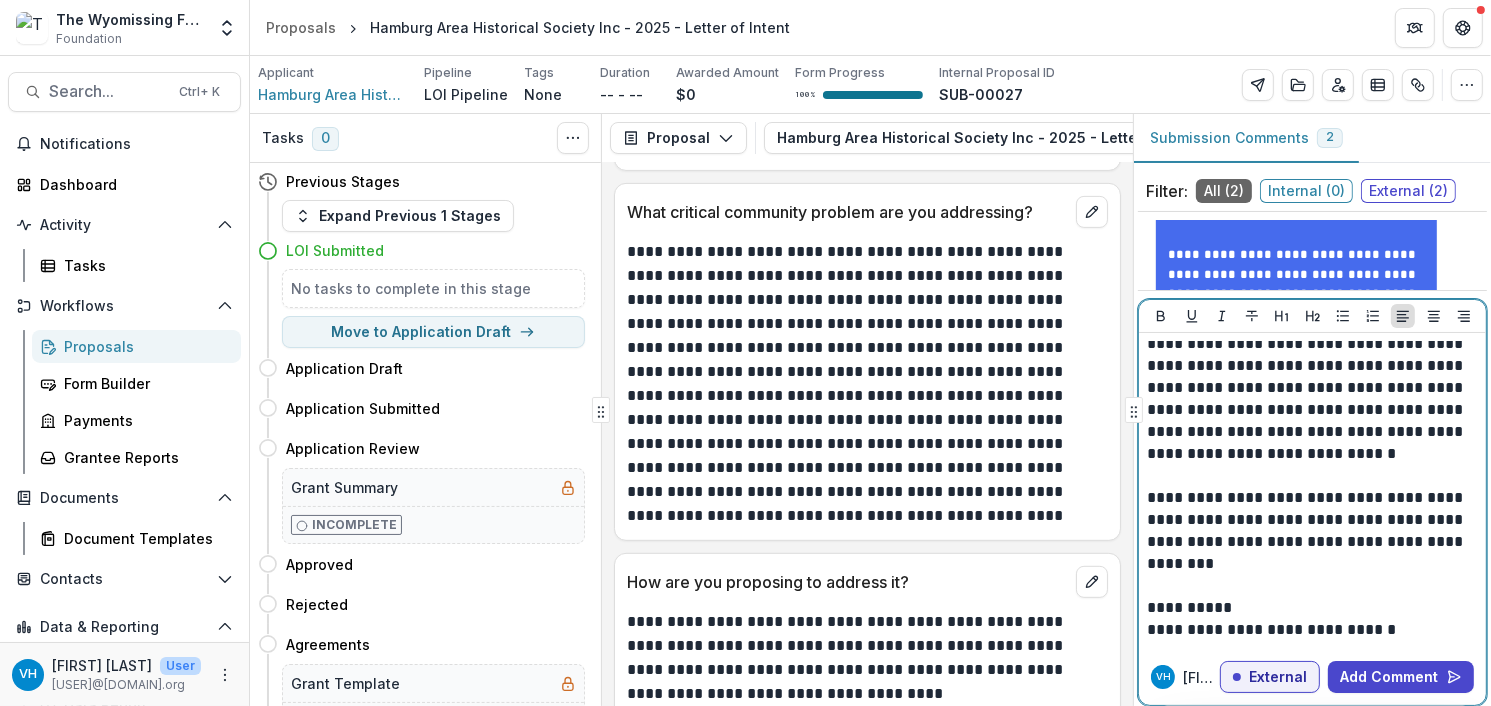 scroll, scrollTop: 799, scrollLeft: 0, axis: vertical 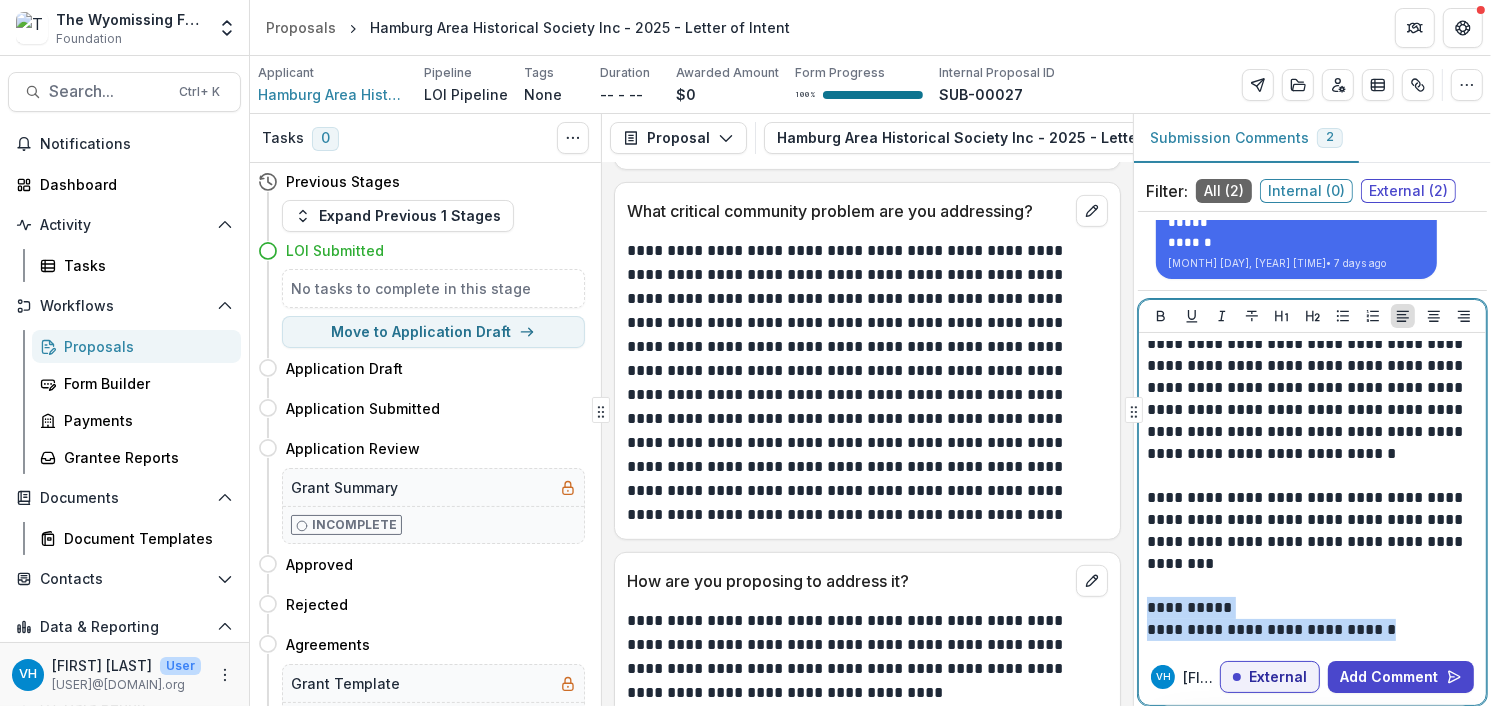 drag, startPoint x: 1421, startPoint y: 632, endPoint x: 1148, endPoint y: 604, distance: 274.43213 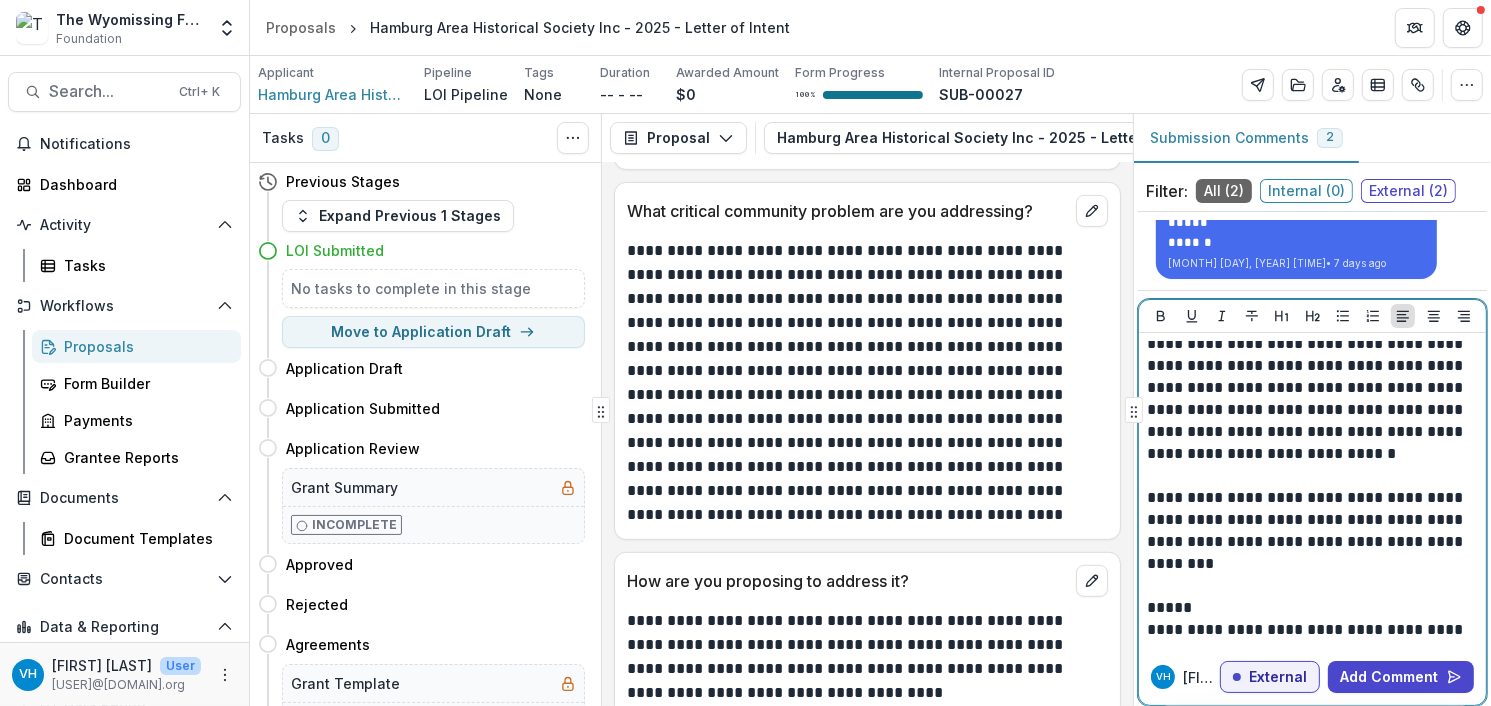 scroll, scrollTop: 140, scrollLeft: 0, axis: vertical 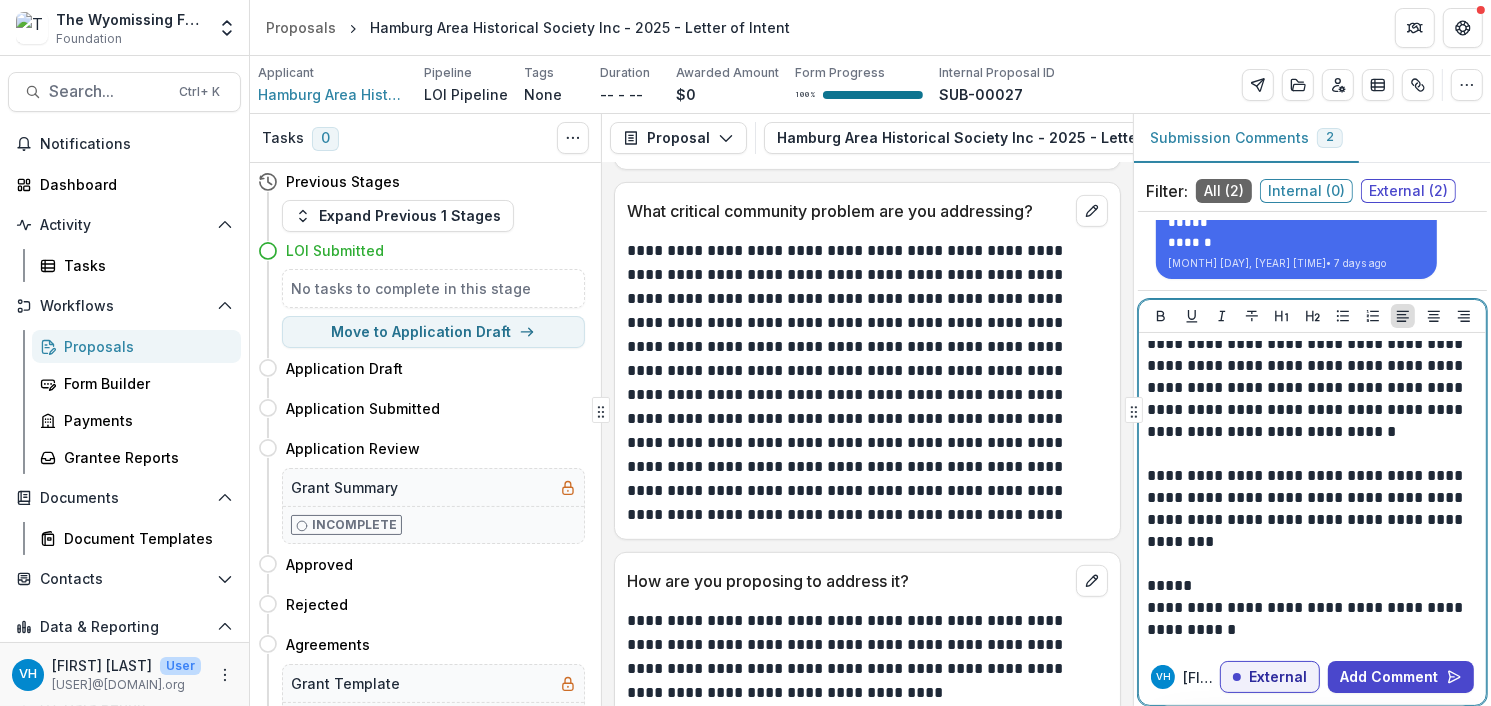click on "**********" at bounding box center [1310, 619] 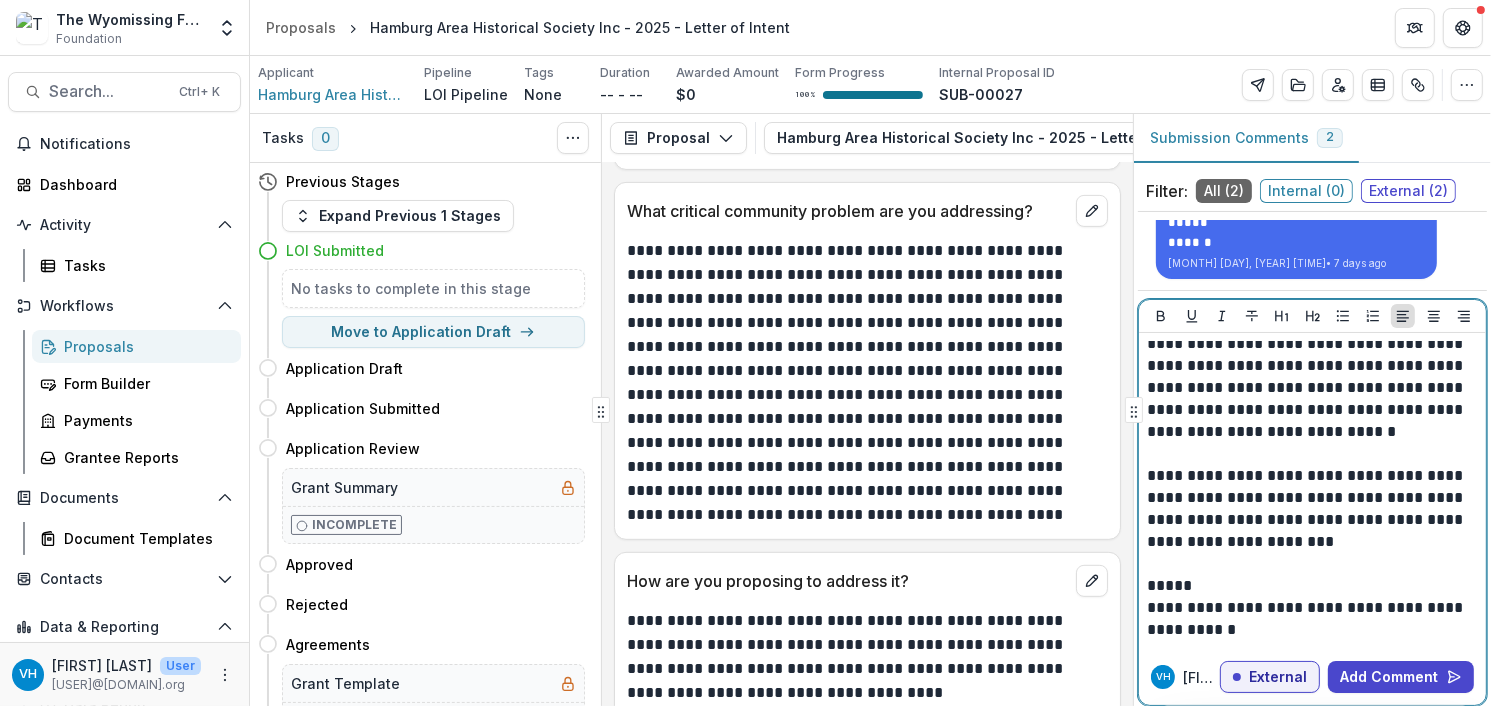 scroll, scrollTop: 811, scrollLeft: 0, axis: vertical 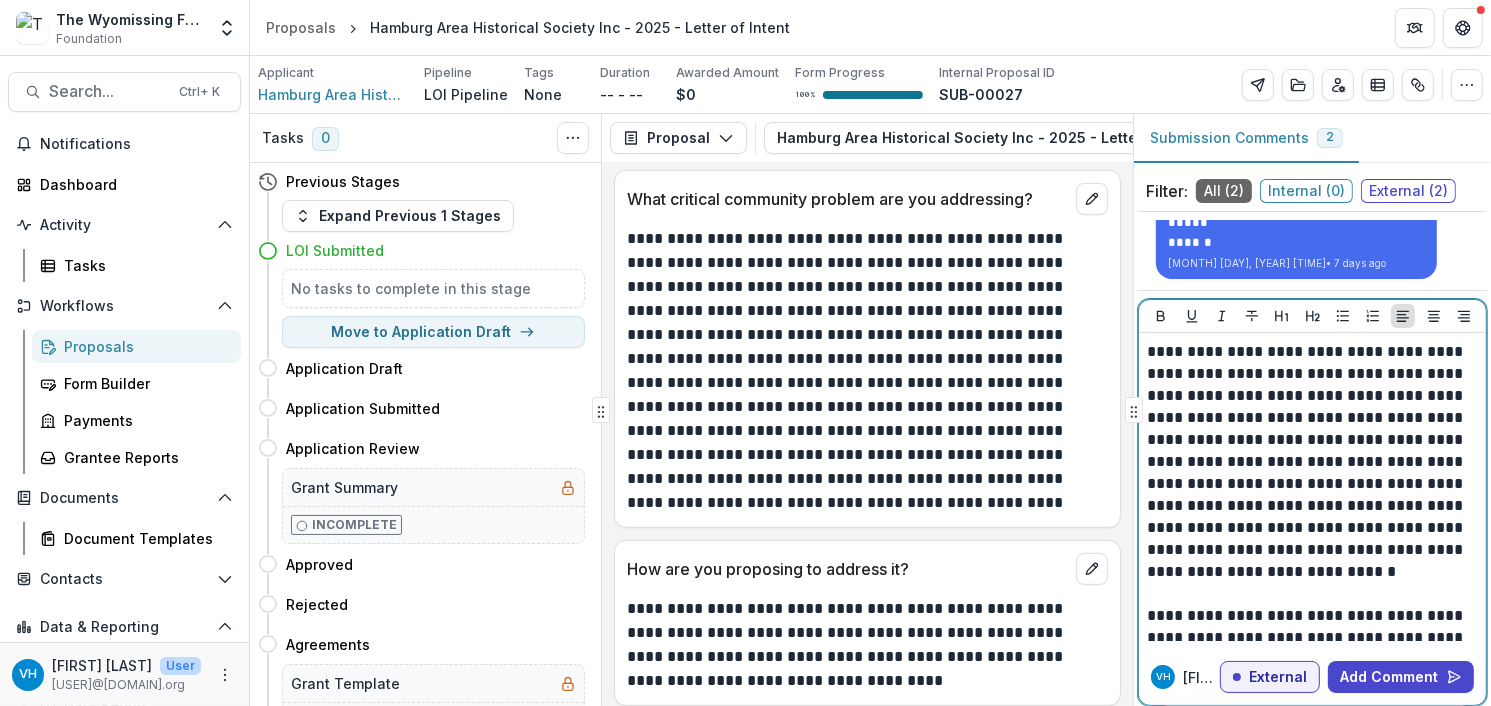 click on "**********" at bounding box center [1310, 462] 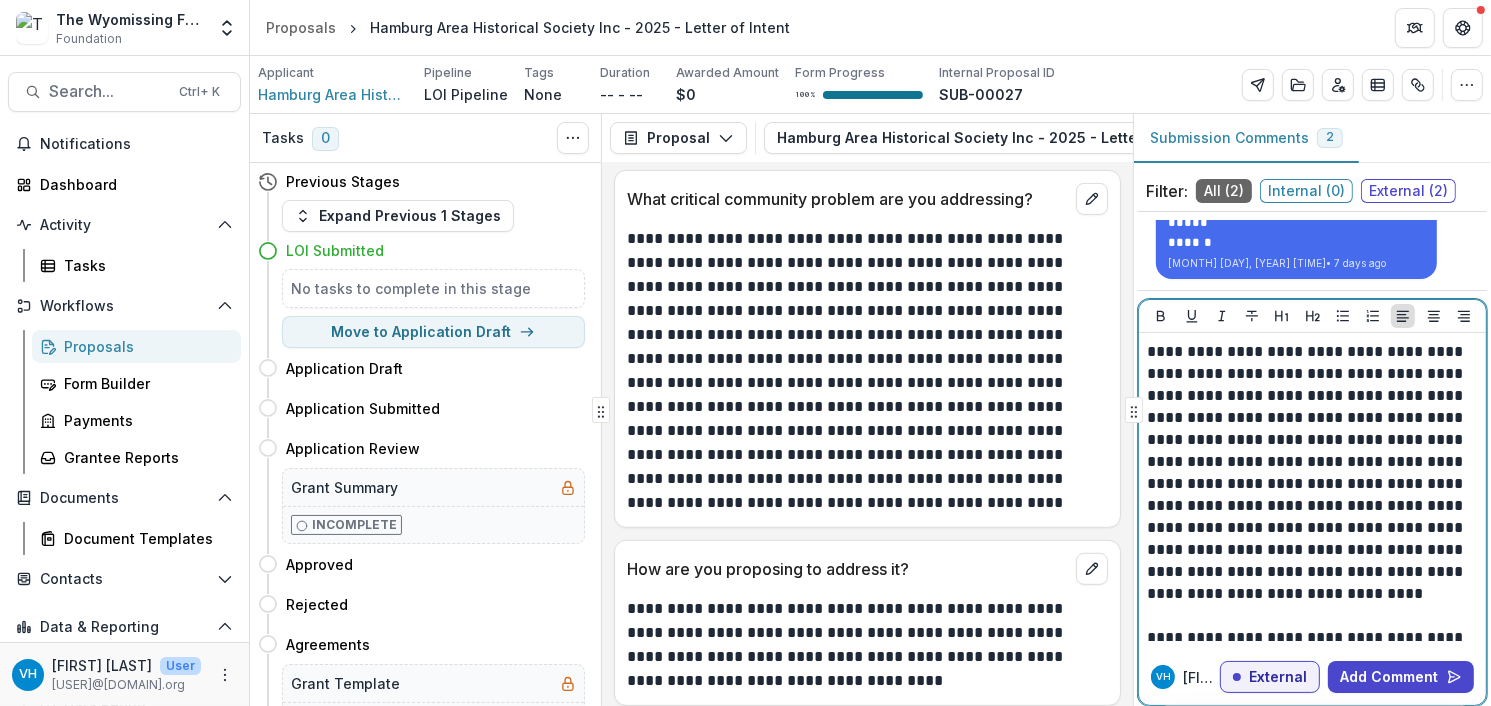 click on "**********" at bounding box center (1310, 473) 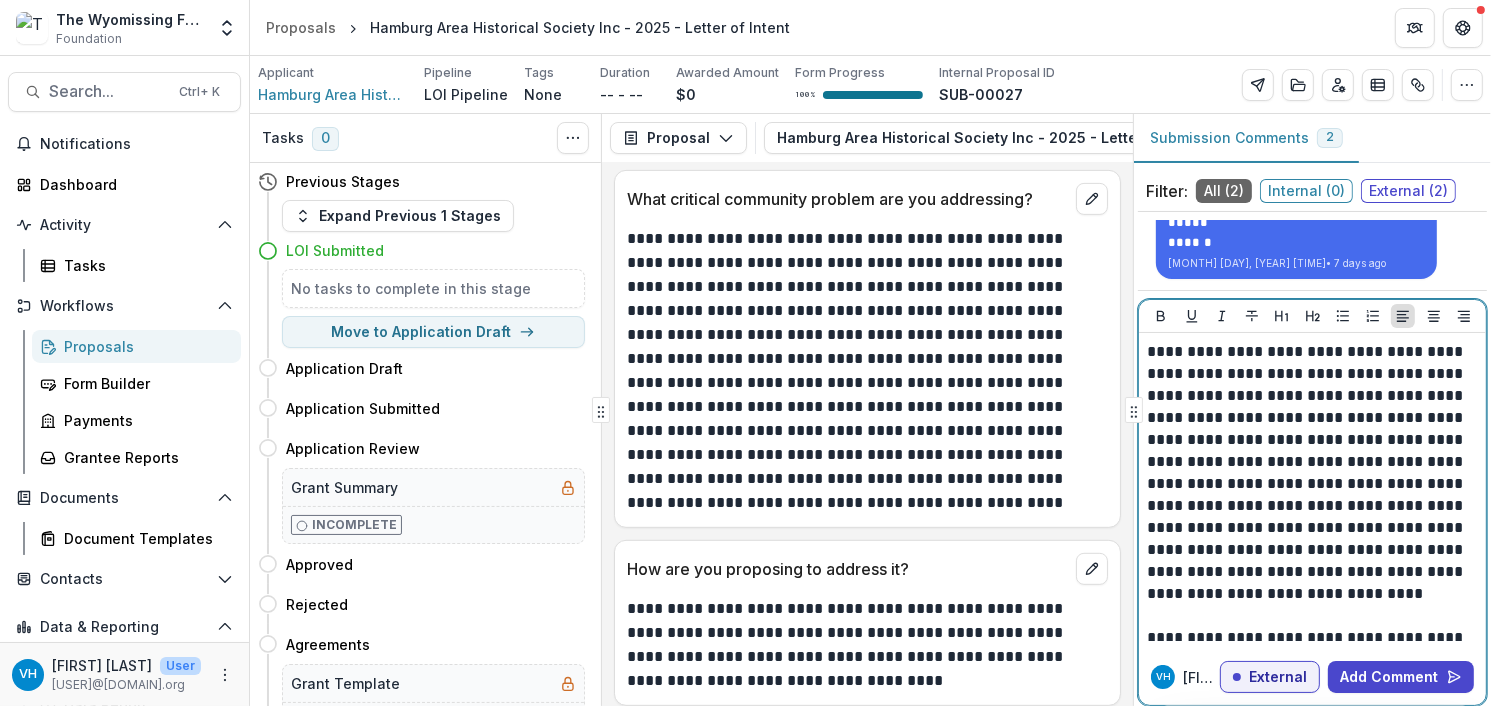 click on "**********" at bounding box center (1310, 473) 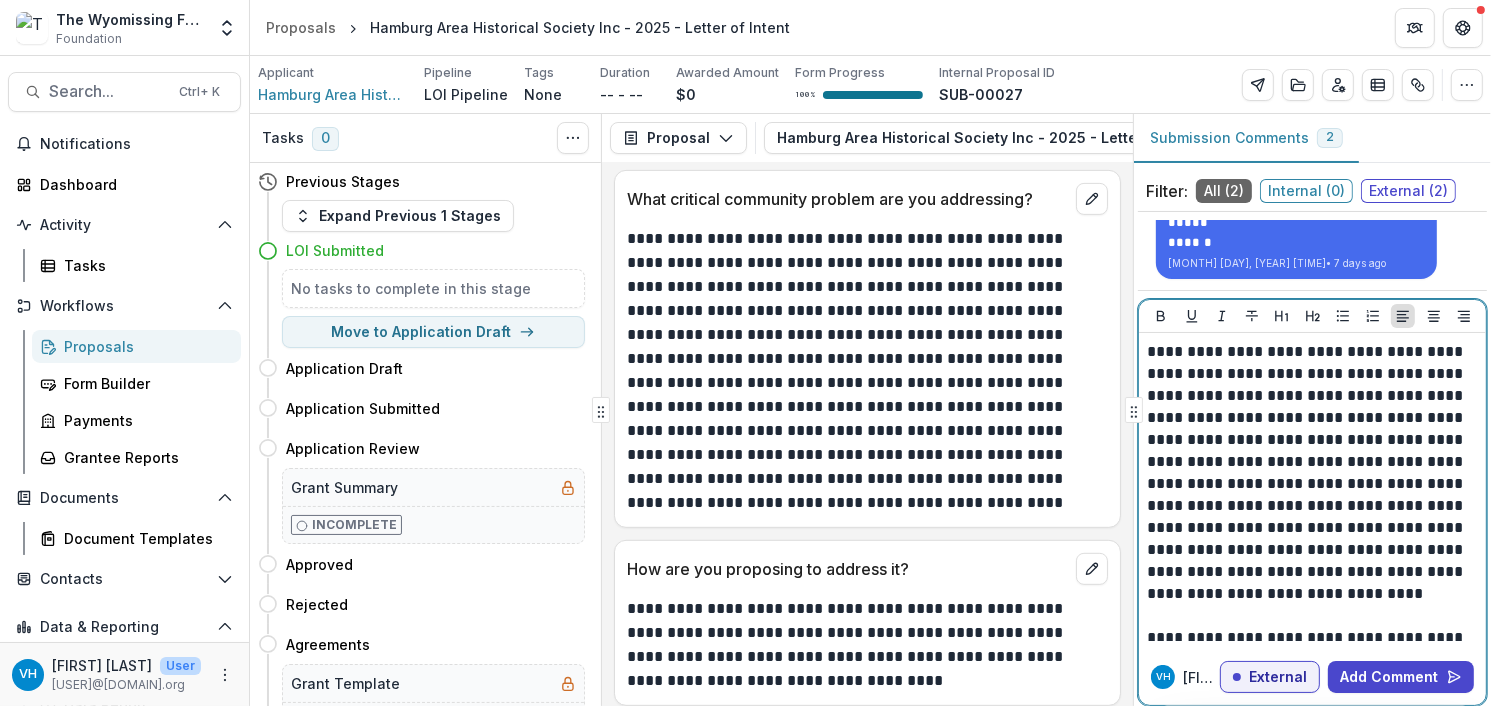 click on "**********" at bounding box center (1310, 473) 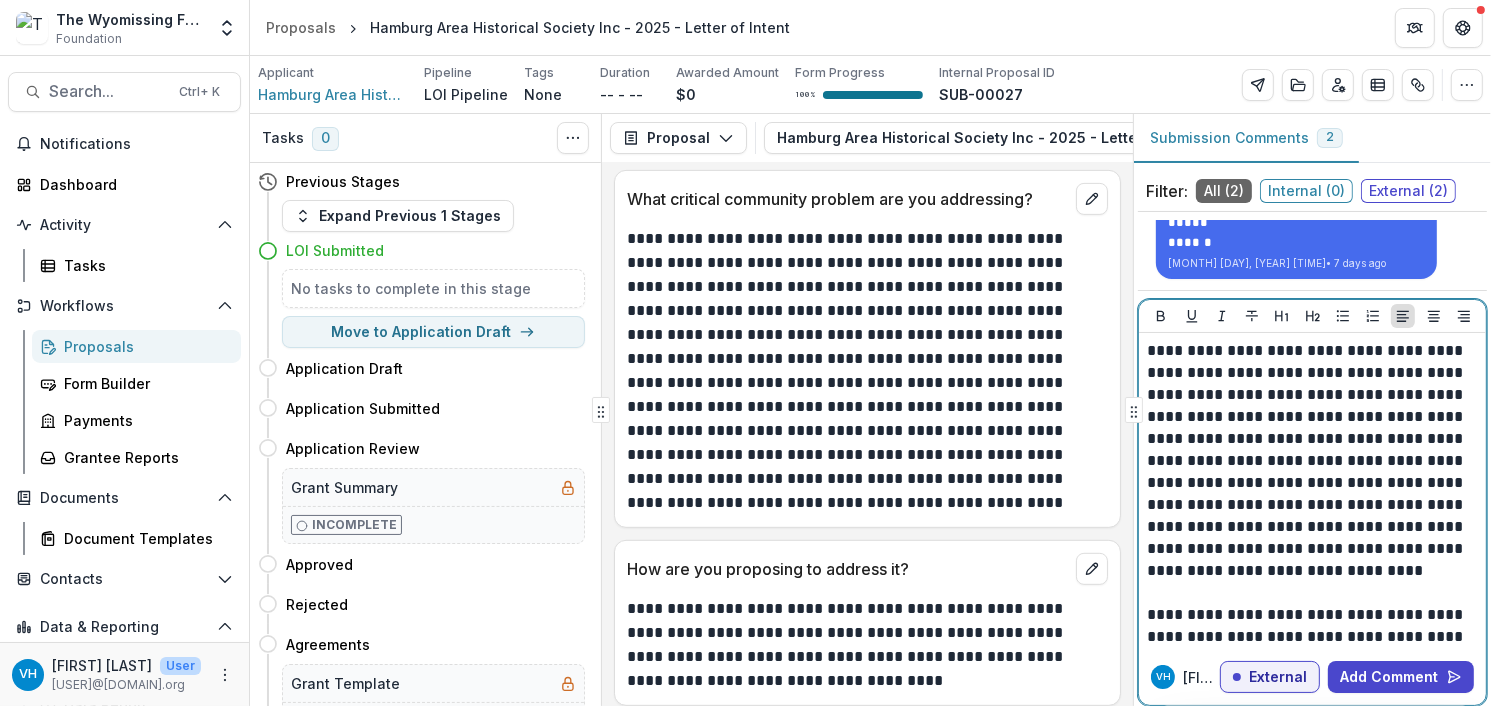 scroll, scrollTop: 31, scrollLeft: 0, axis: vertical 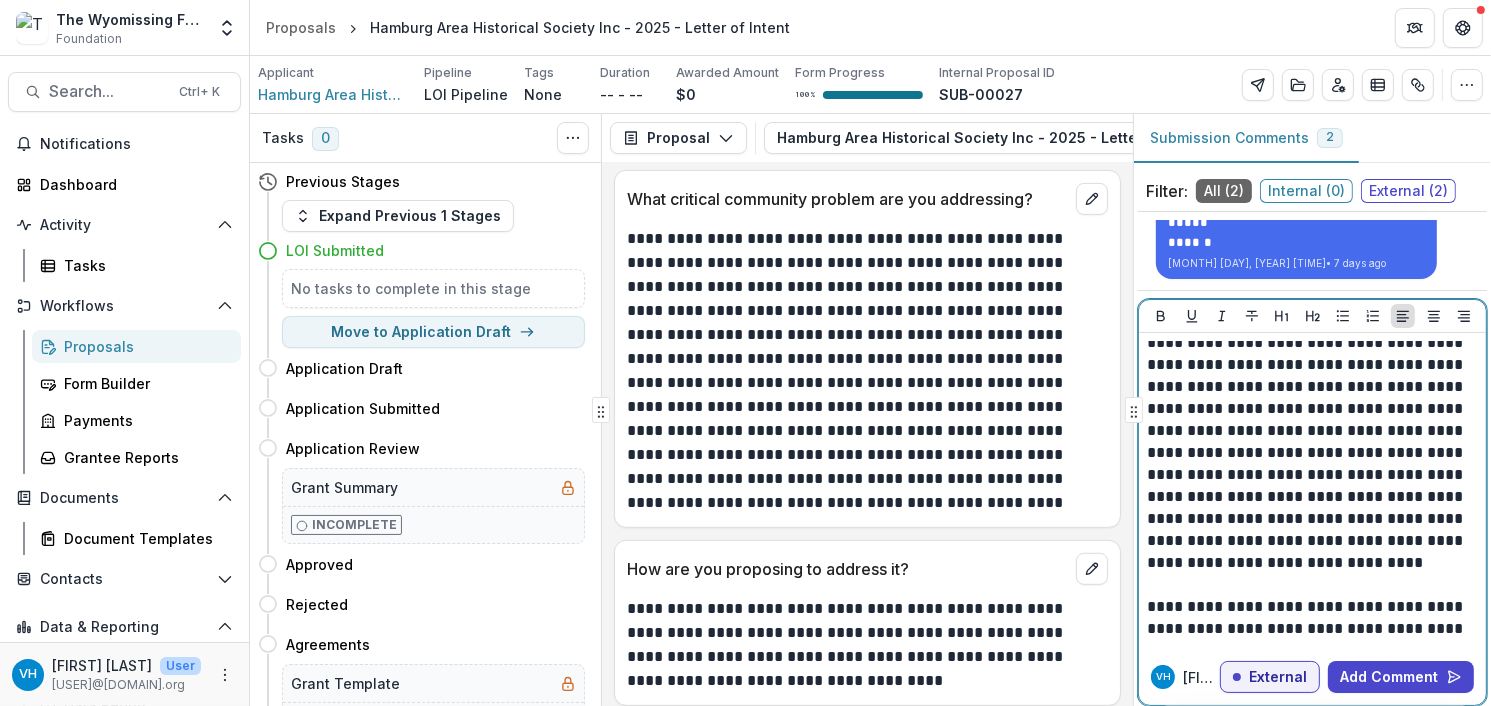 click on "**********" at bounding box center [1310, 442] 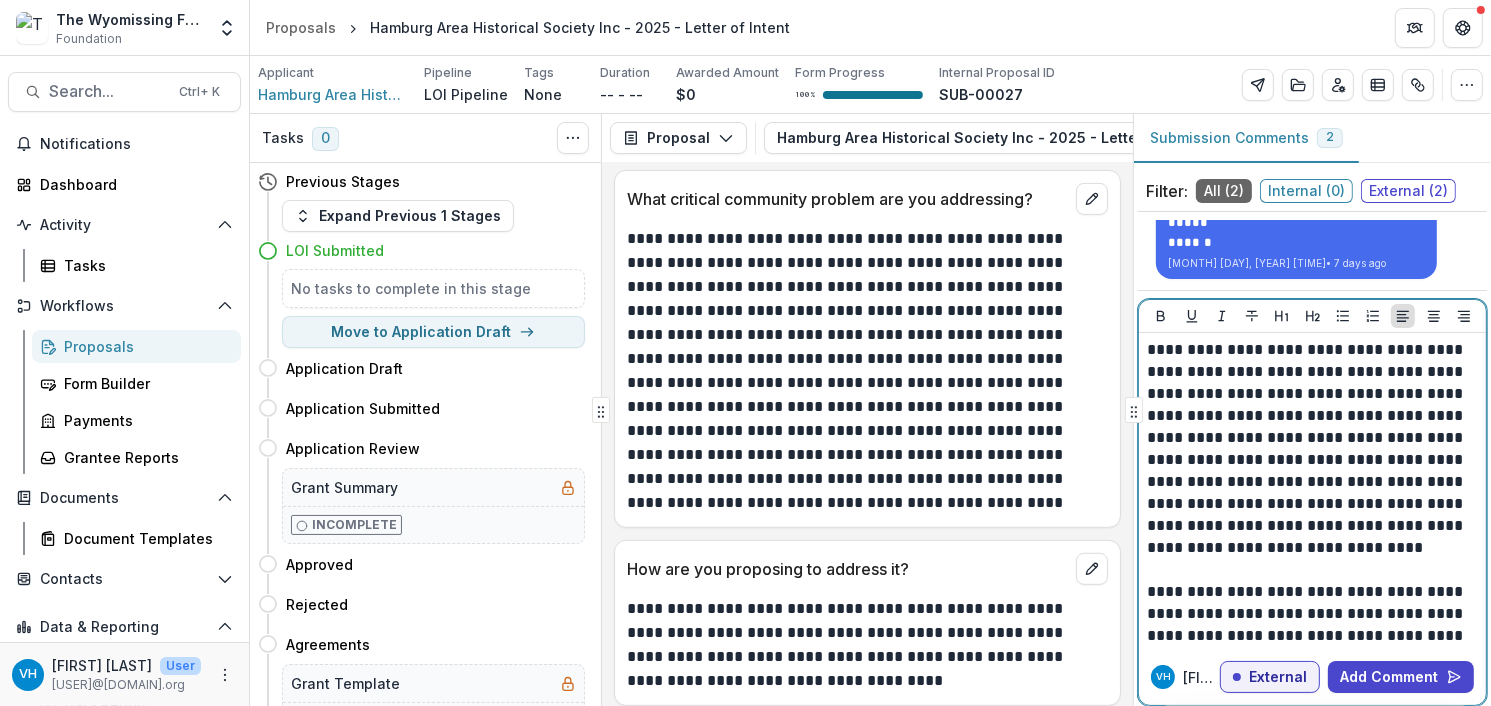 scroll, scrollTop: 47, scrollLeft: 0, axis: vertical 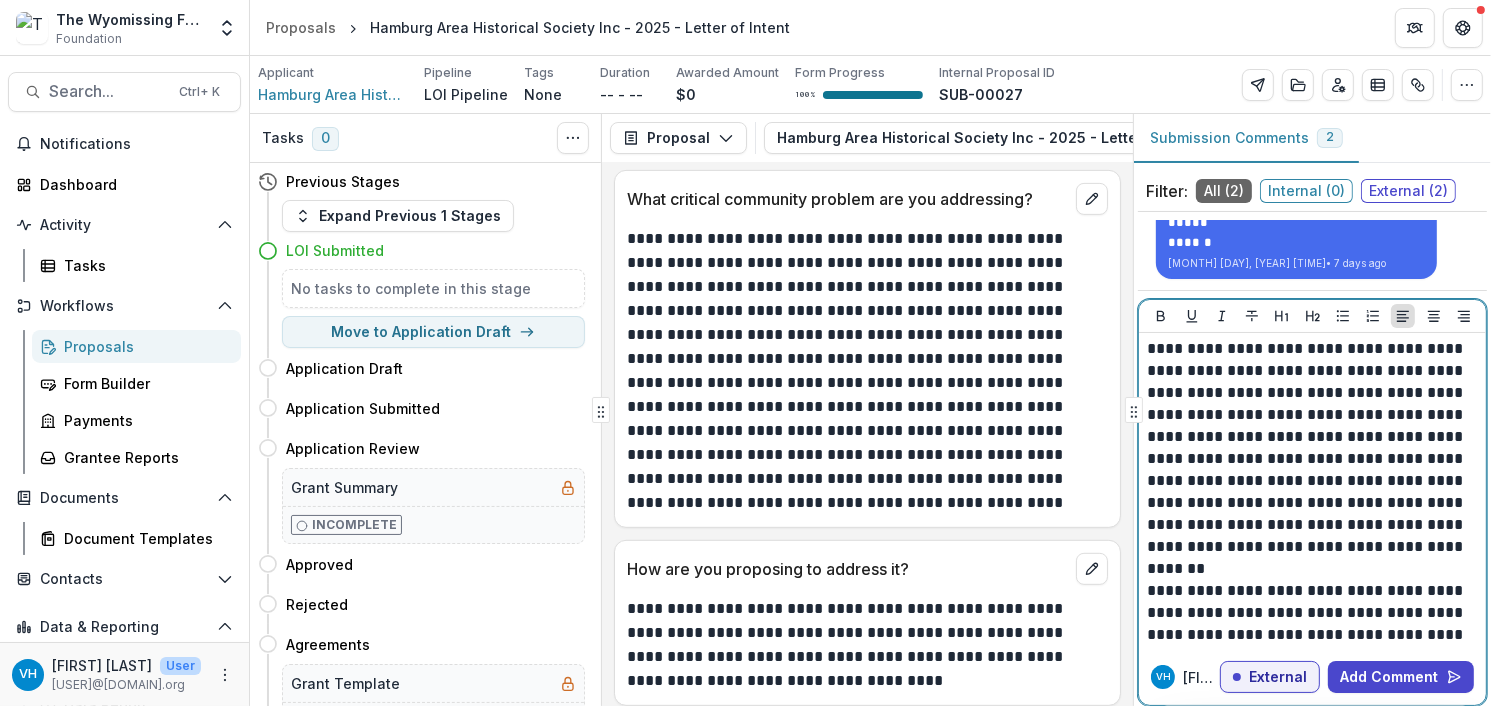 click on "**********" at bounding box center [1310, 426] 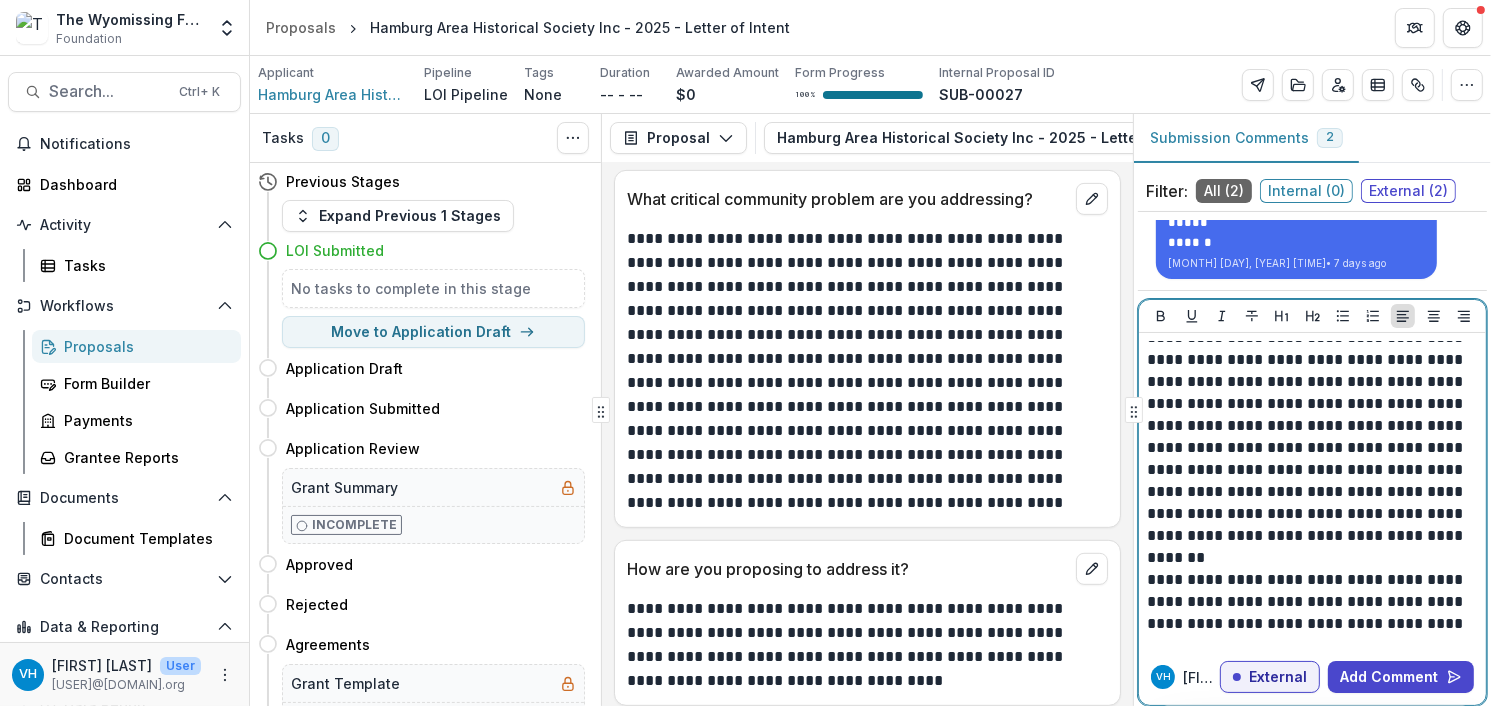 click on "**********" at bounding box center (1310, 415) 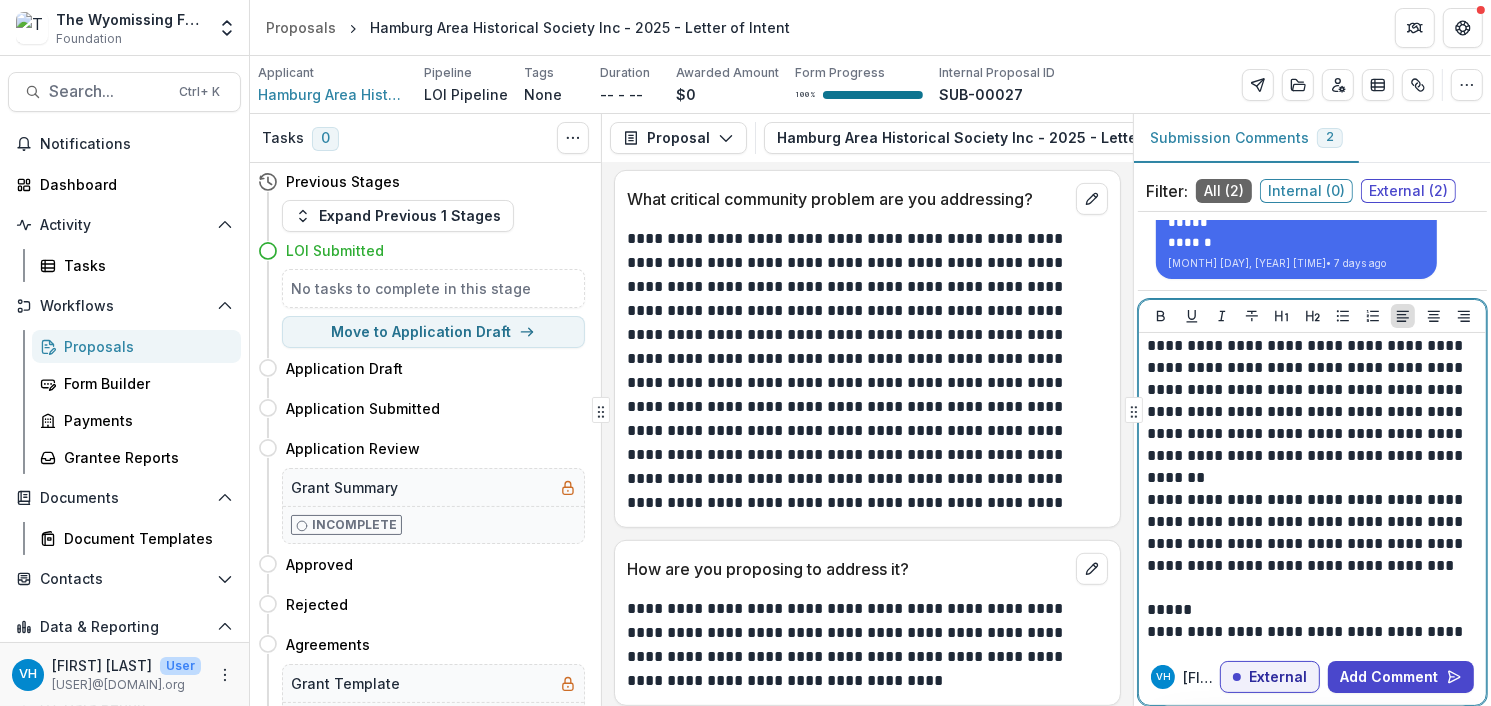 scroll, scrollTop: 162, scrollLeft: 0, axis: vertical 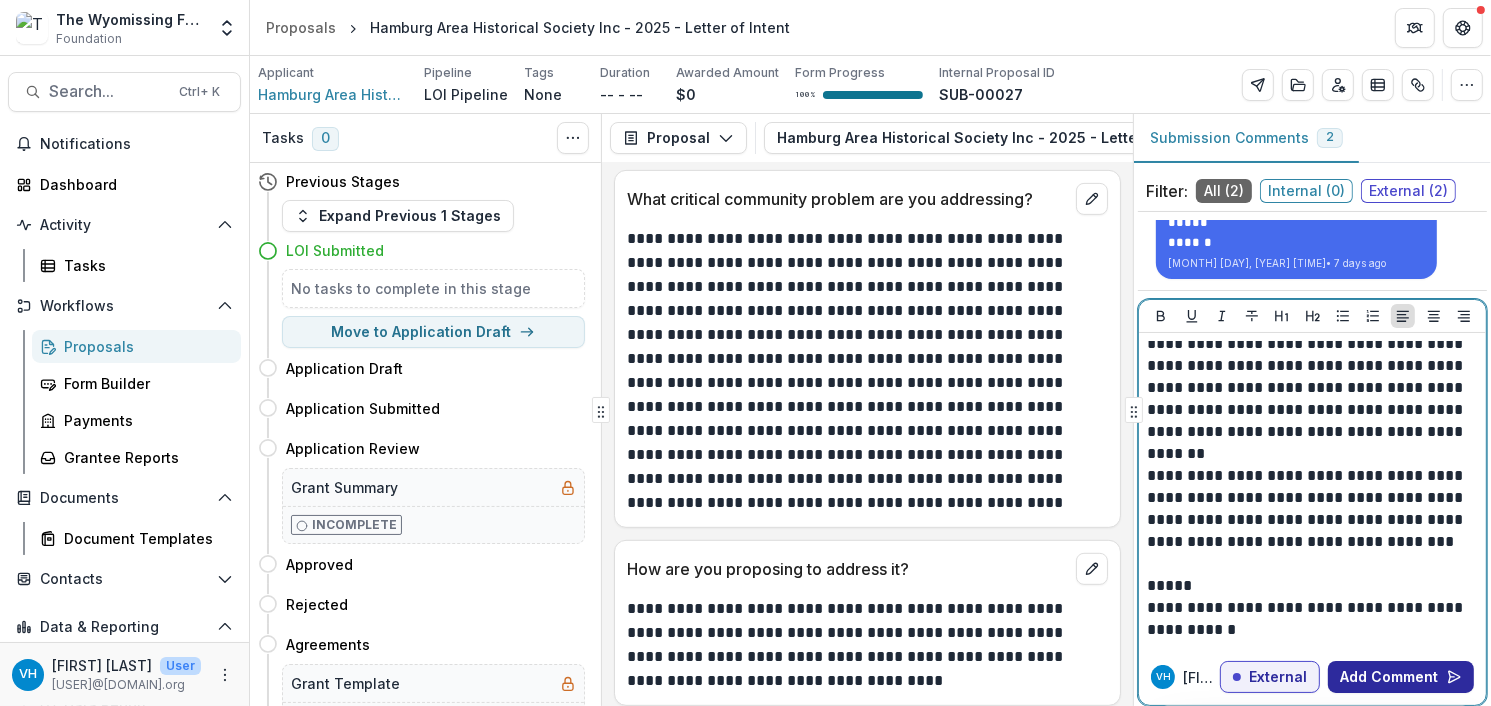 click on "Add Comment" at bounding box center [1401, 677] 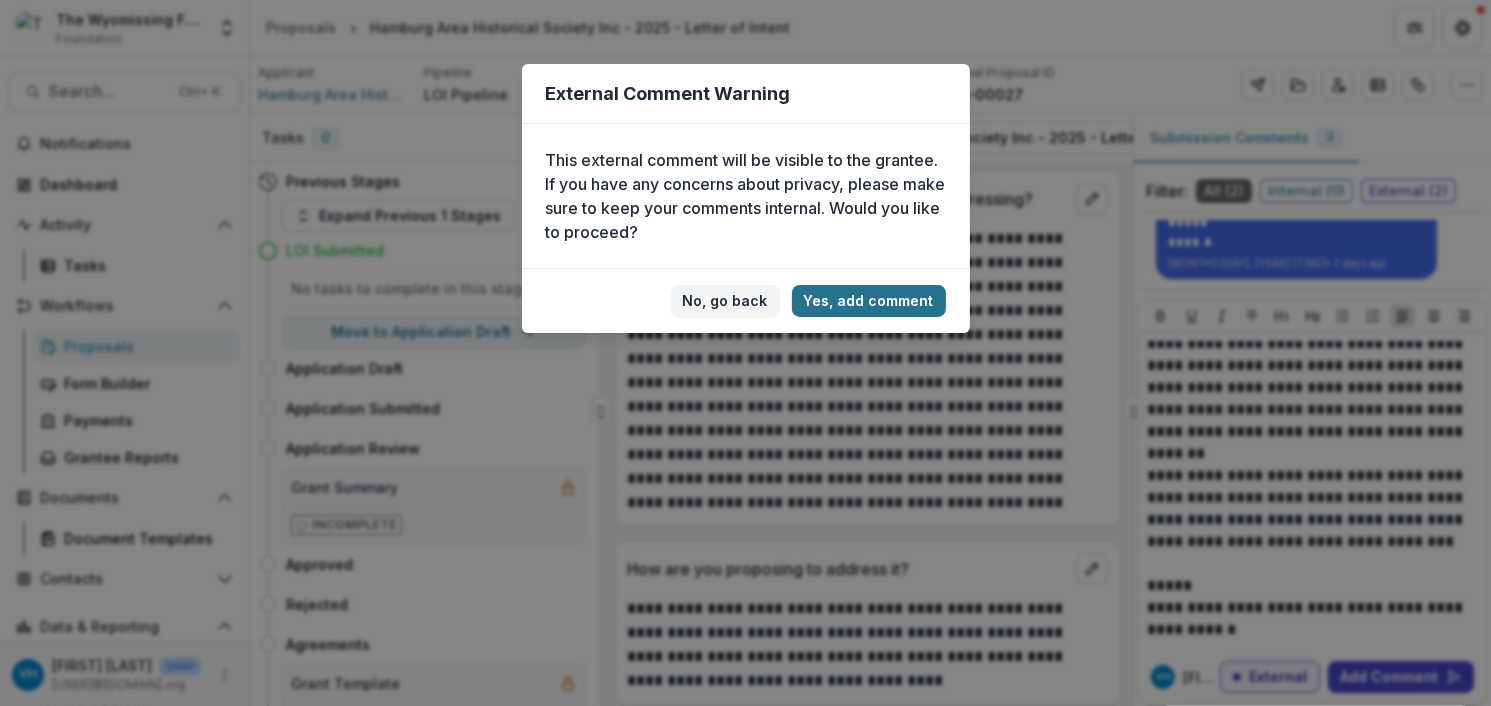 click on "Yes, add comment" at bounding box center [869, 301] 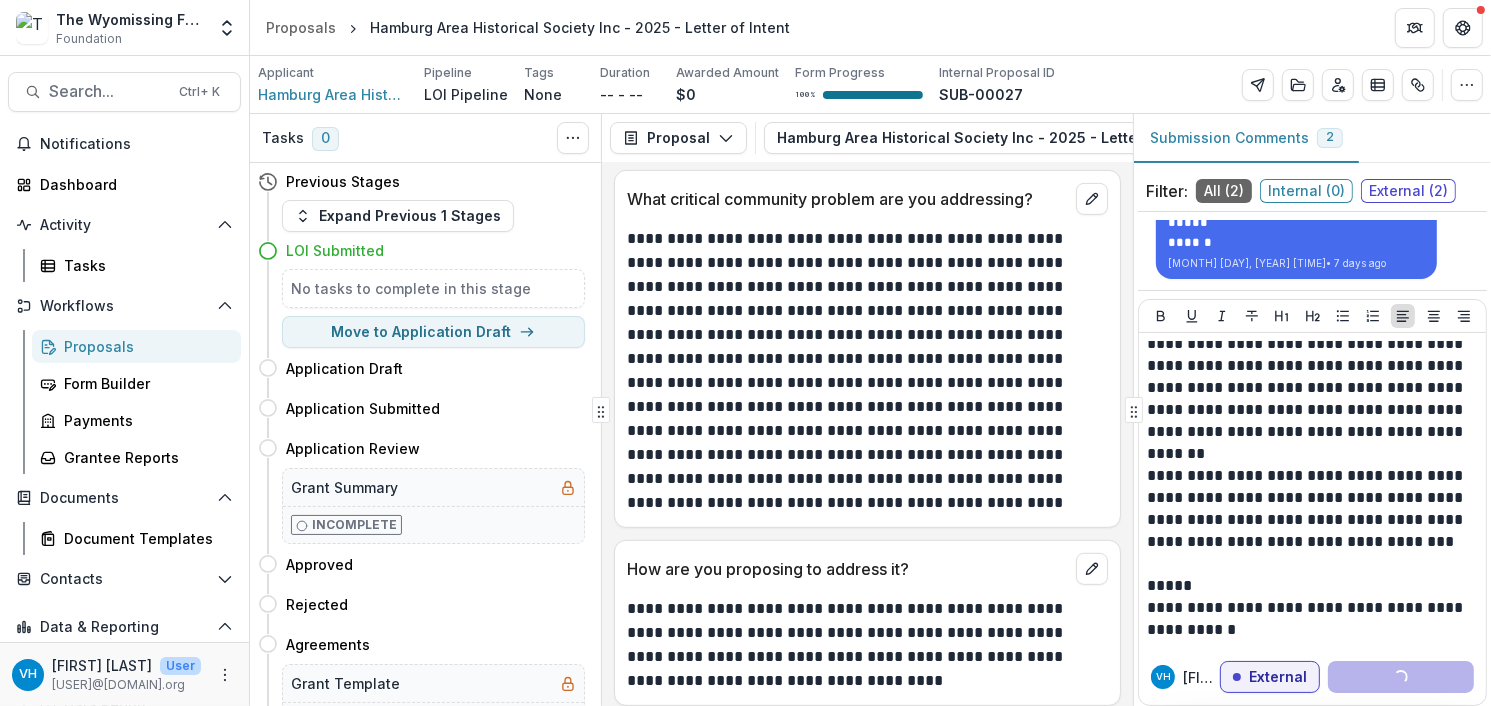 scroll, scrollTop: 983, scrollLeft: 0, axis: vertical 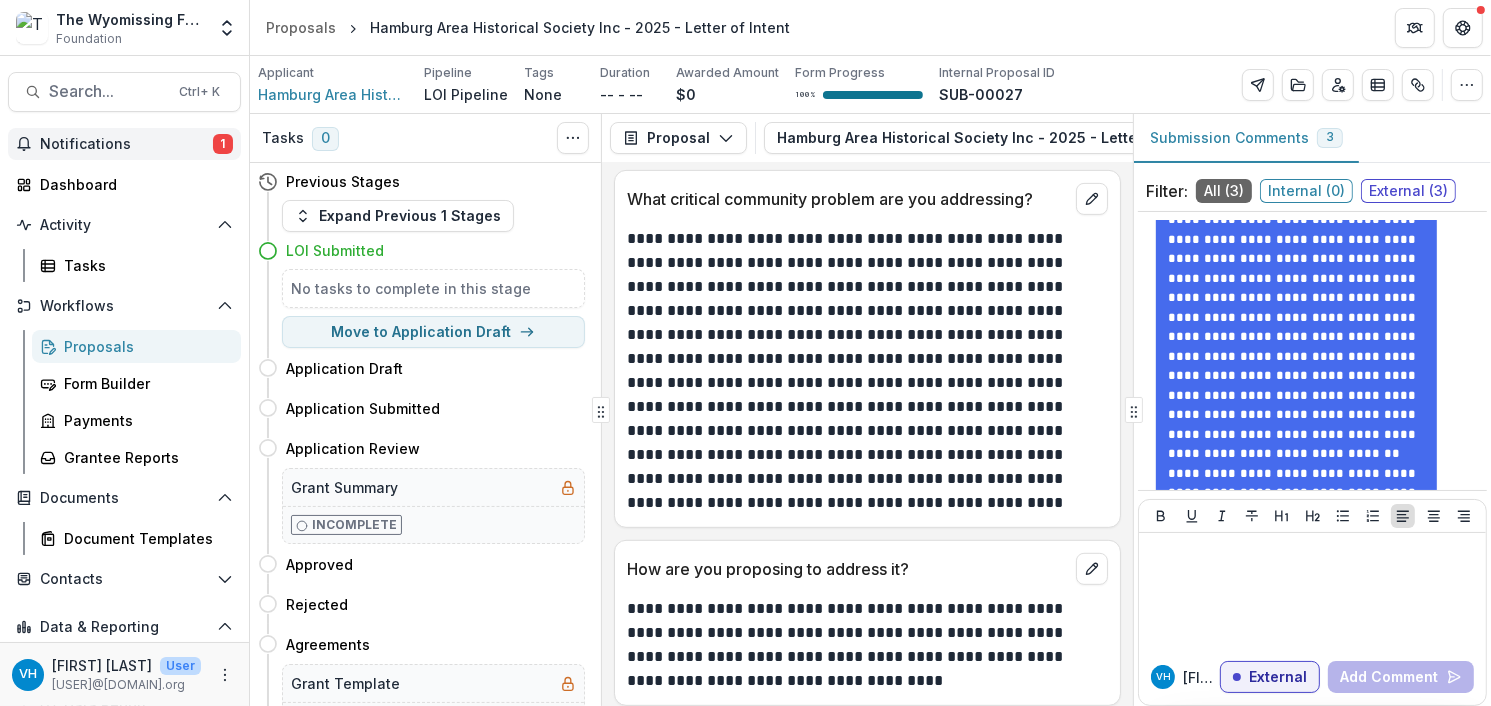 click on "Notifications" at bounding box center [126, 144] 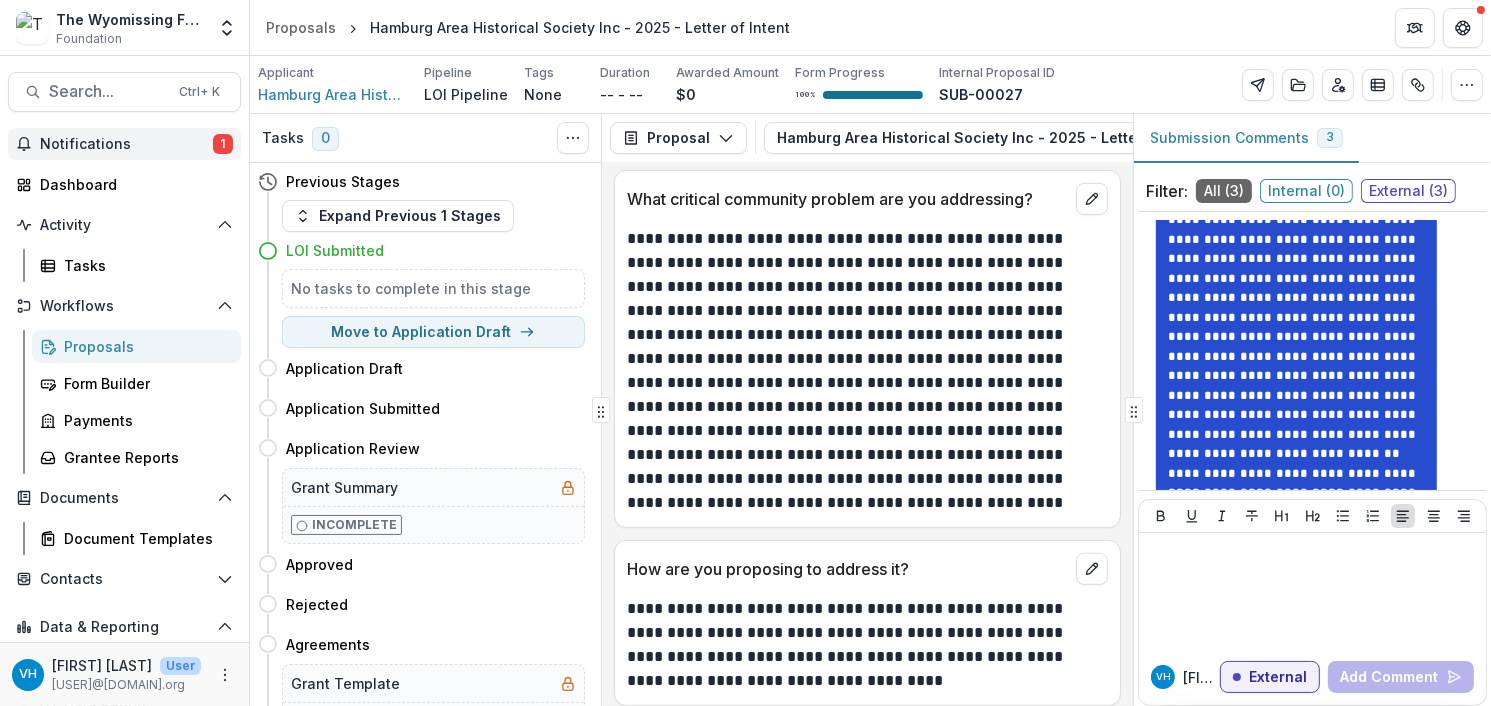 click on "**********" at bounding box center (1296, 318) 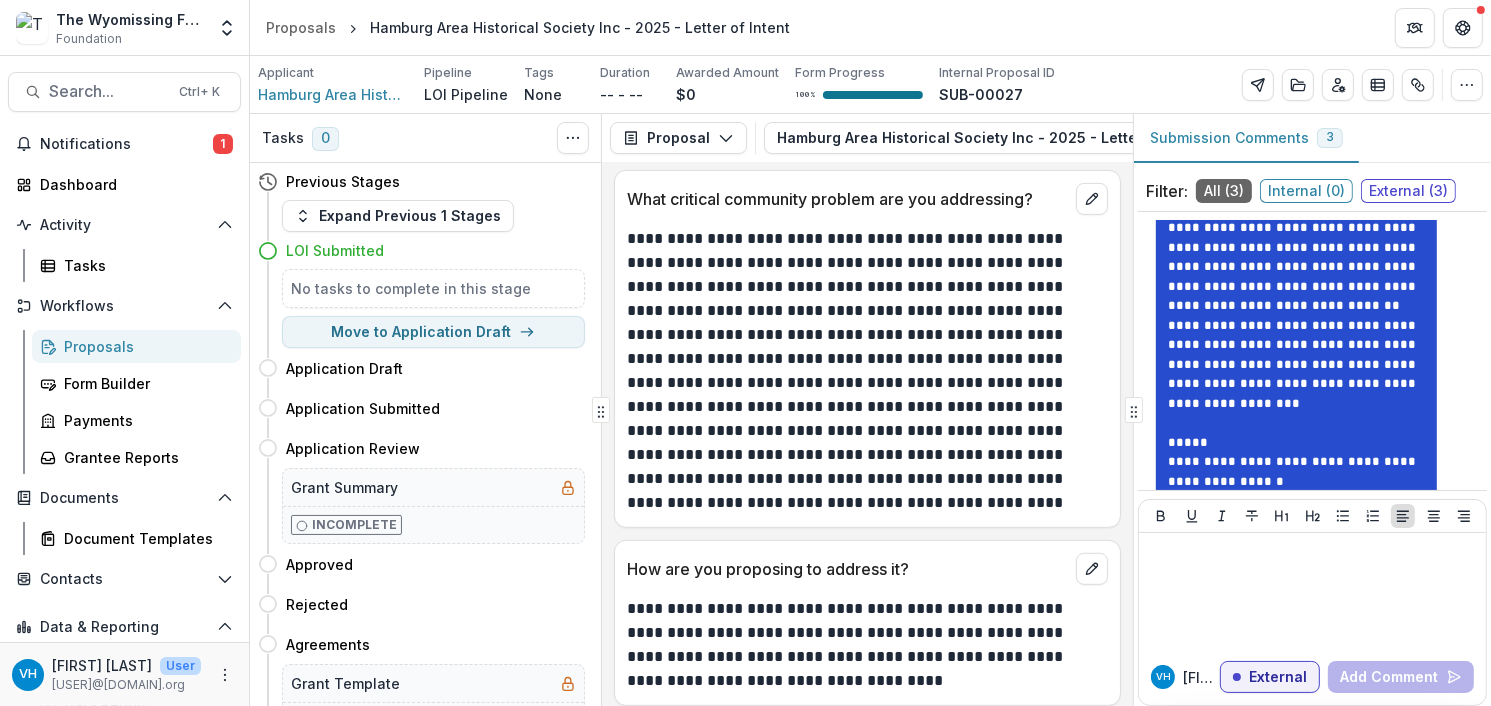 scroll, scrollTop: 1288, scrollLeft: 0, axis: vertical 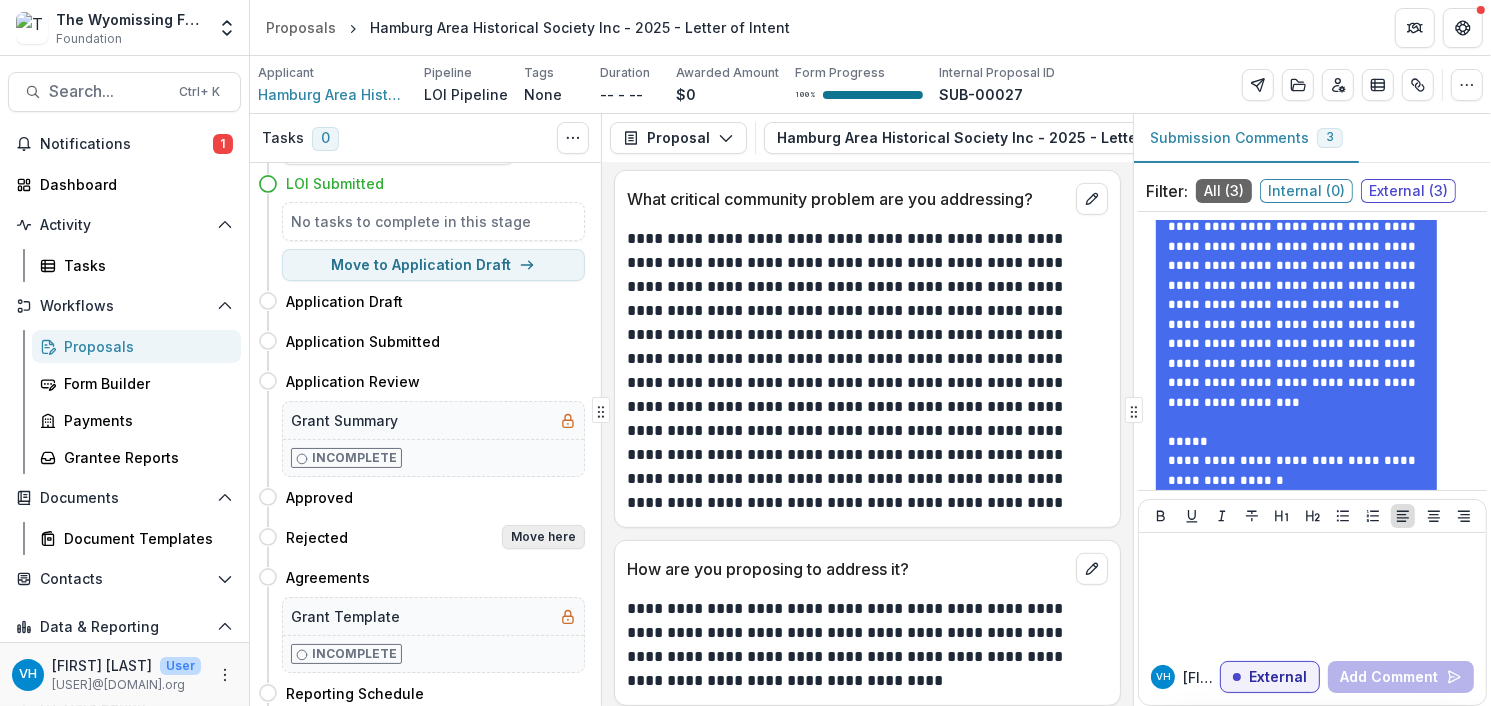 click on "Move here" at bounding box center (543, 537) 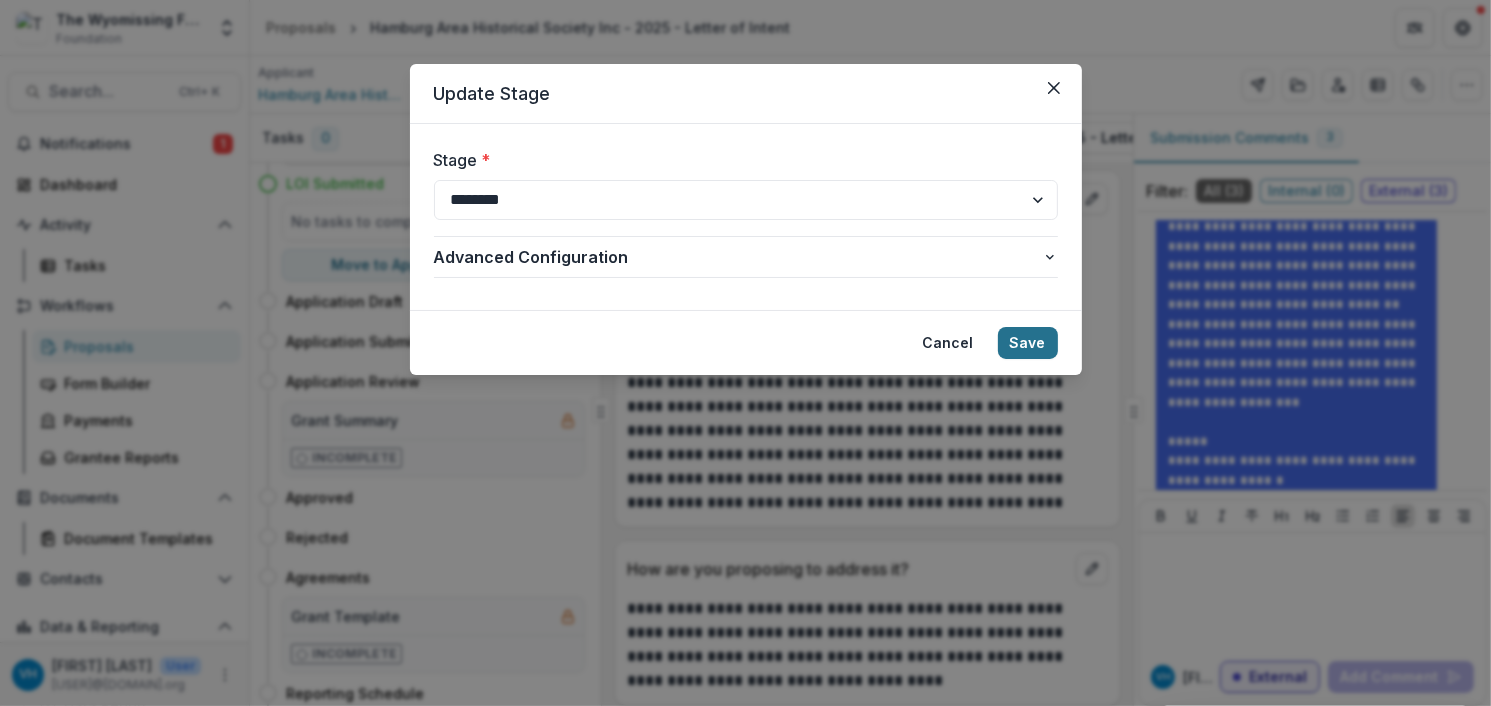 click on "Save" at bounding box center (1028, 343) 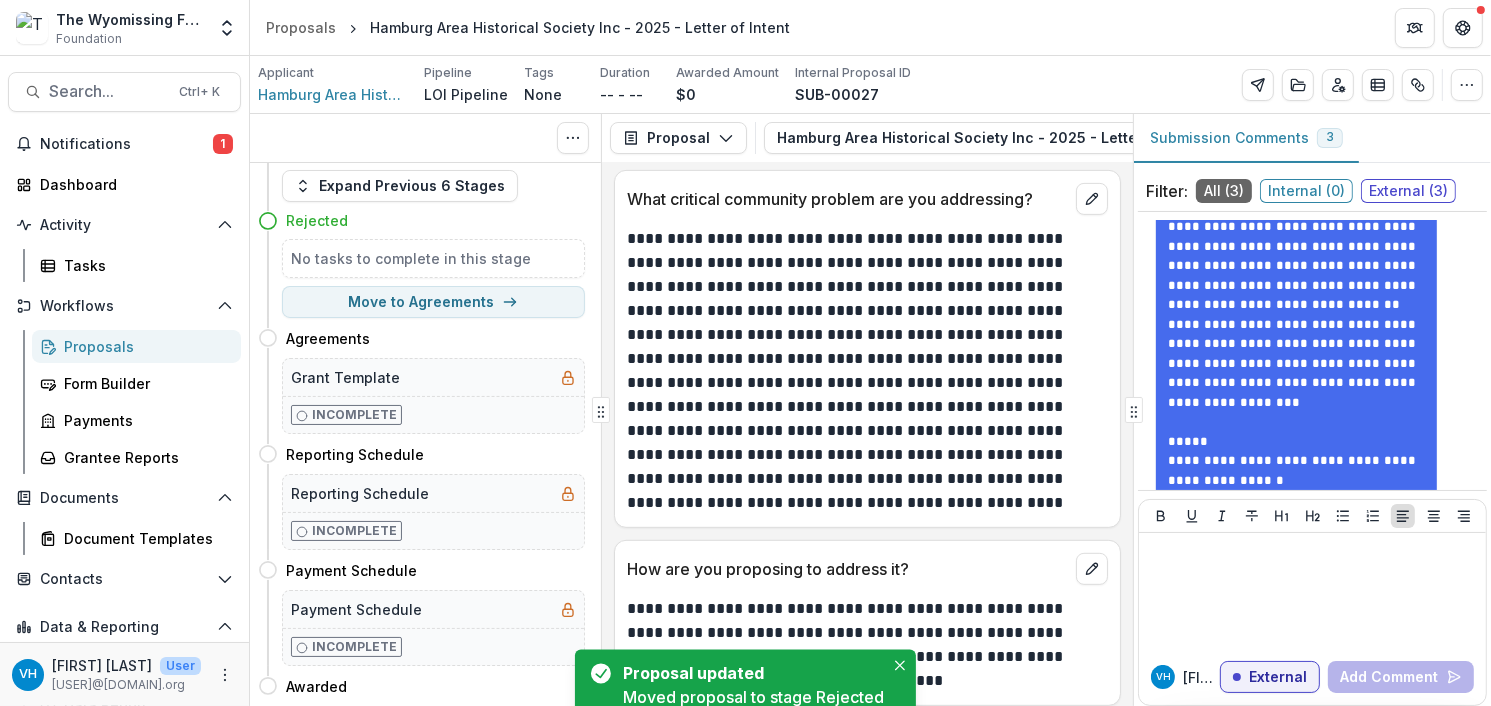 scroll, scrollTop: 26, scrollLeft: 0, axis: vertical 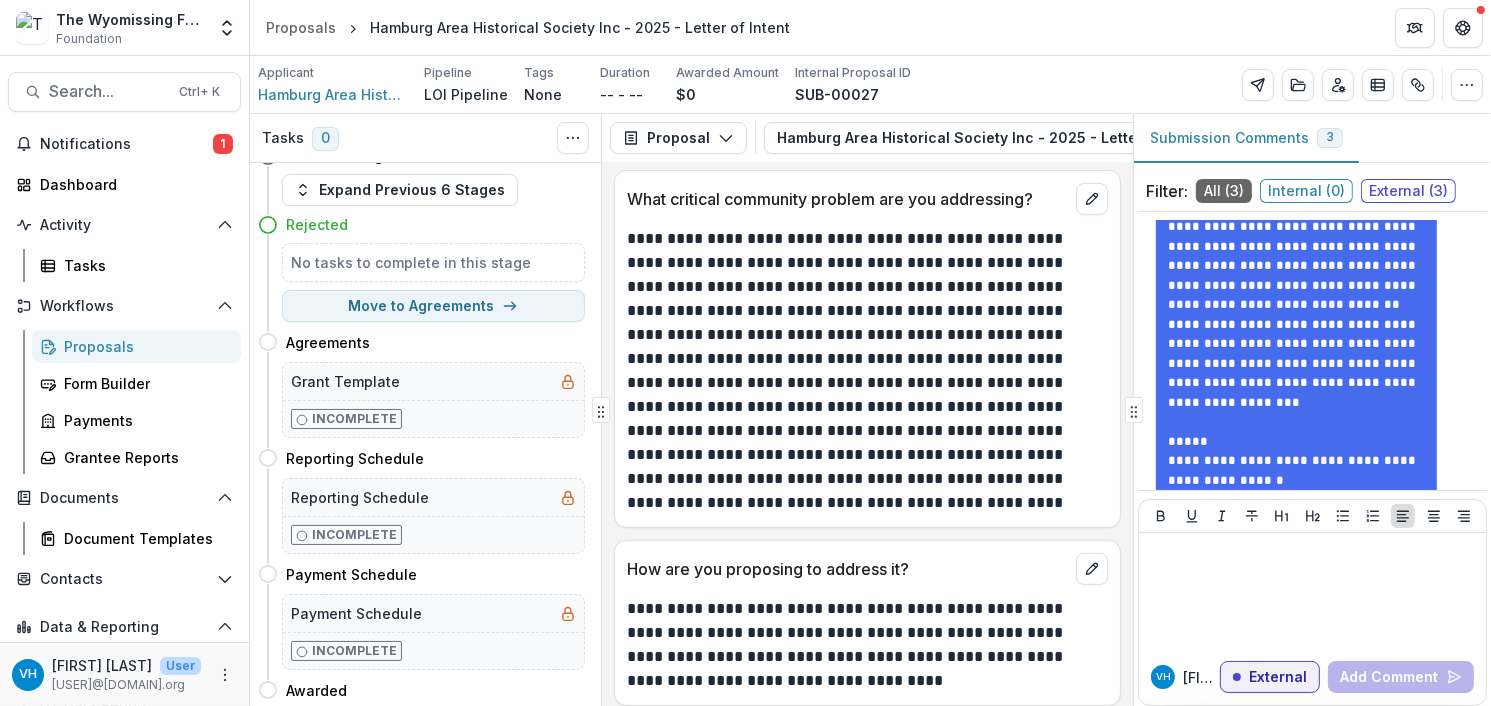 click on "Proposals Hamburg Area Historical Society Inc - [YEAR] - Letter of Intent" at bounding box center [870, 27] 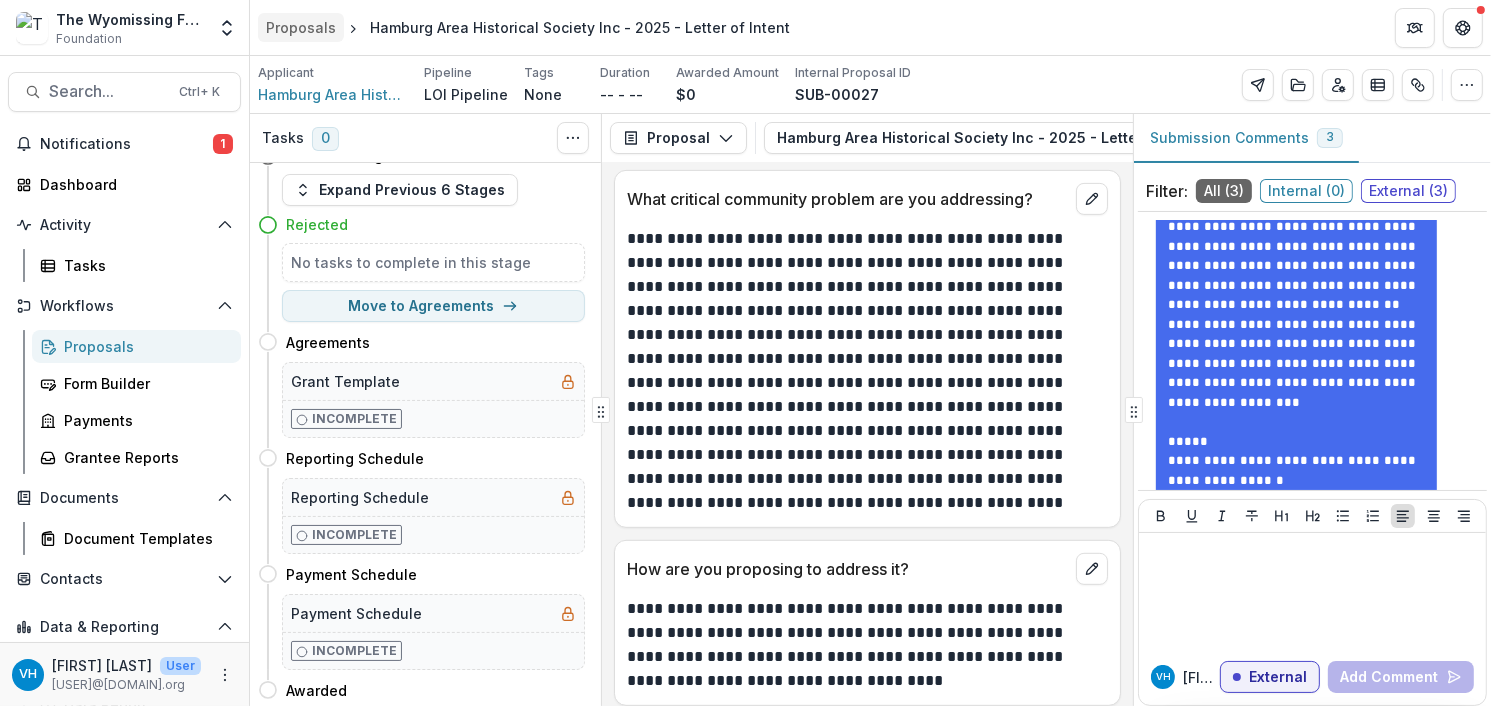 click on "Proposals" at bounding box center [301, 27] 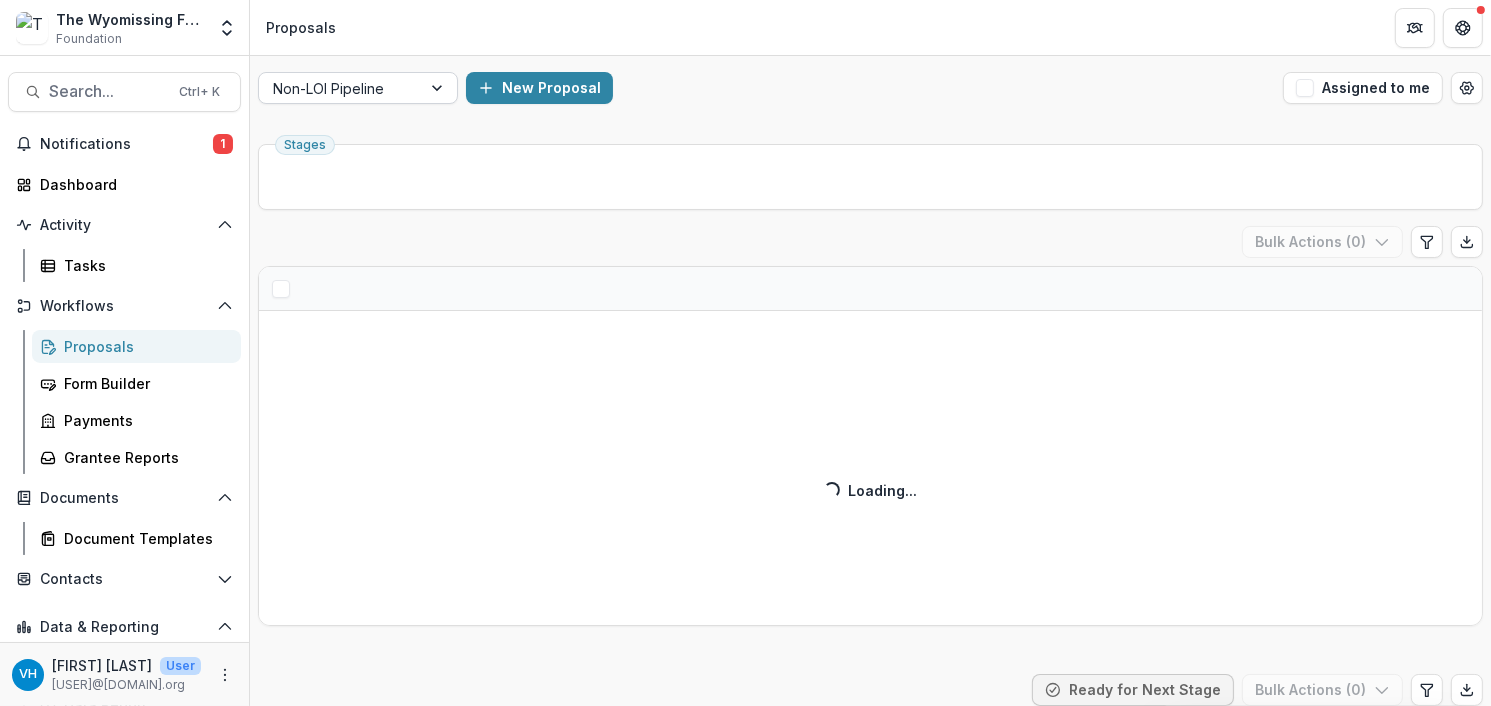 click at bounding box center [340, 88] 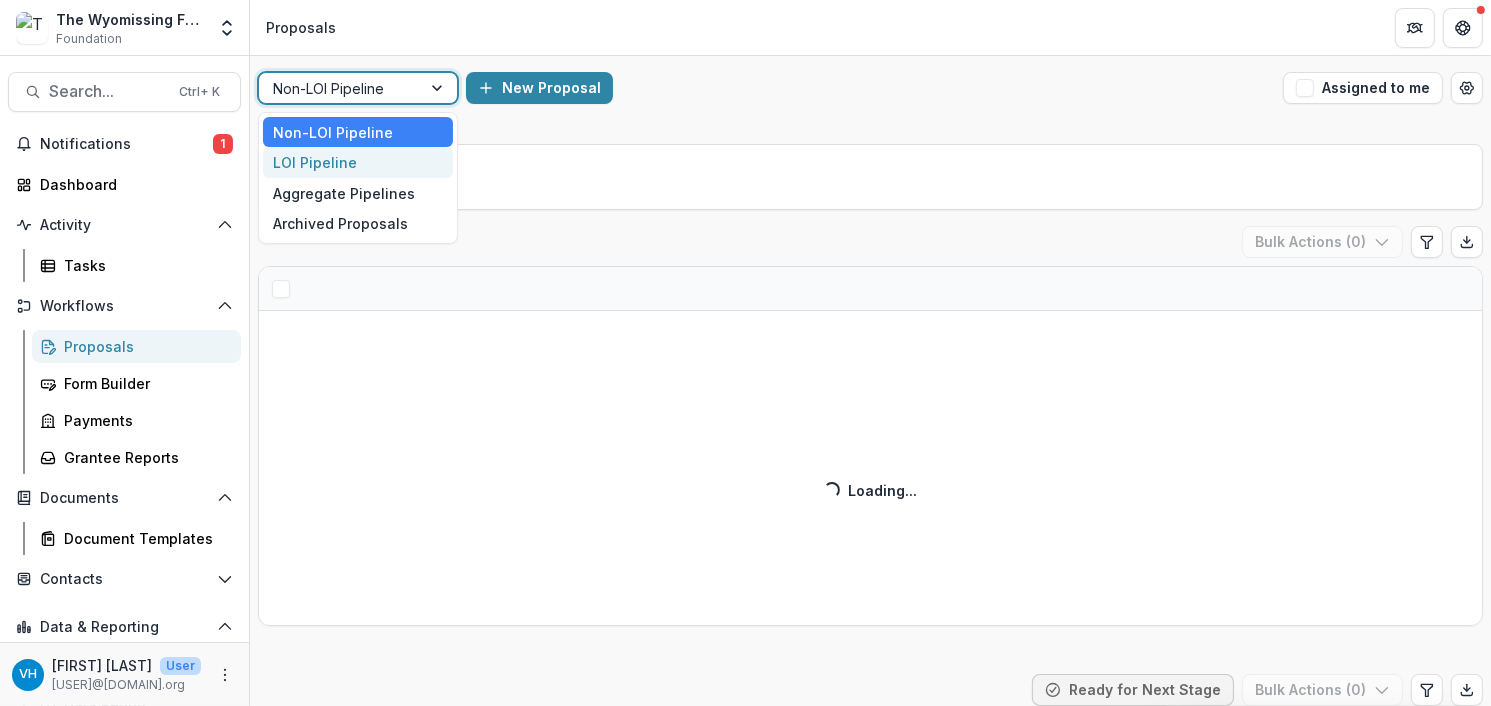 click on "LOI Pipeline" at bounding box center [358, 162] 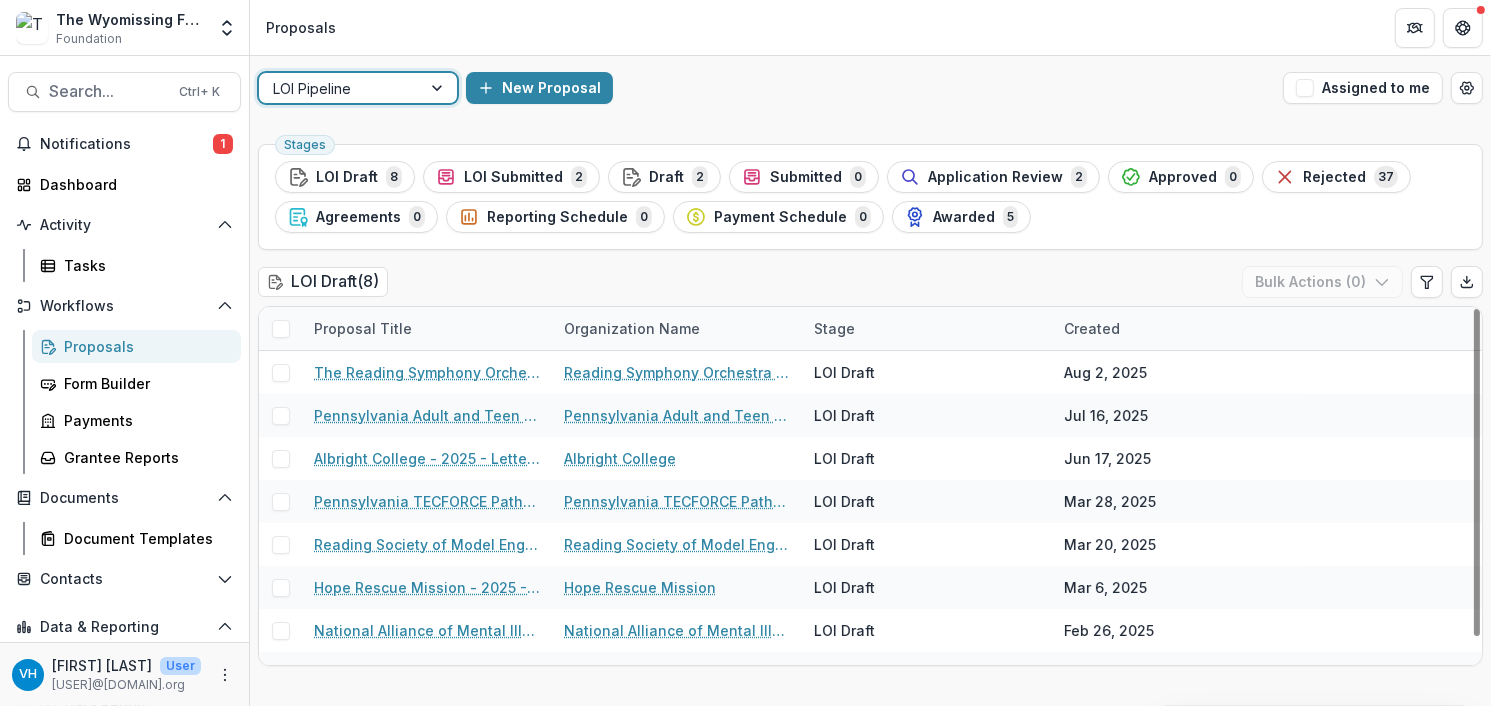 scroll, scrollTop: 29, scrollLeft: 0, axis: vertical 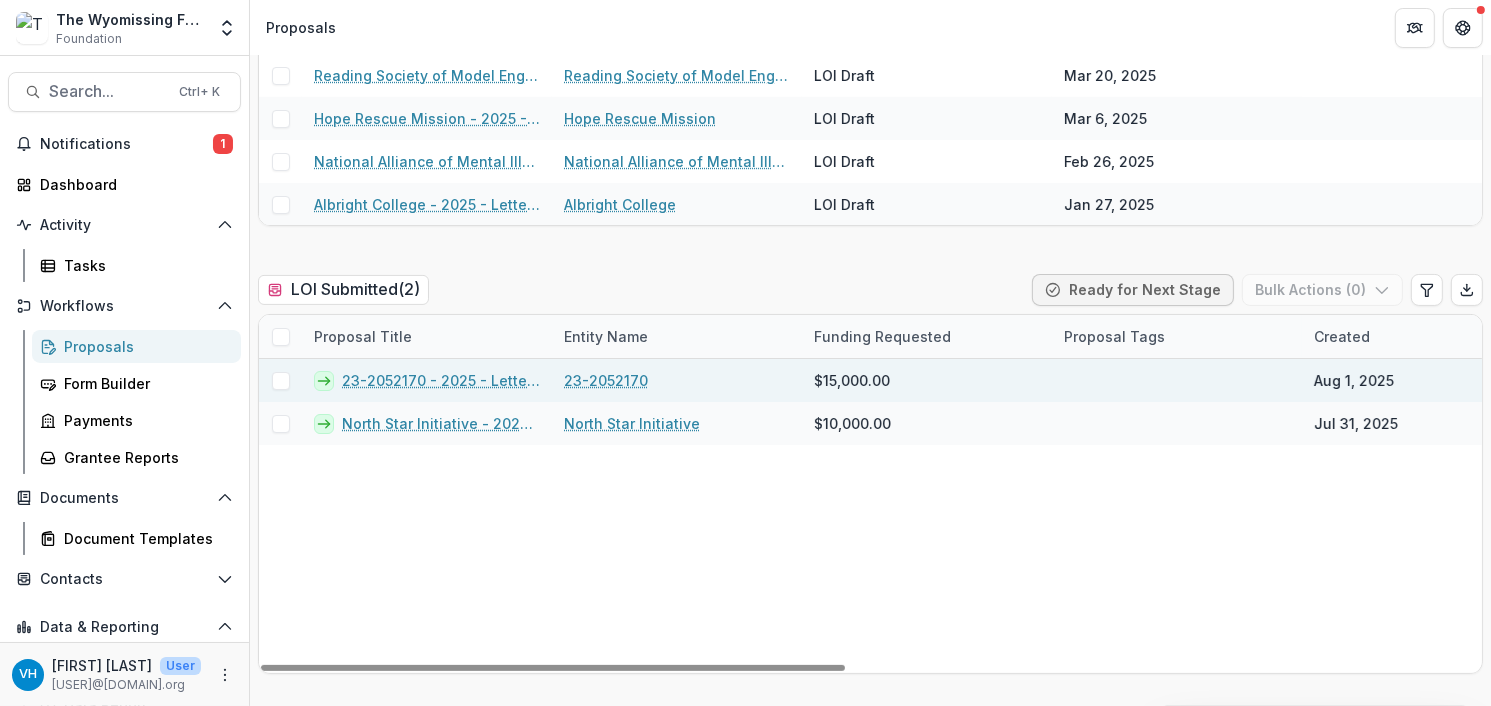 click on "23-2052170 - 2025 - Letter of Intent" at bounding box center [441, 380] 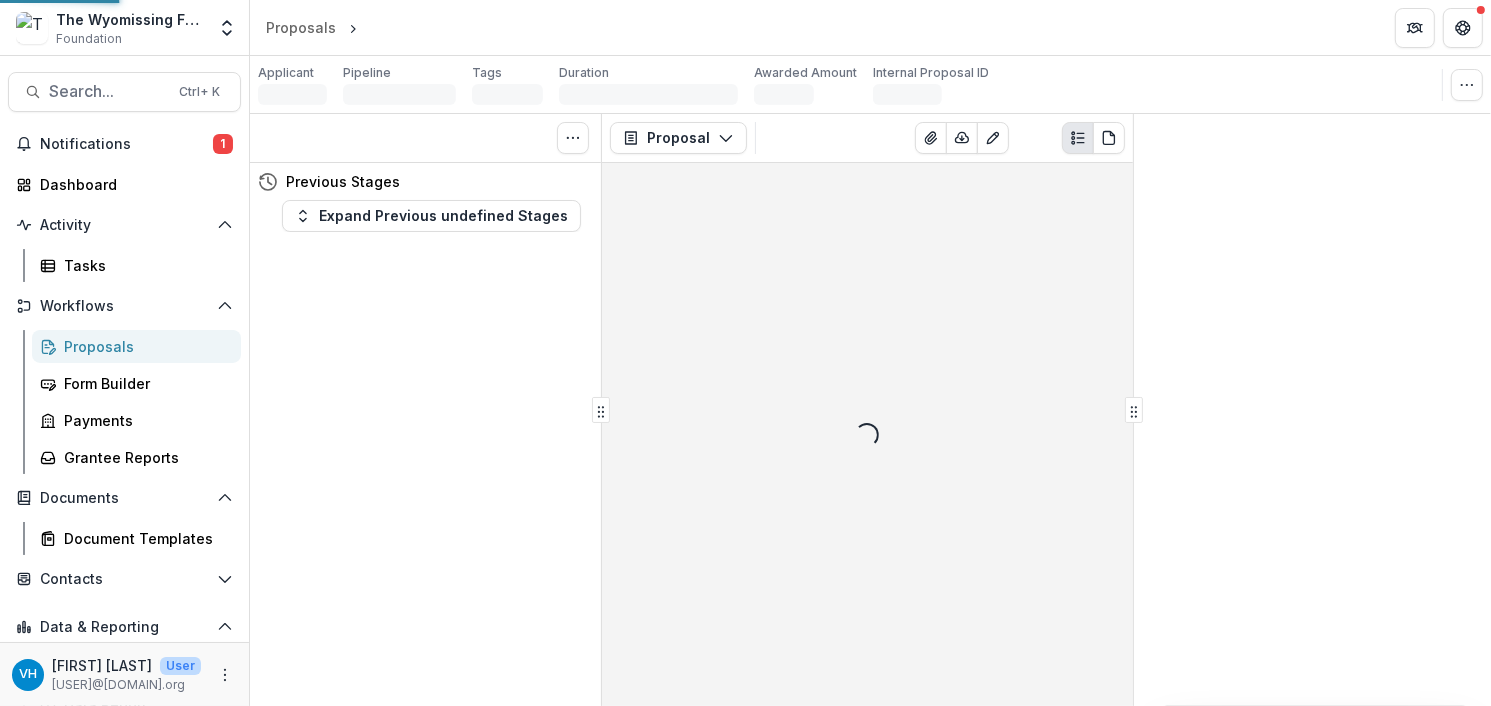 scroll, scrollTop: 0, scrollLeft: 0, axis: both 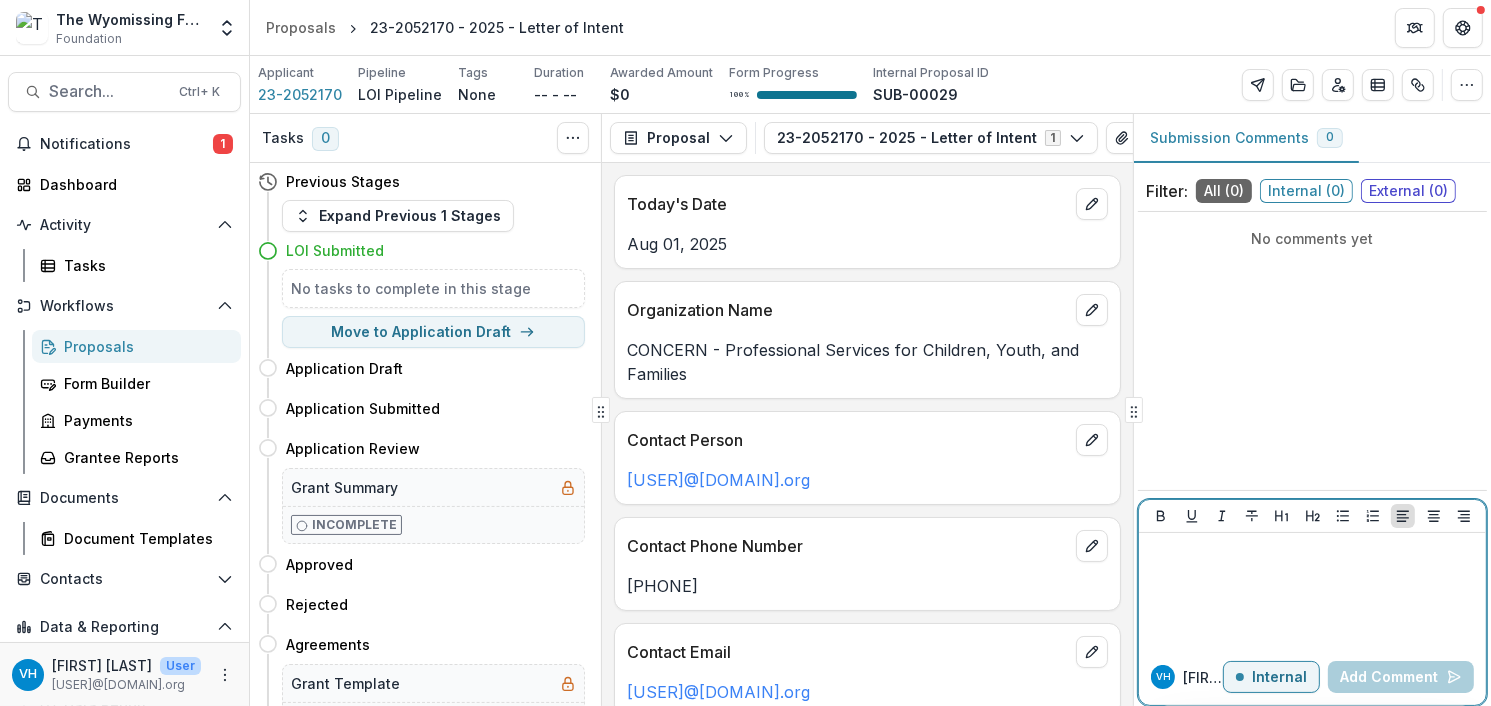 click on "Internal" at bounding box center [1279, 677] 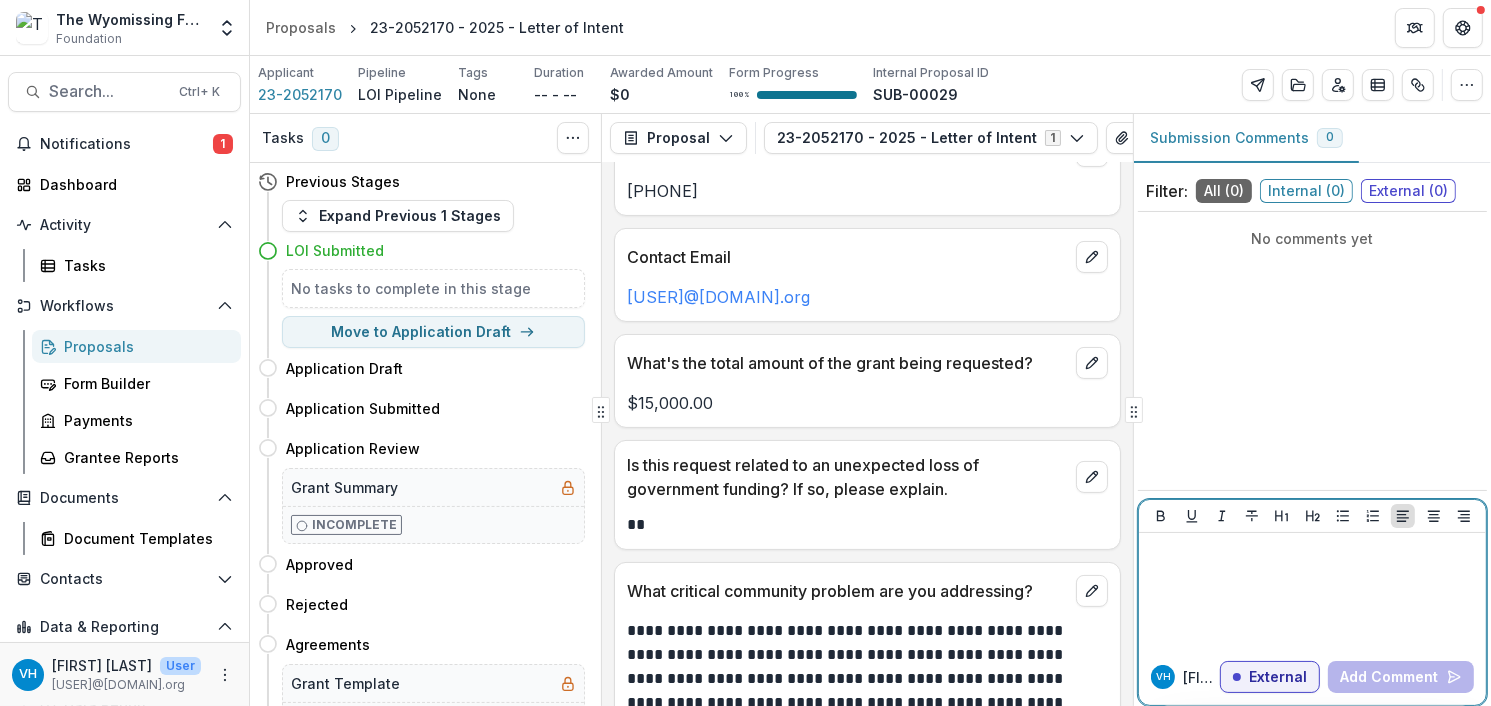 scroll, scrollTop: 0, scrollLeft: 0, axis: both 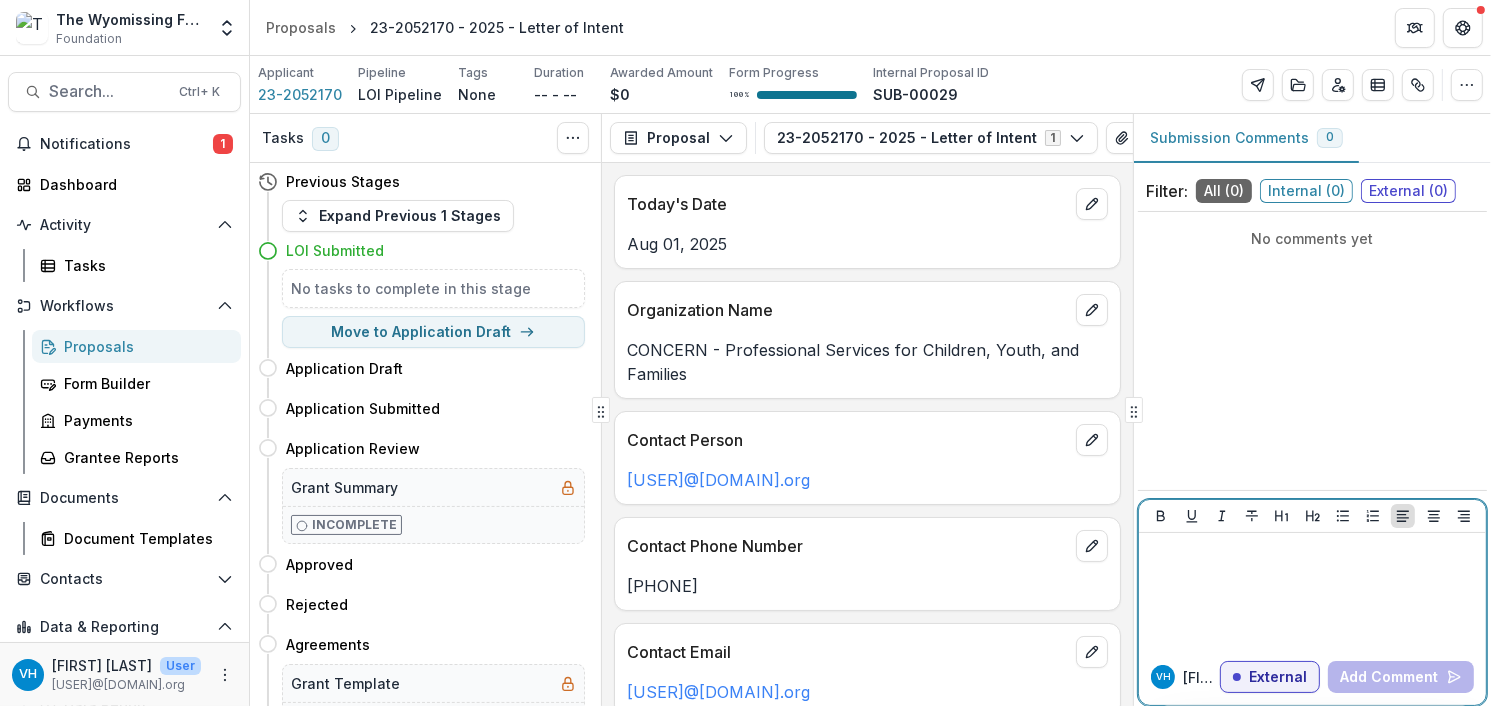 click at bounding box center [1312, 591] 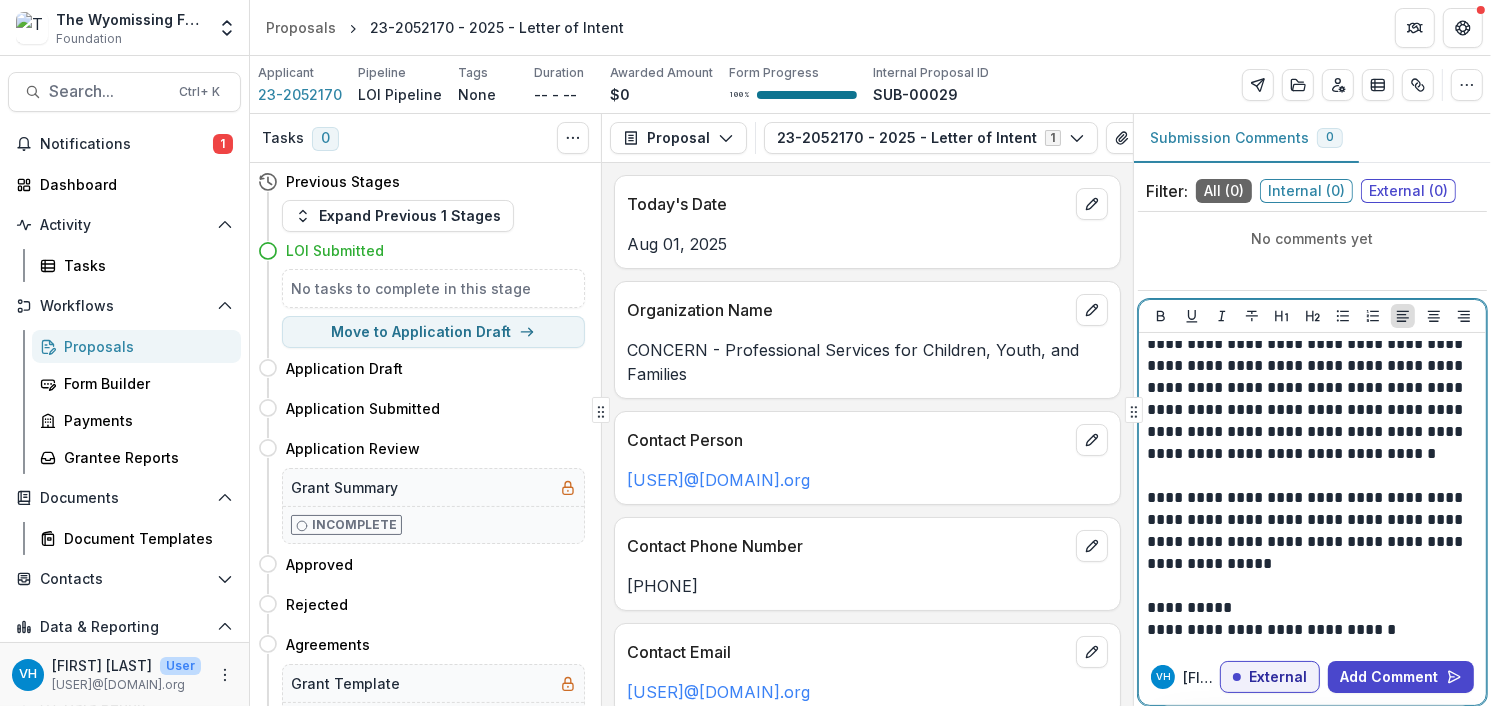 scroll, scrollTop: 0, scrollLeft: 0, axis: both 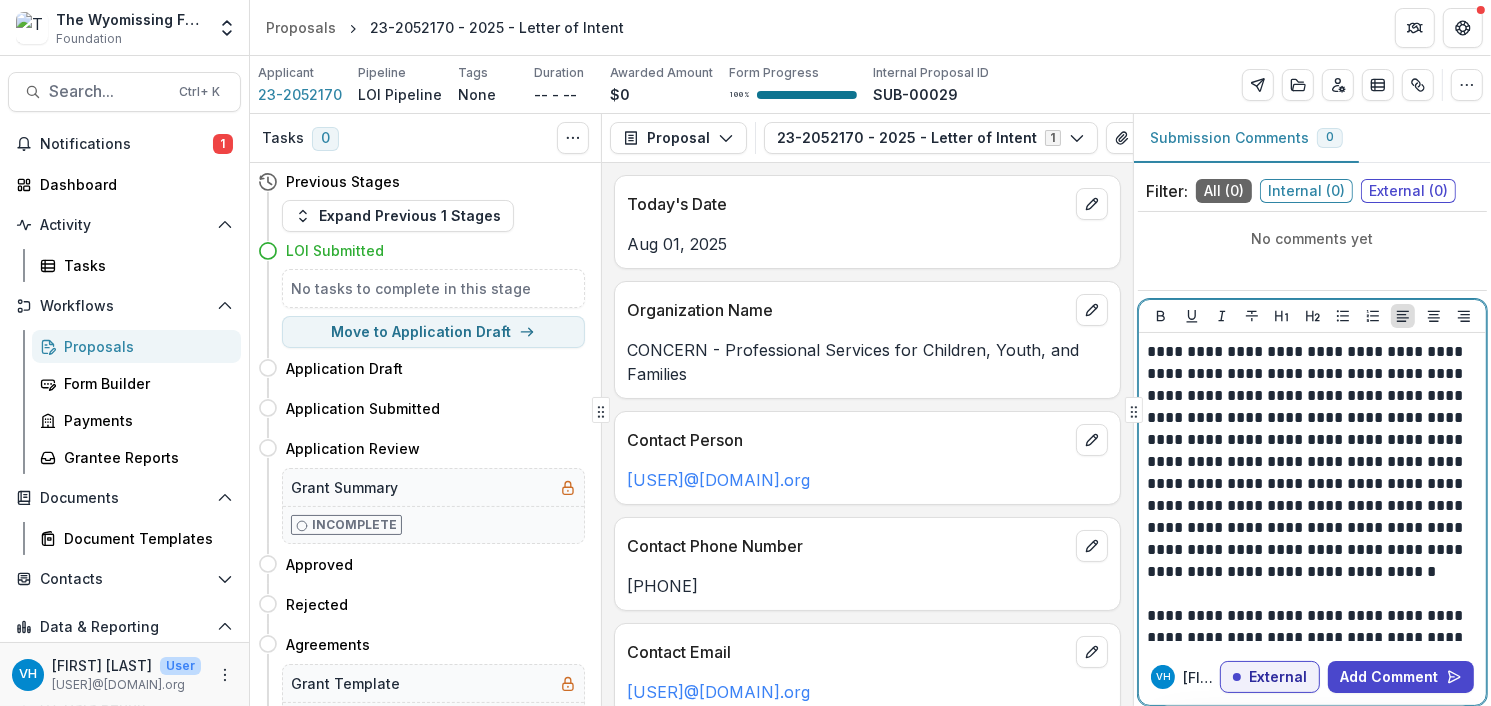 click on "**********" at bounding box center (1310, 462) 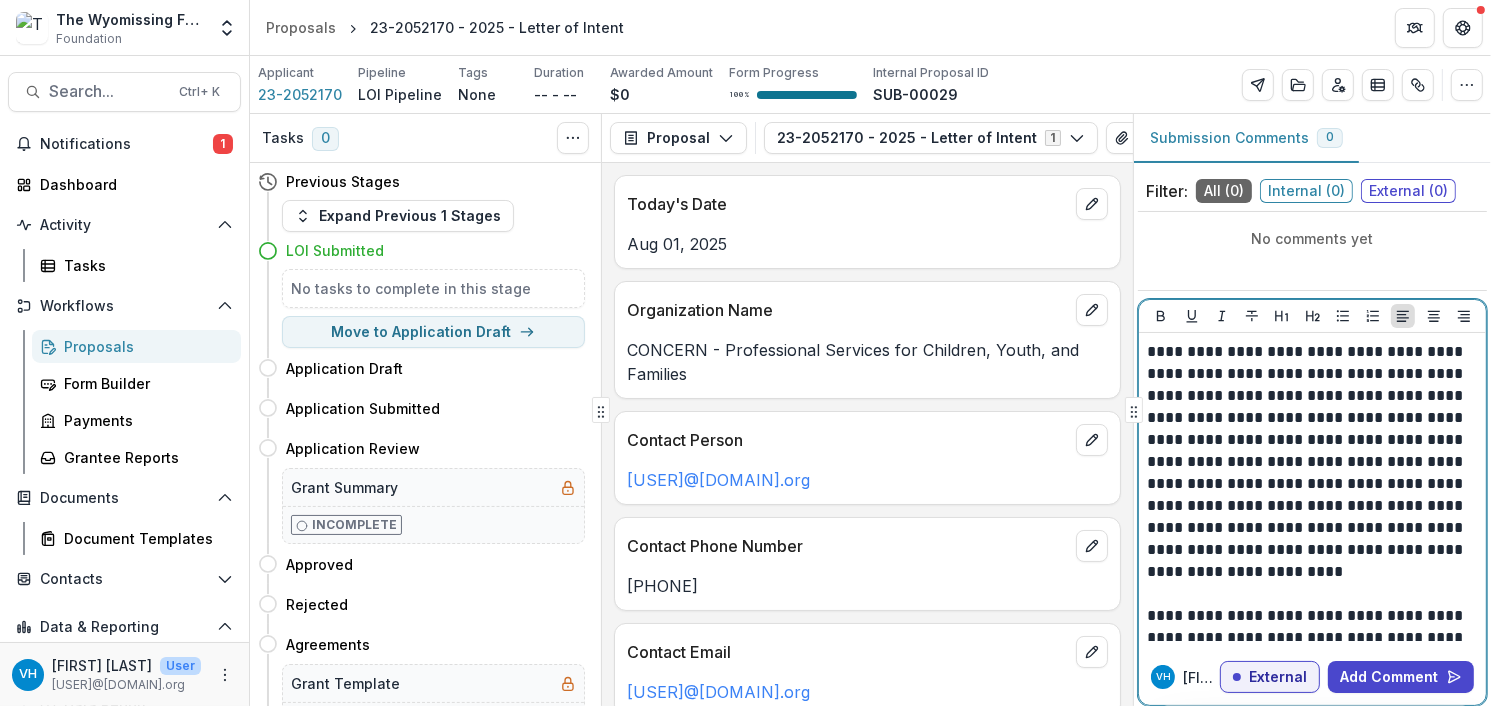 click on "**********" at bounding box center (1310, 462) 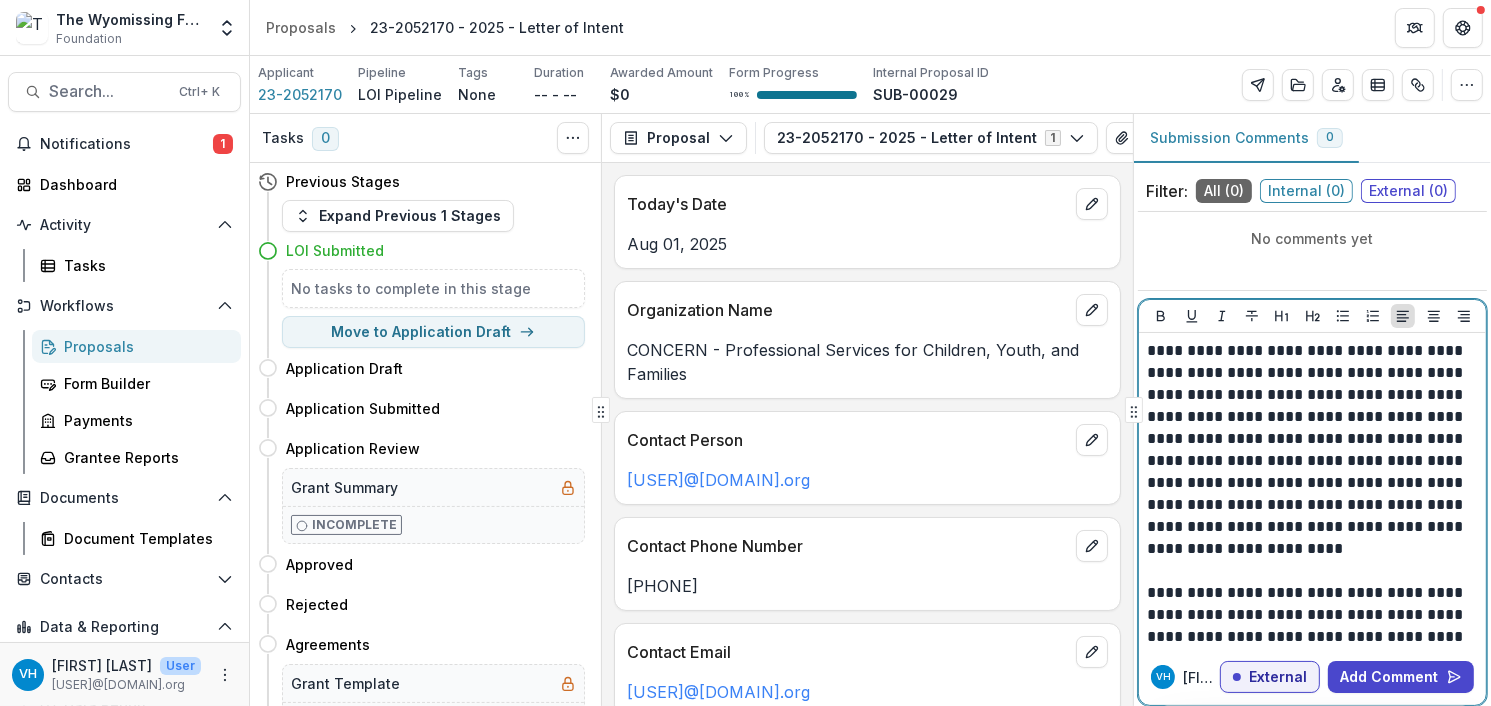 scroll, scrollTop: 0, scrollLeft: 0, axis: both 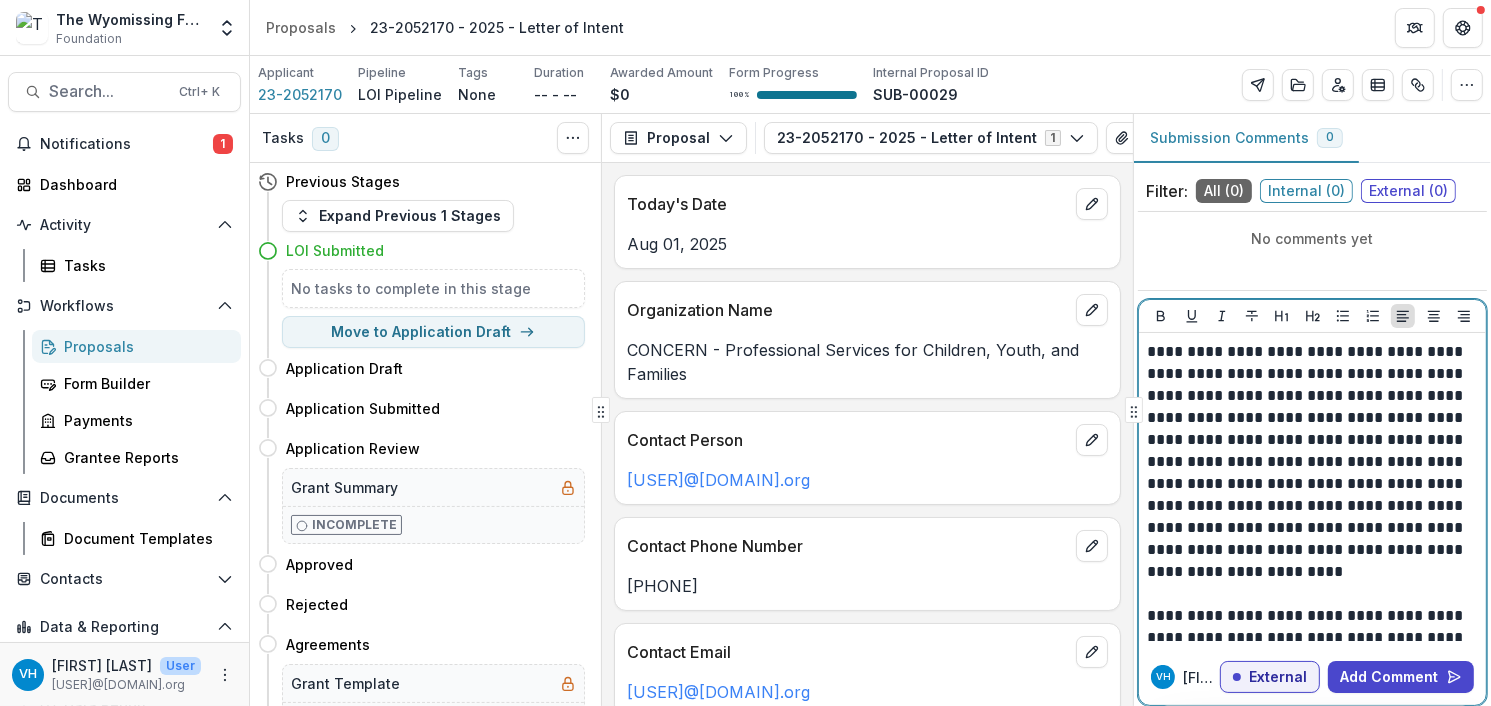 click on "**********" at bounding box center (1310, 462) 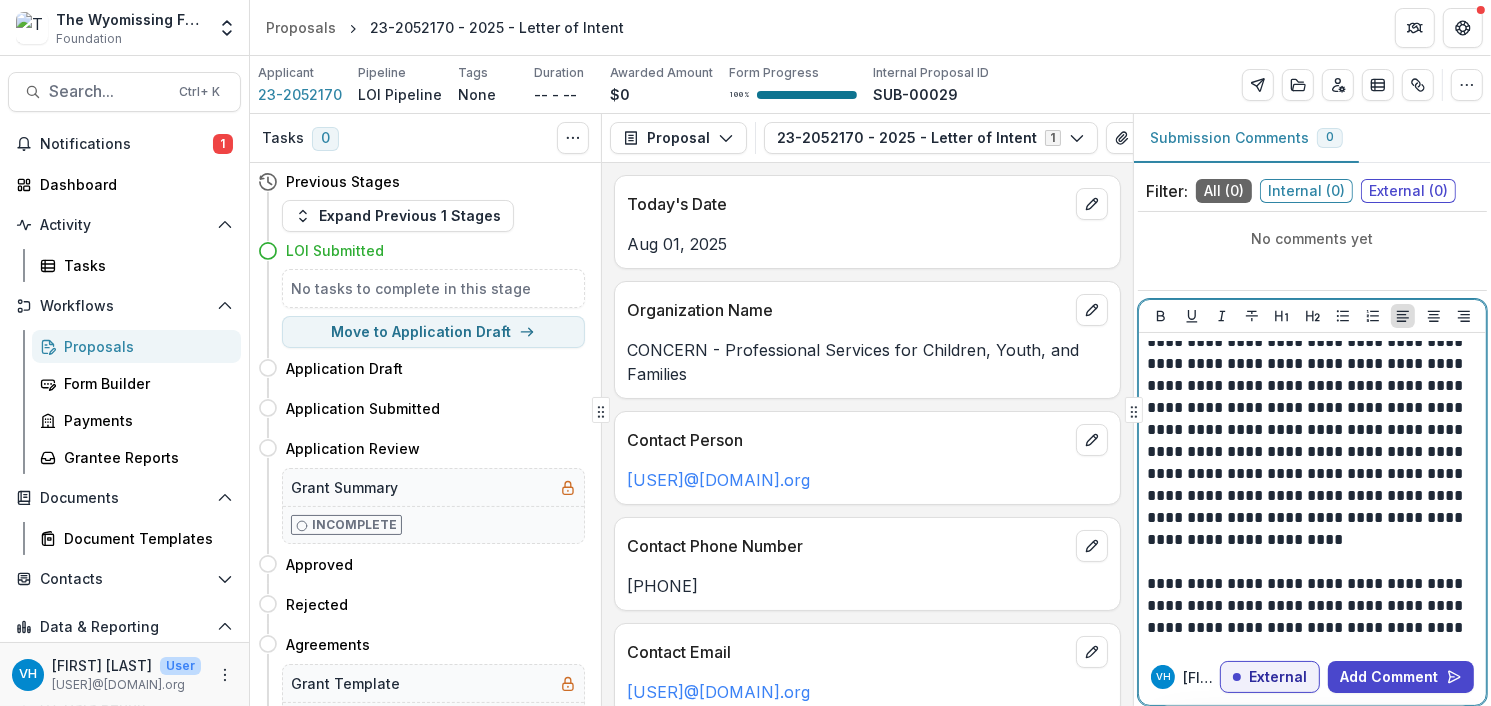 scroll, scrollTop: 32, scrollLeft: 0, axis: vertical 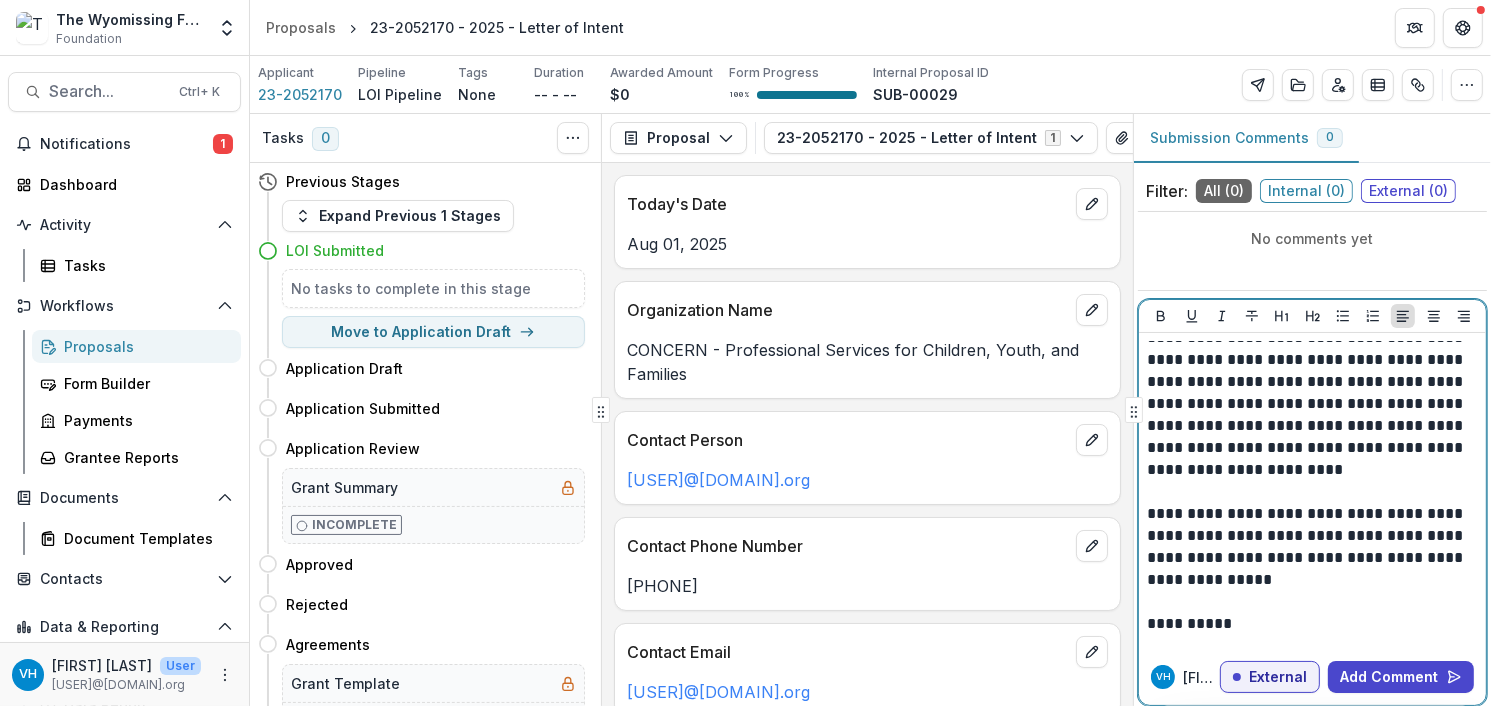 click on "**********" at bounding box center [1310, 547] 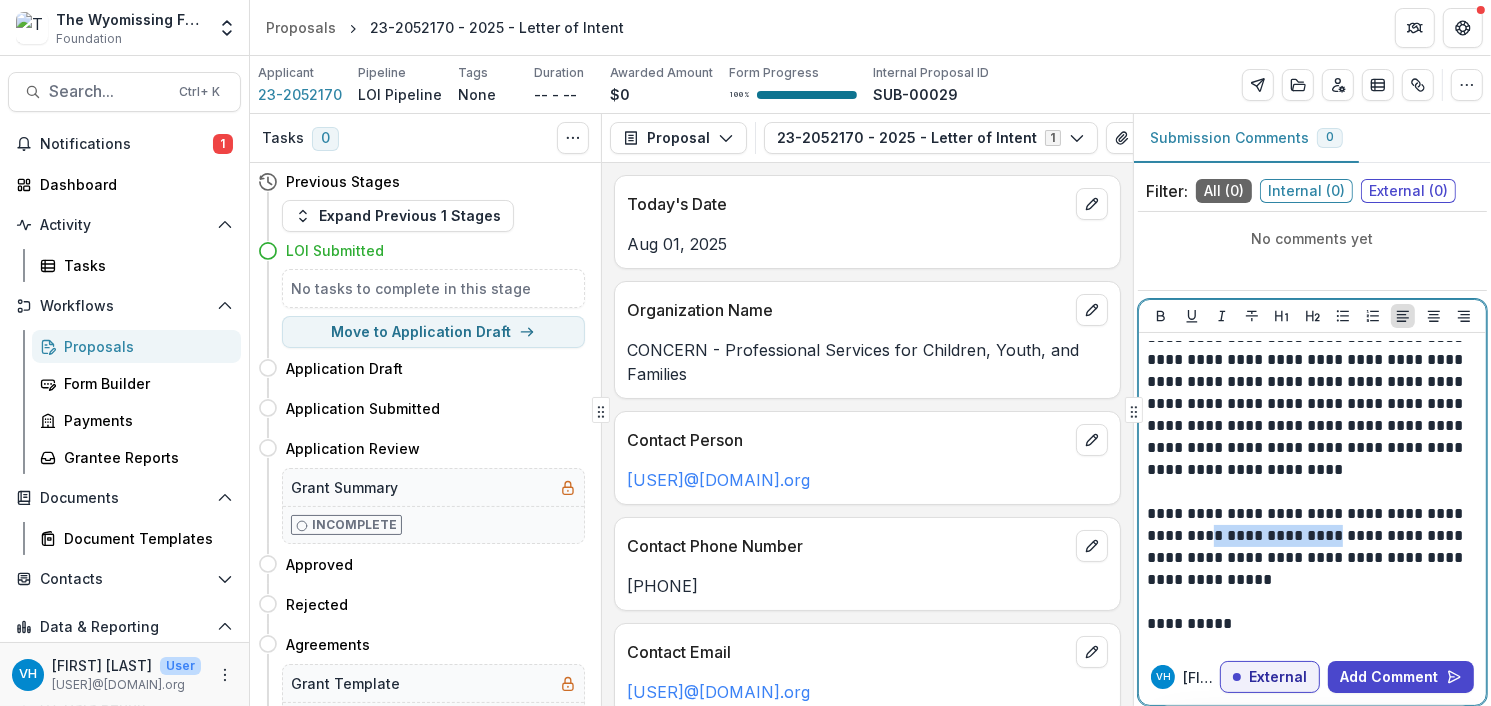 drag, startPoint x: 1208, startPoint y: 533, endPoint x: 1330, endPoint y: 530, distance: 122.03688 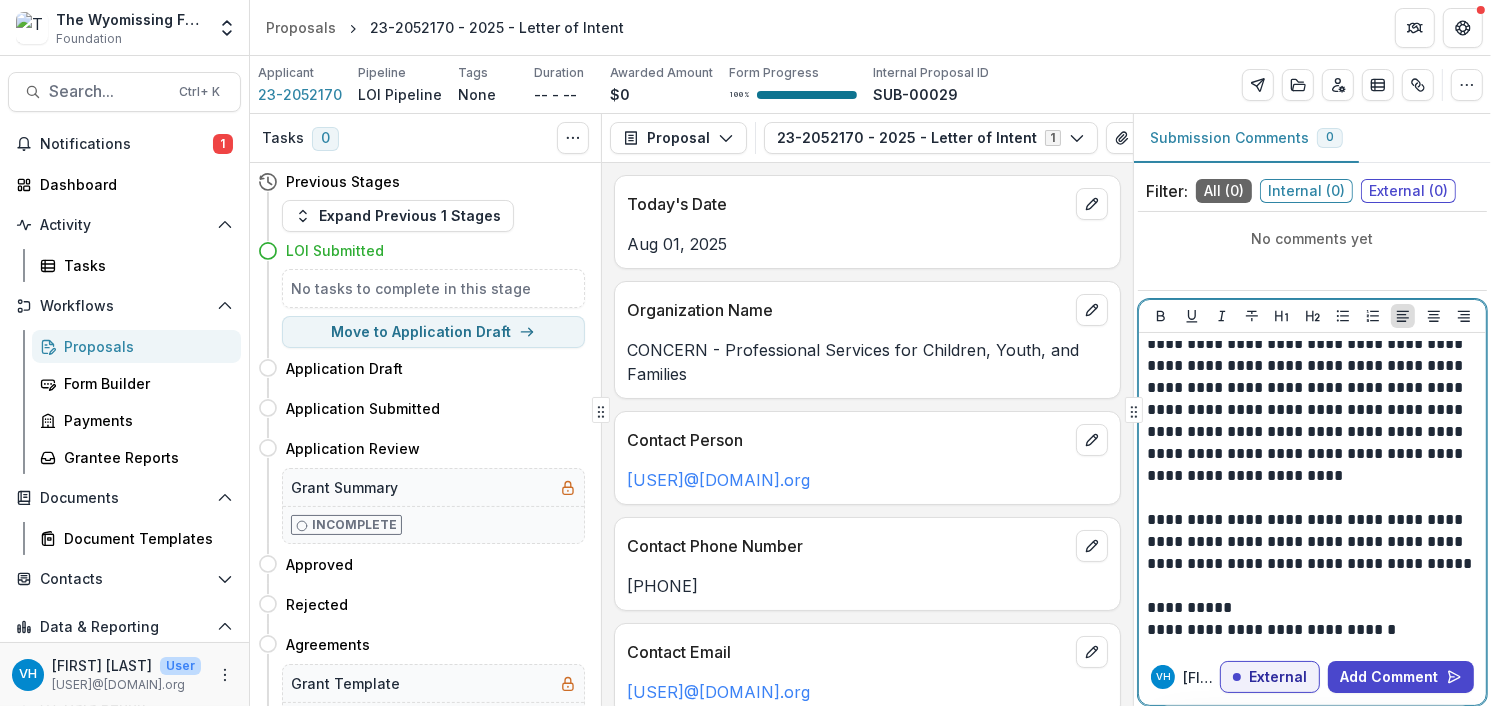 scroll, scrollTop: 102, scrollLeft: 0, axis: vertical 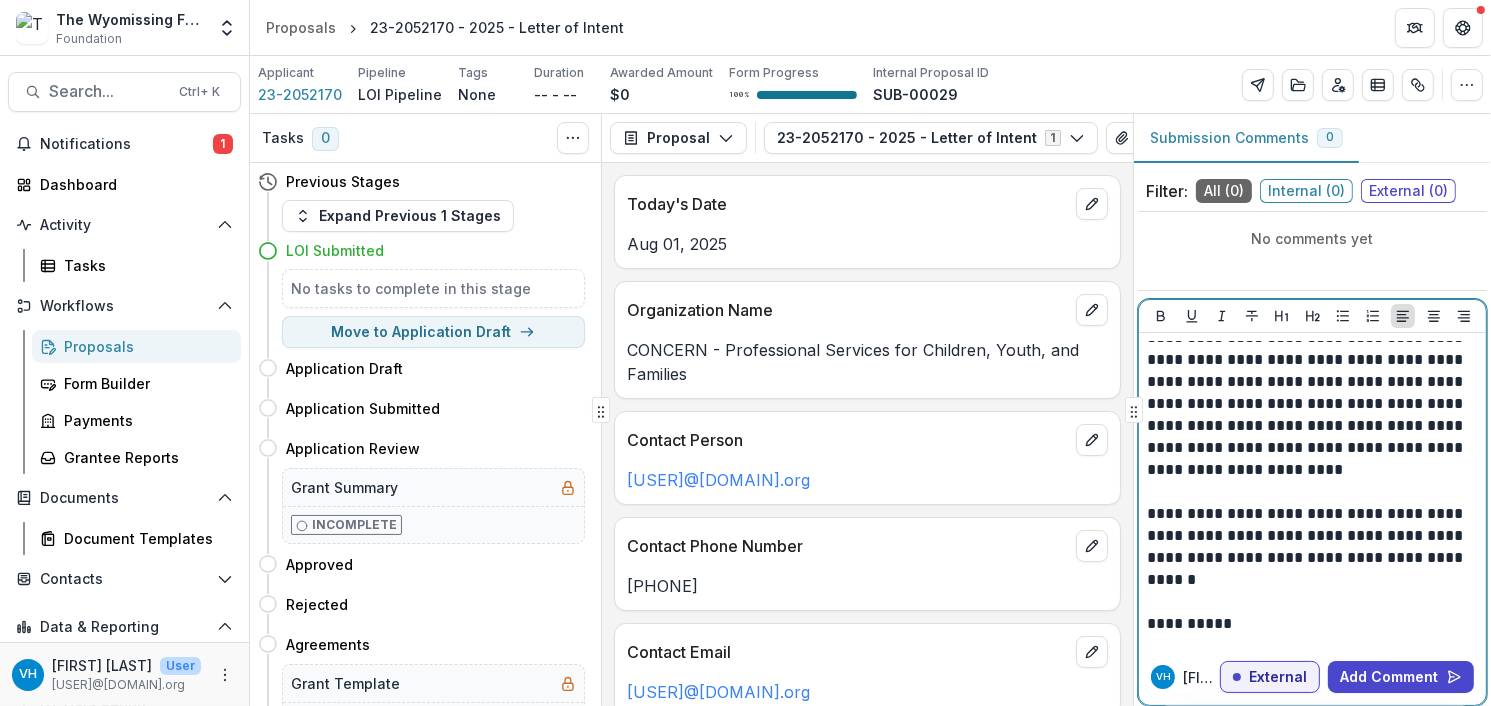 click on "**********" at bounding box center [1310, 547] 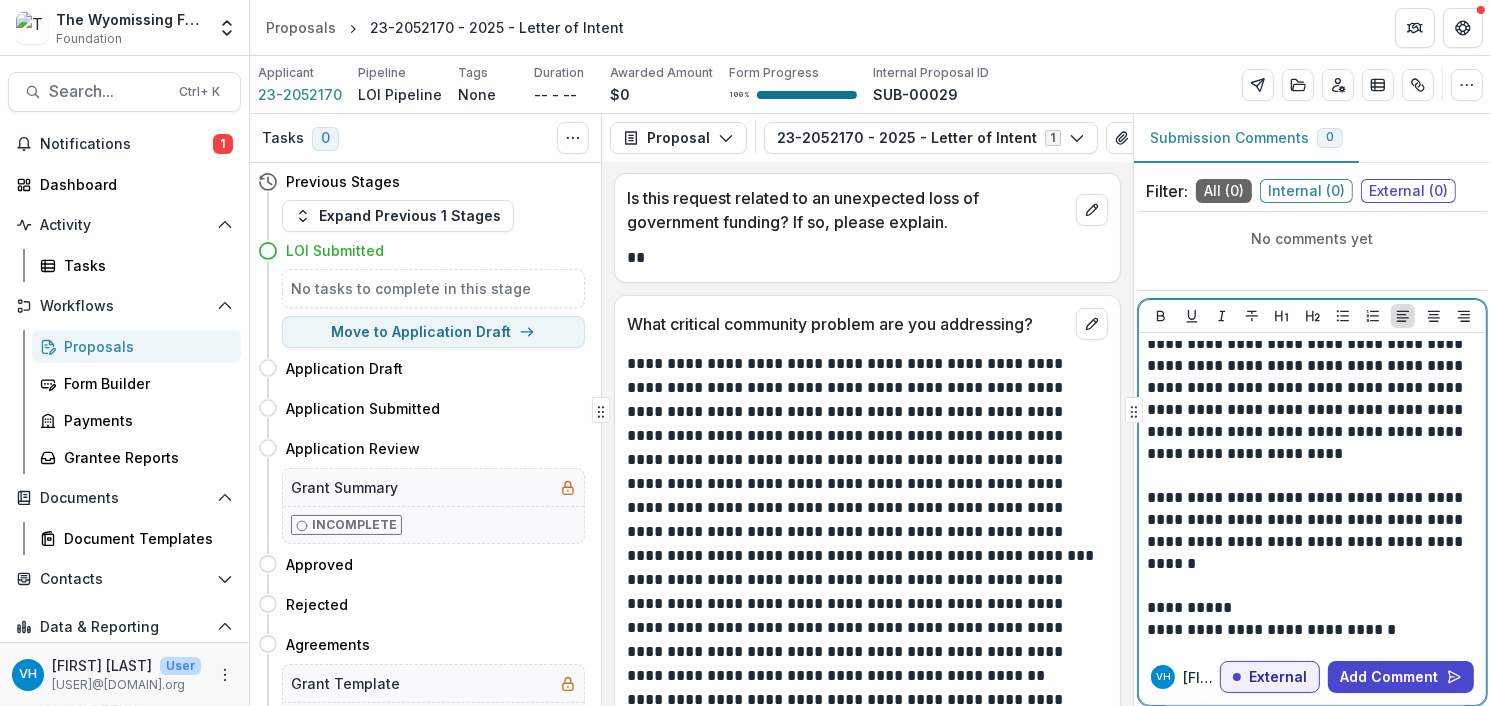 scroll, scrollTop: 704, scrollLeft: 0, axis: vertical 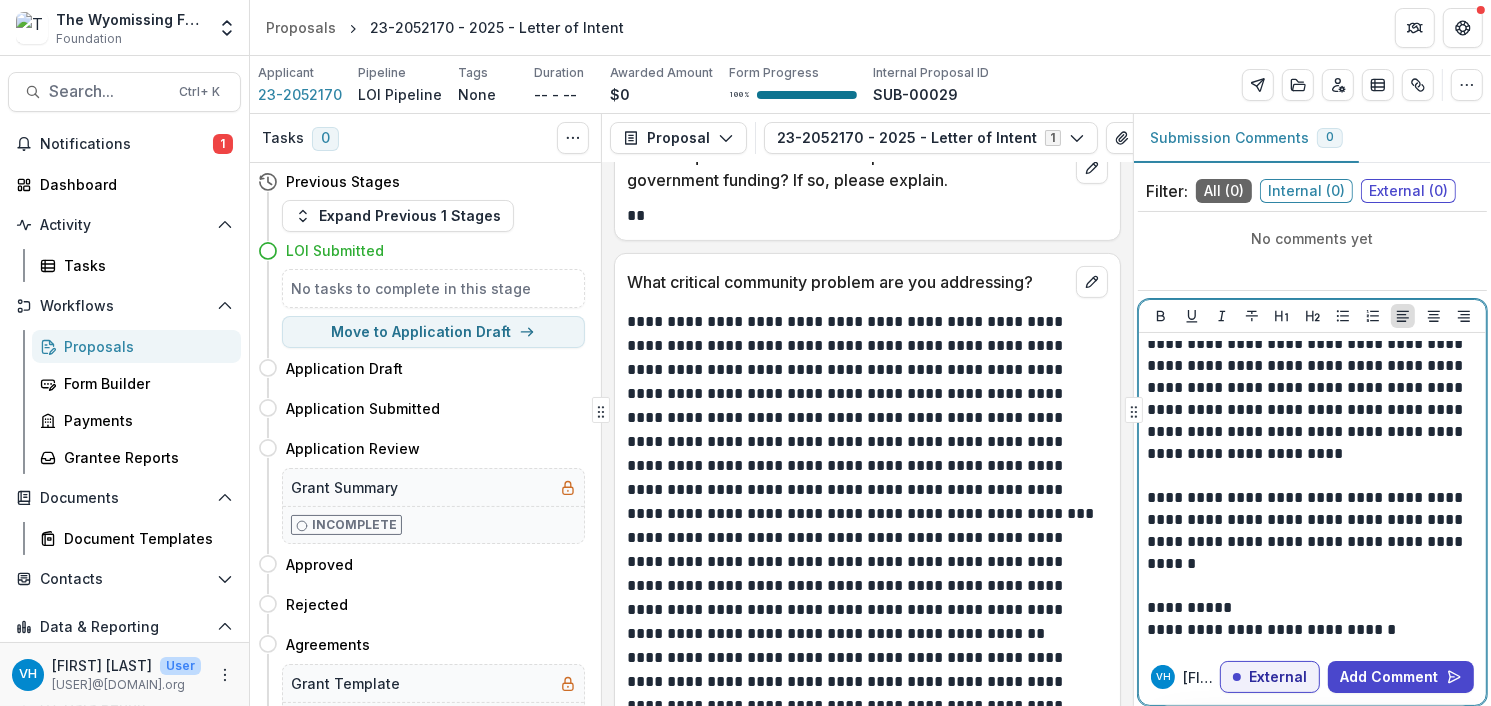 click on "**********" at bounding box center (1310, 531) 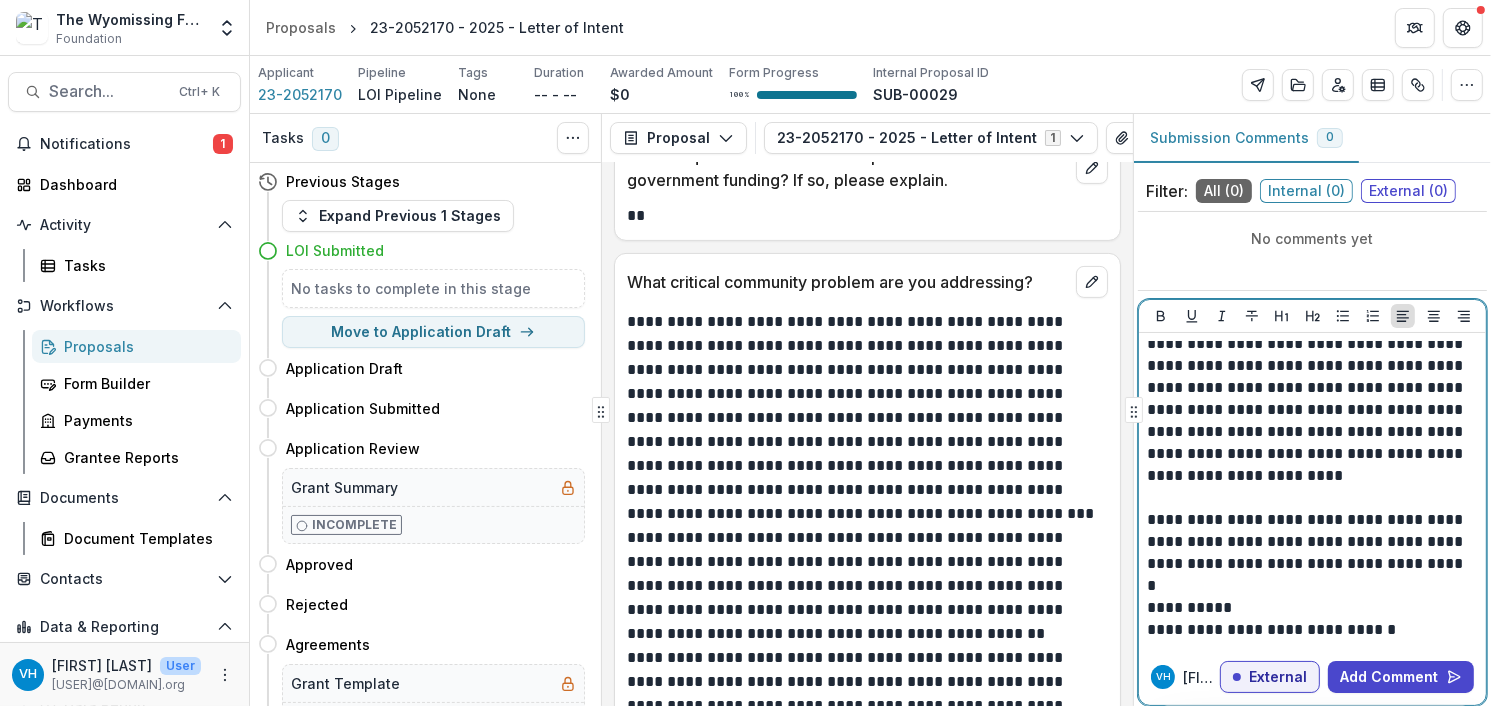 scroll, scrollTop: 118, scrollLeft: 0, axis: vertical 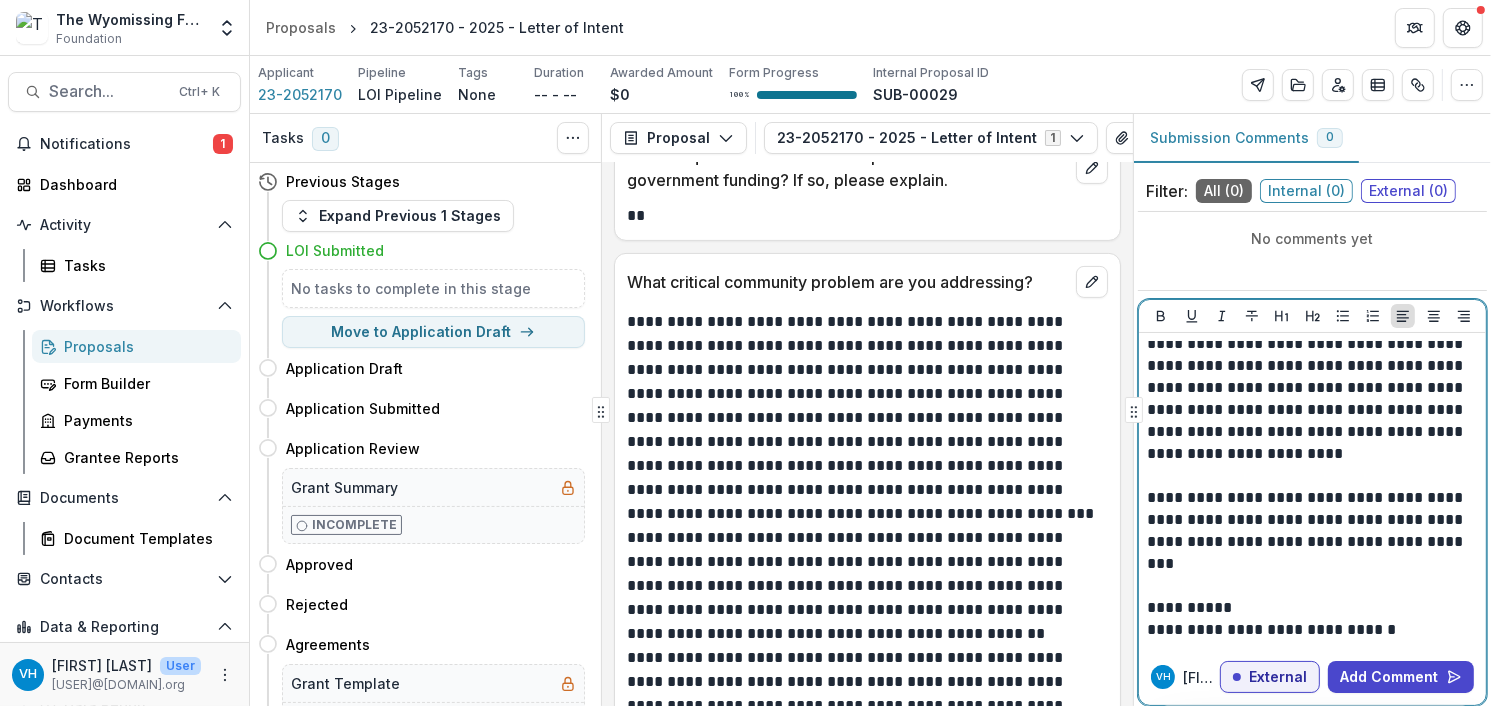 click at bounding box center (1312, 586) 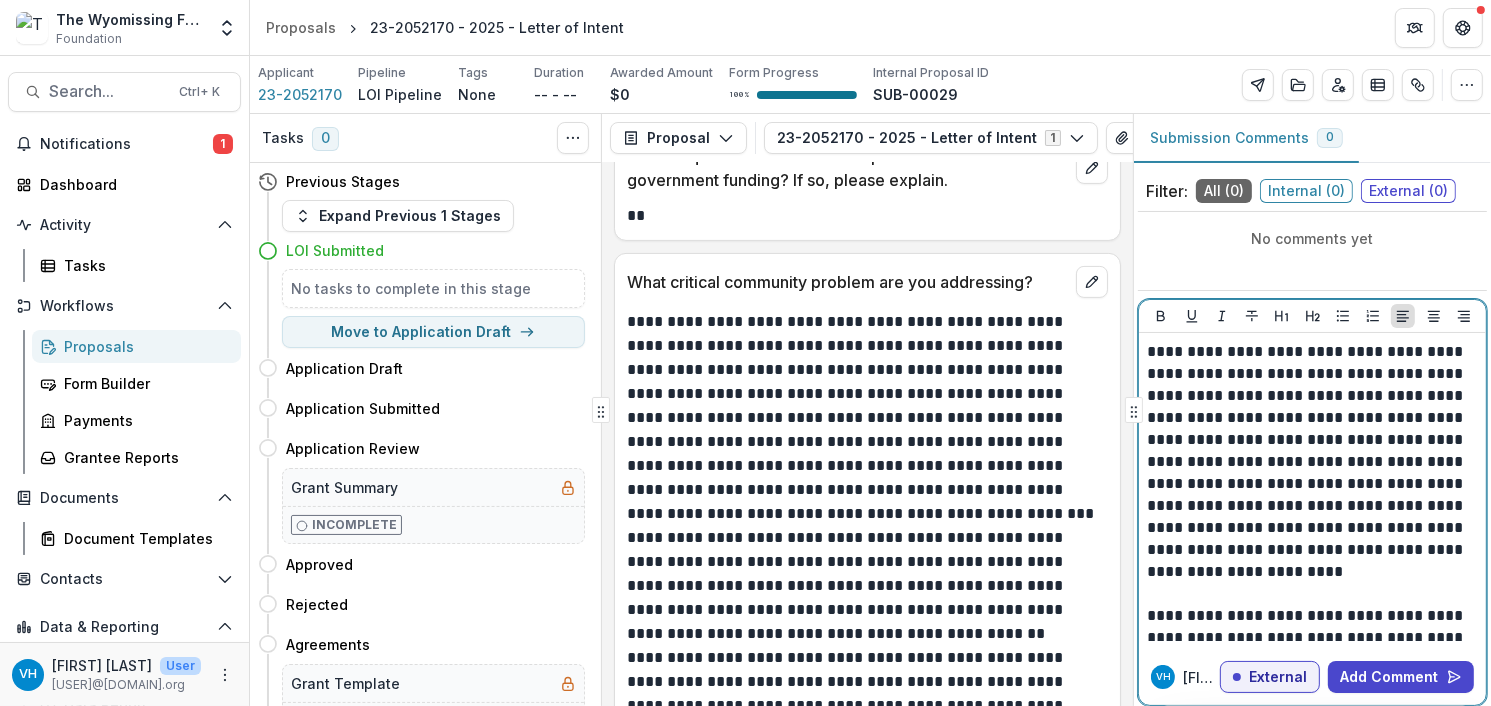 scroll, scrollTop: 24, scrollLeft: 0, axis: vertical 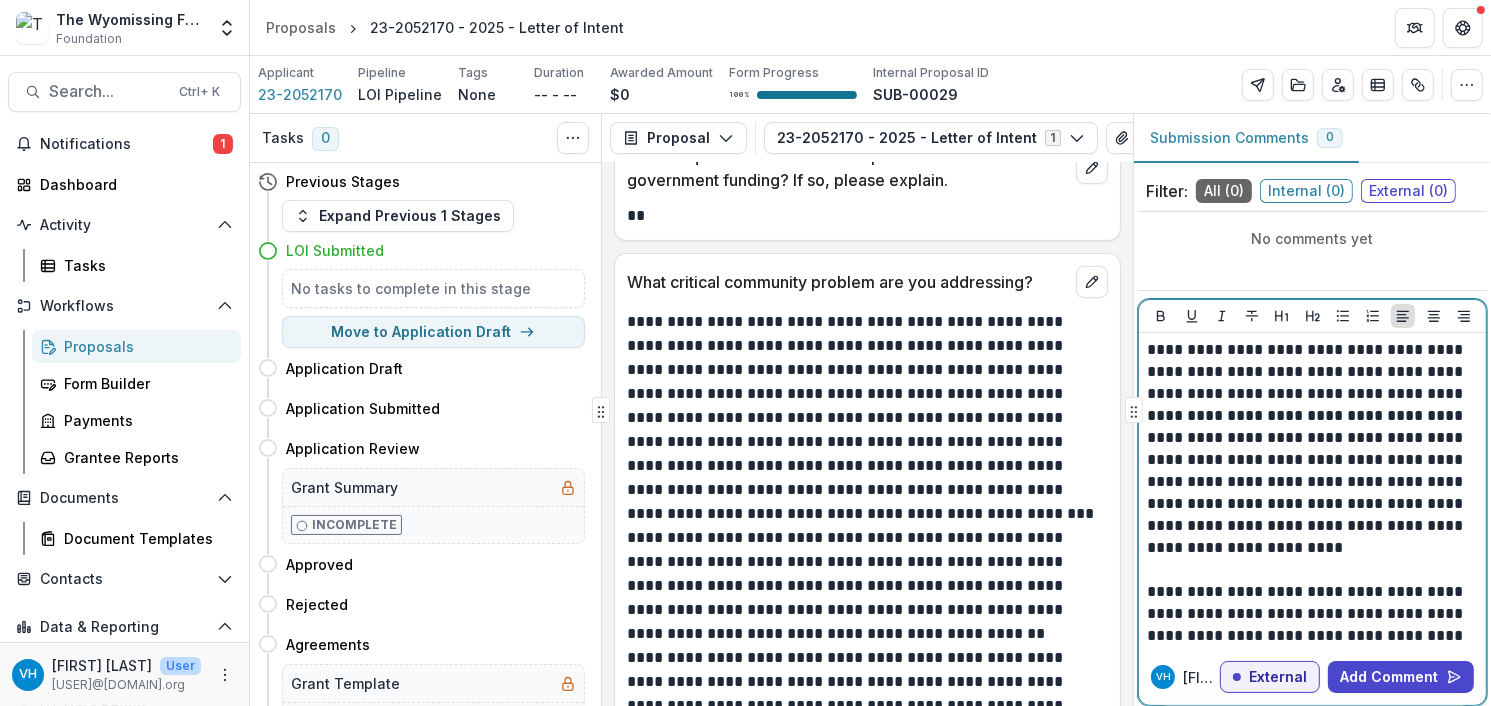 click on "**********" at bounding box center [1310, 438] 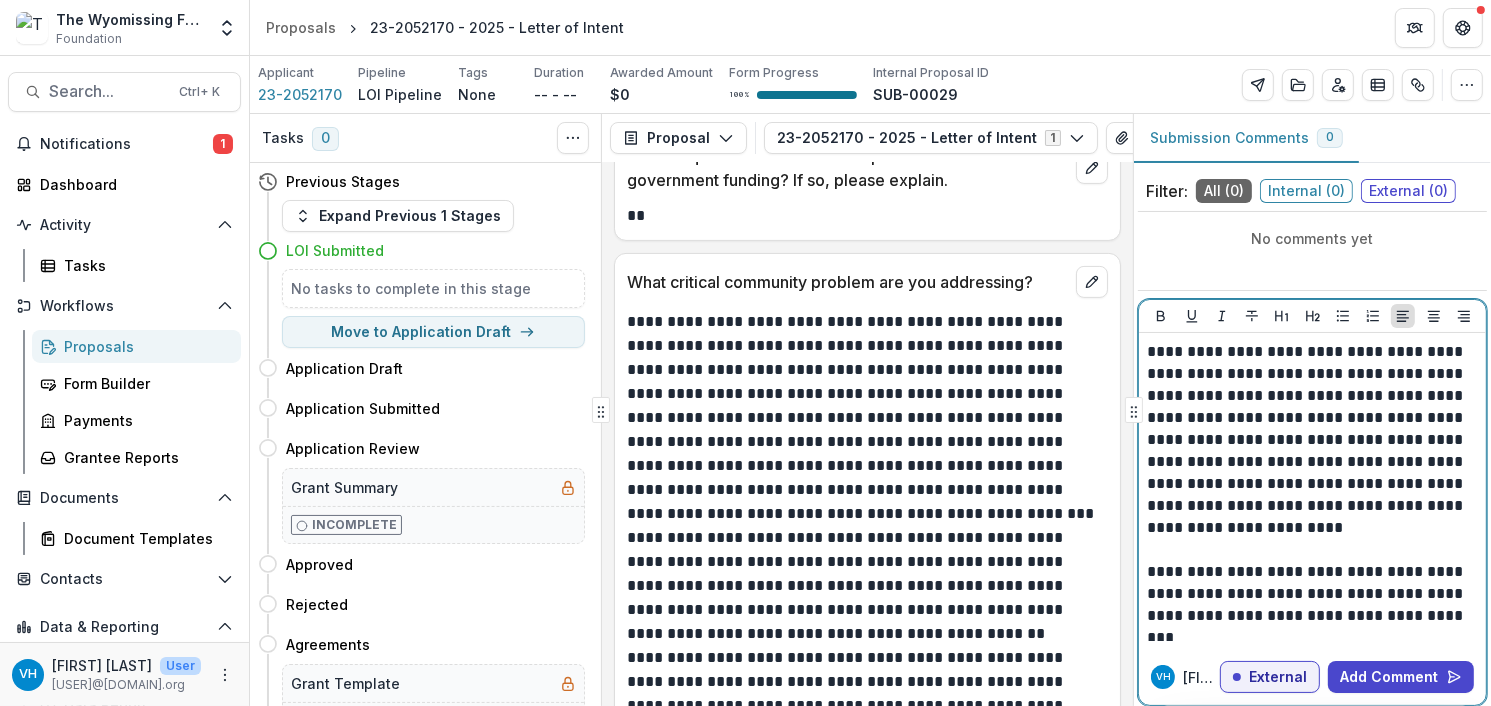 scroll, scrollTop: 48, scrollLeft: 0, axis: vertical 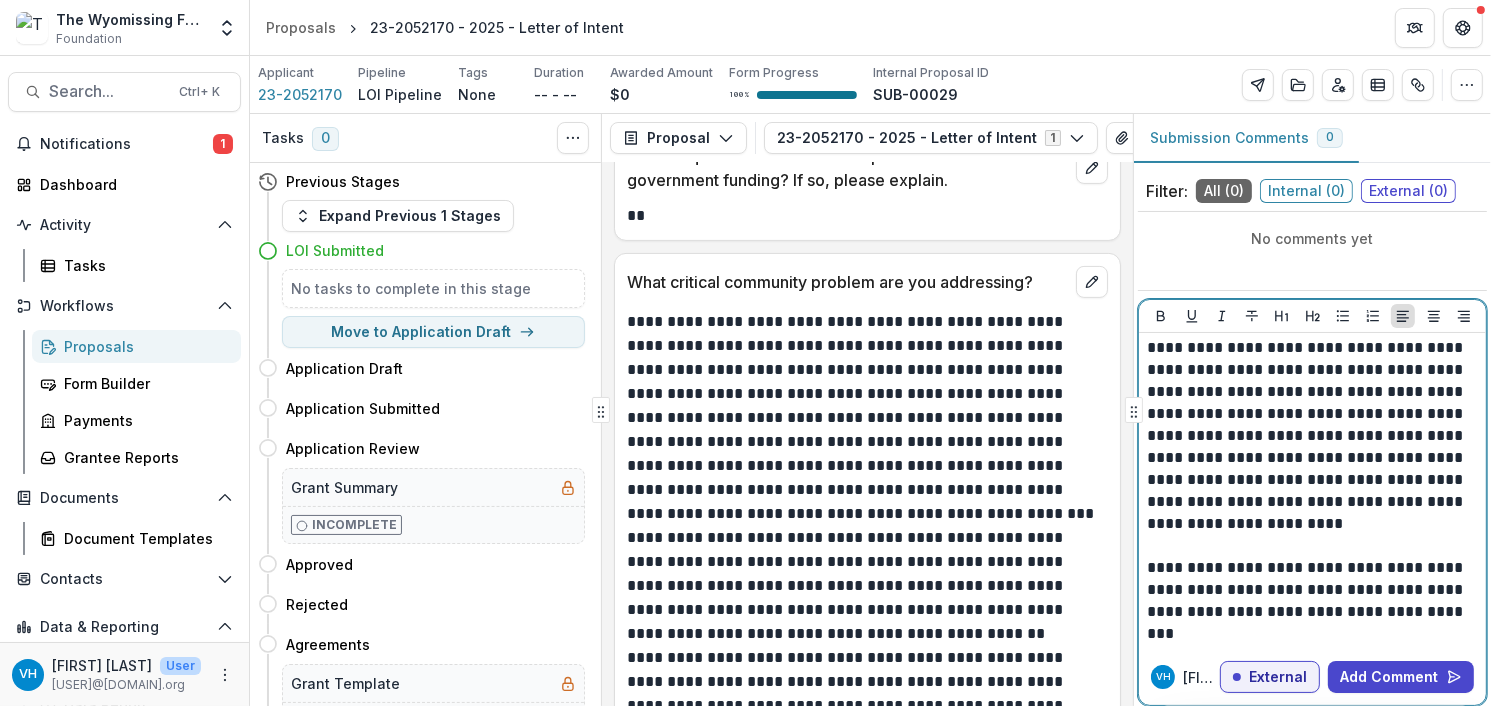 click on "**********" at bounding box center (1310, 414) 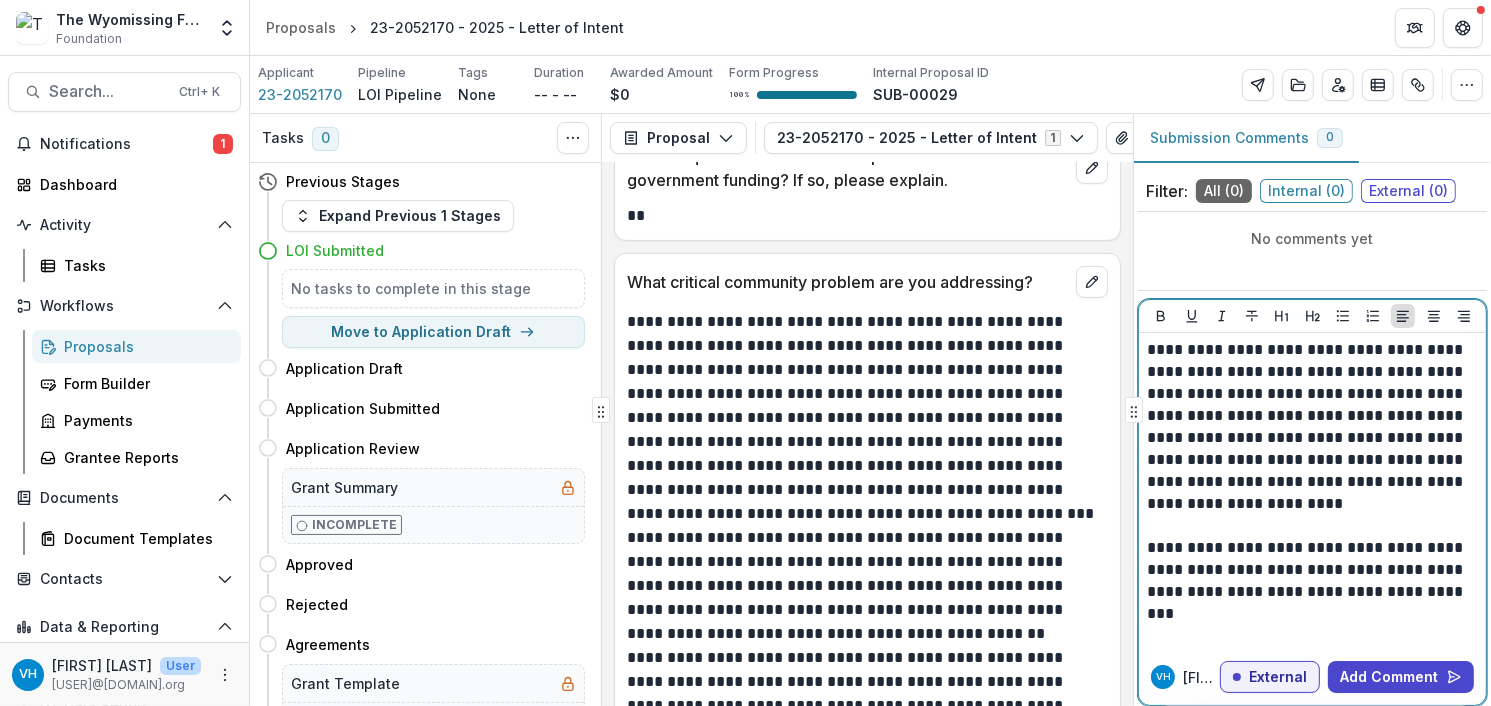 click on "**********" at bounding box center [1310, 394] 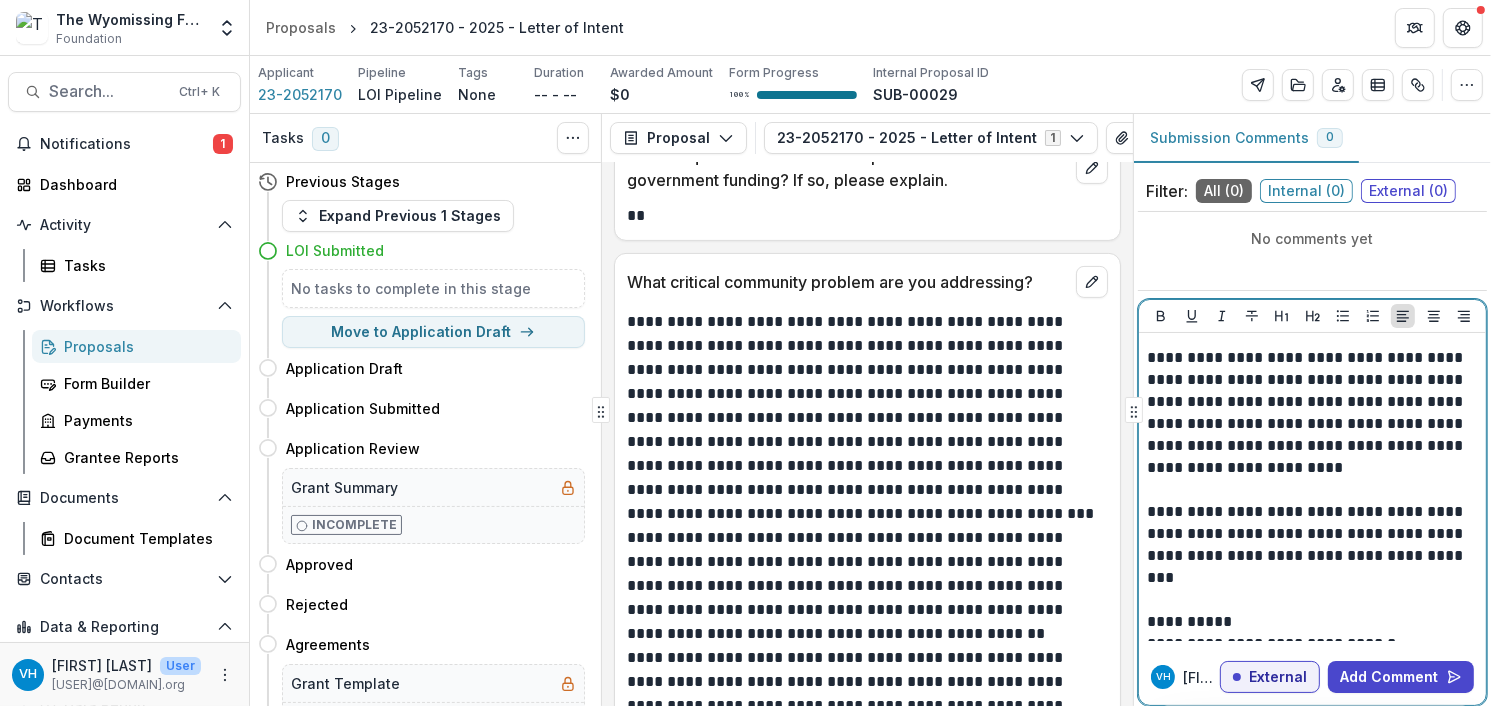scroll, scrollTop: 118, scrollLeft: 0, axis: vertical 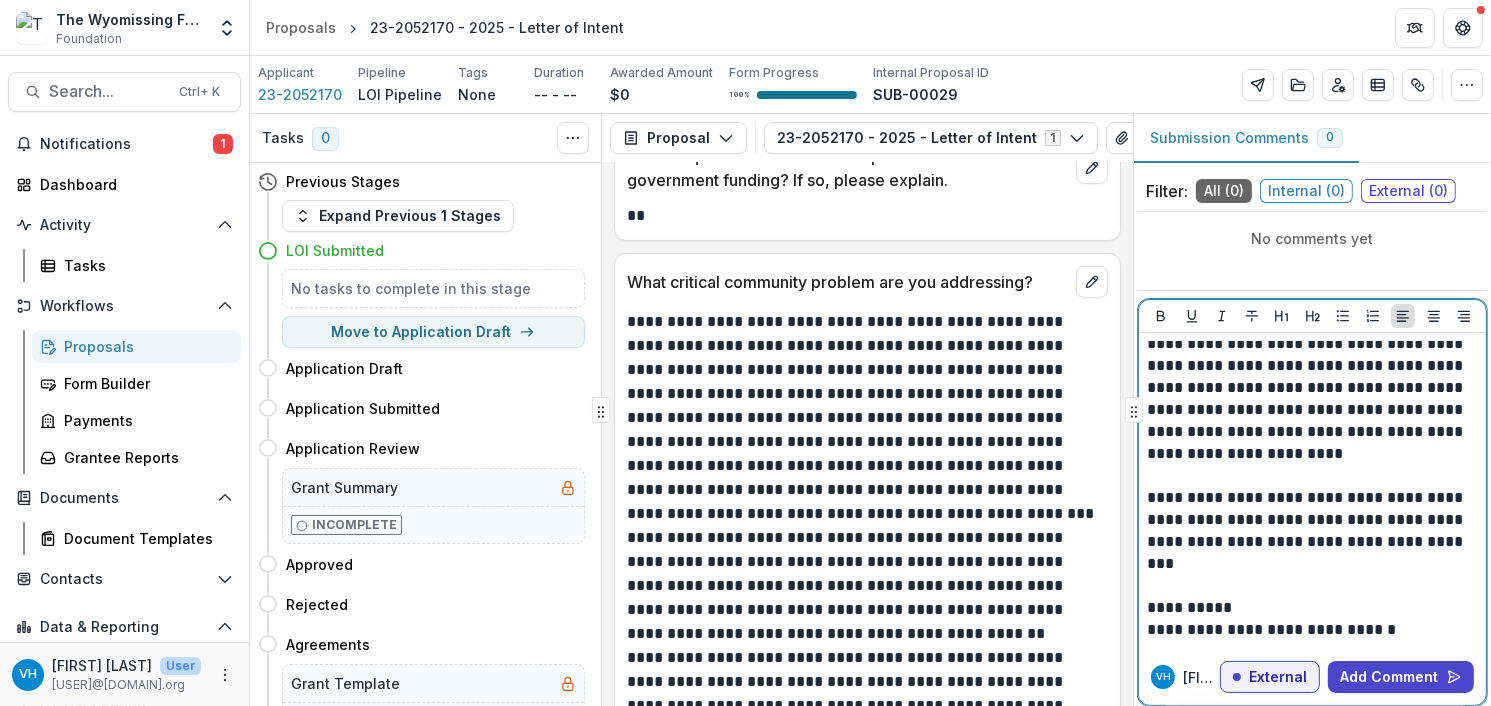 click on "**********" at bounding box center (1310, 531) 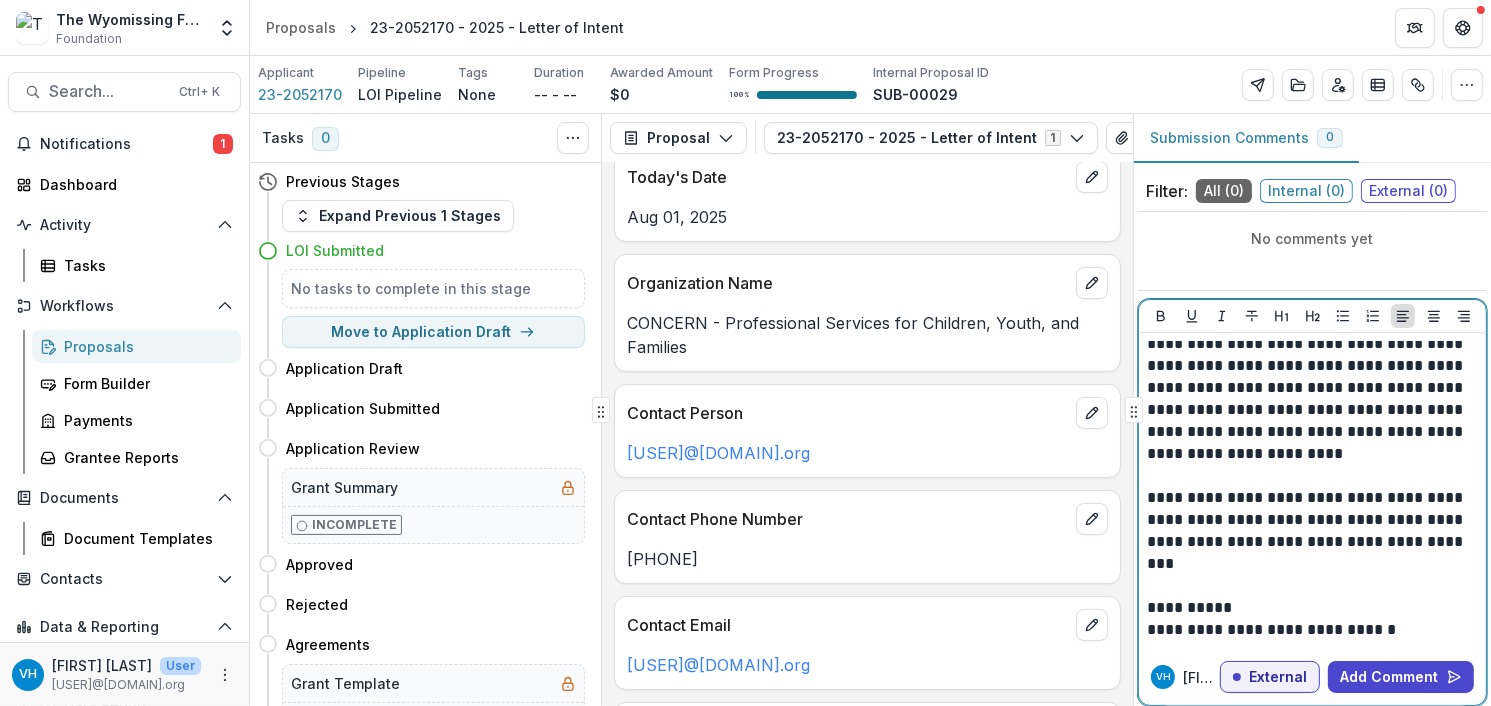 scroll, scrollTop: 0, scrollLeft: 0, axis: both 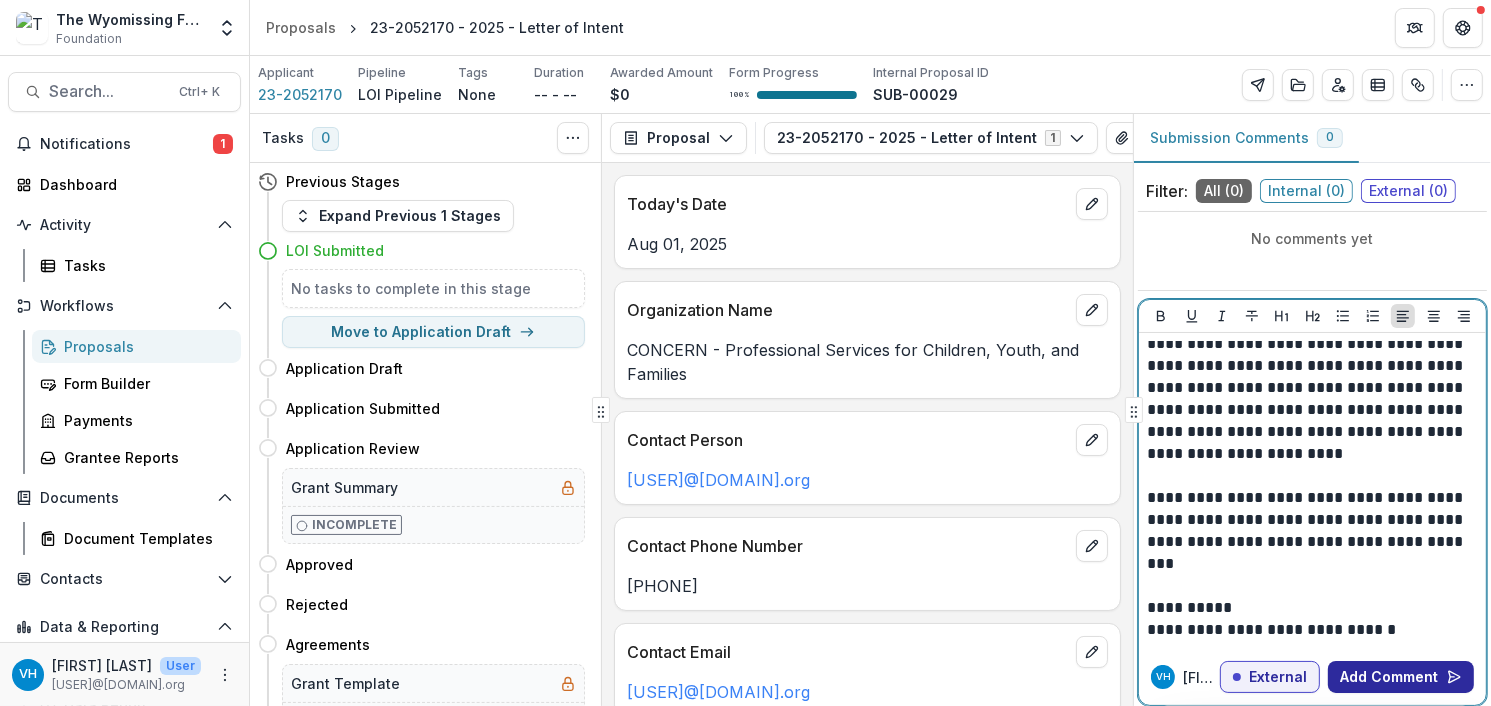 click on "Add Comment" at bounding box center (1401, 677) 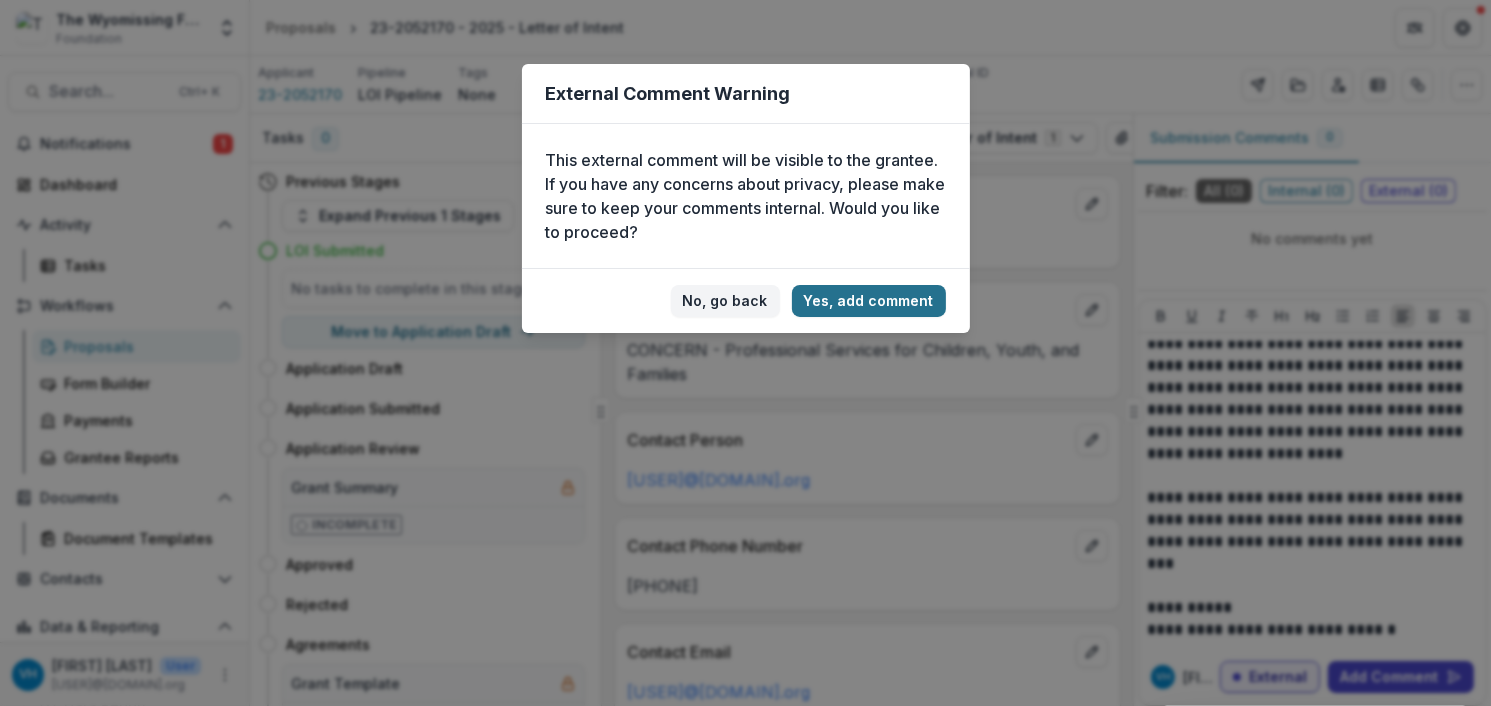 click on "Yes, add comment" at bounding box center [869, 301] 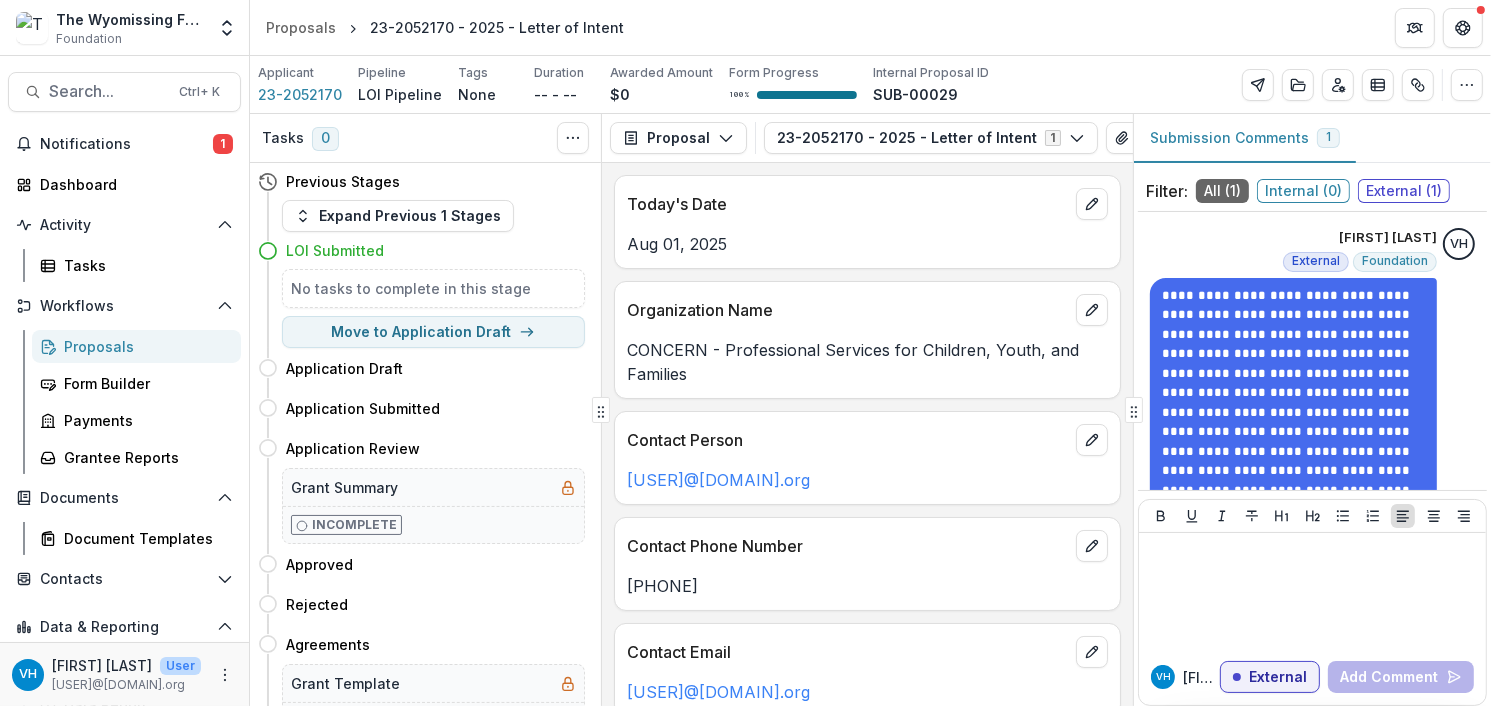 scroll, scrollTop: 0, scrollLeft: 0, axis: both 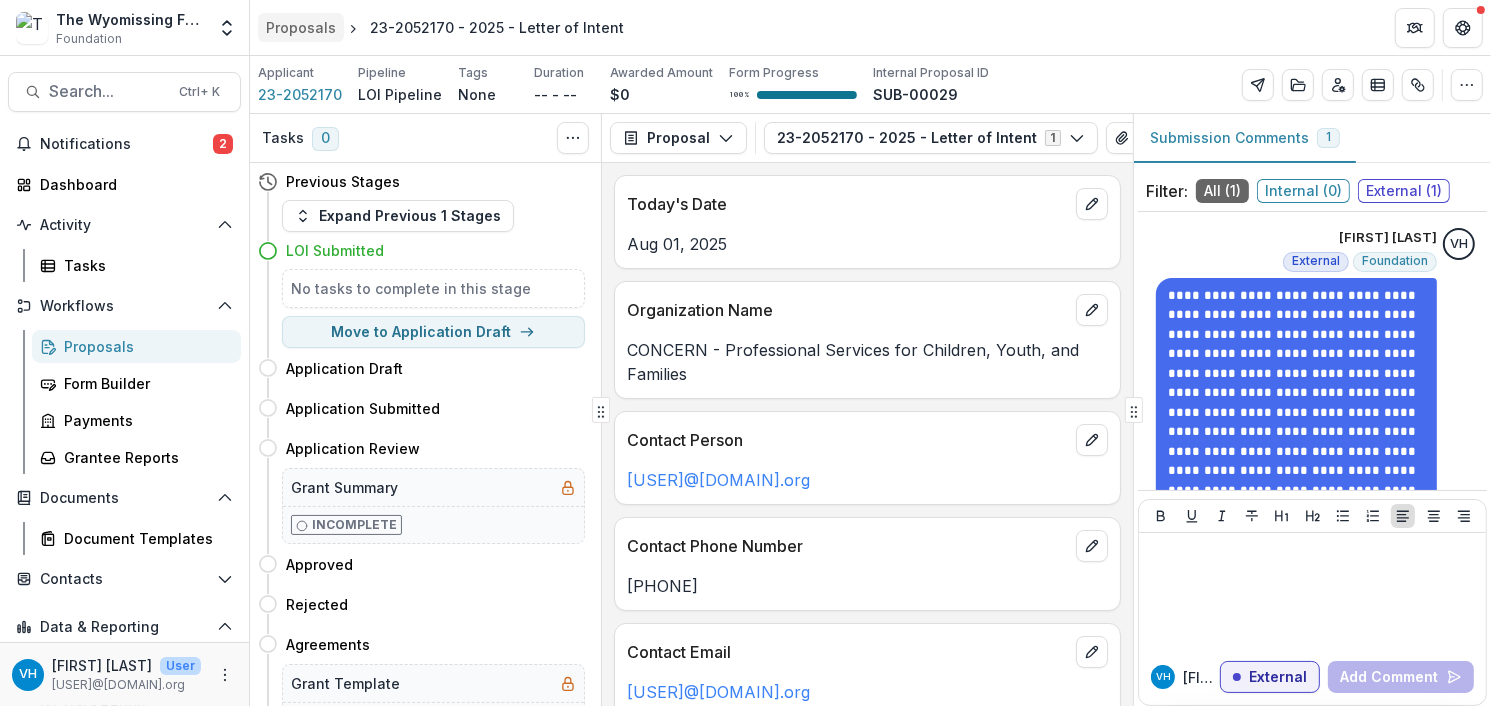 click on "Proposals" at bounding box center (301, 27) 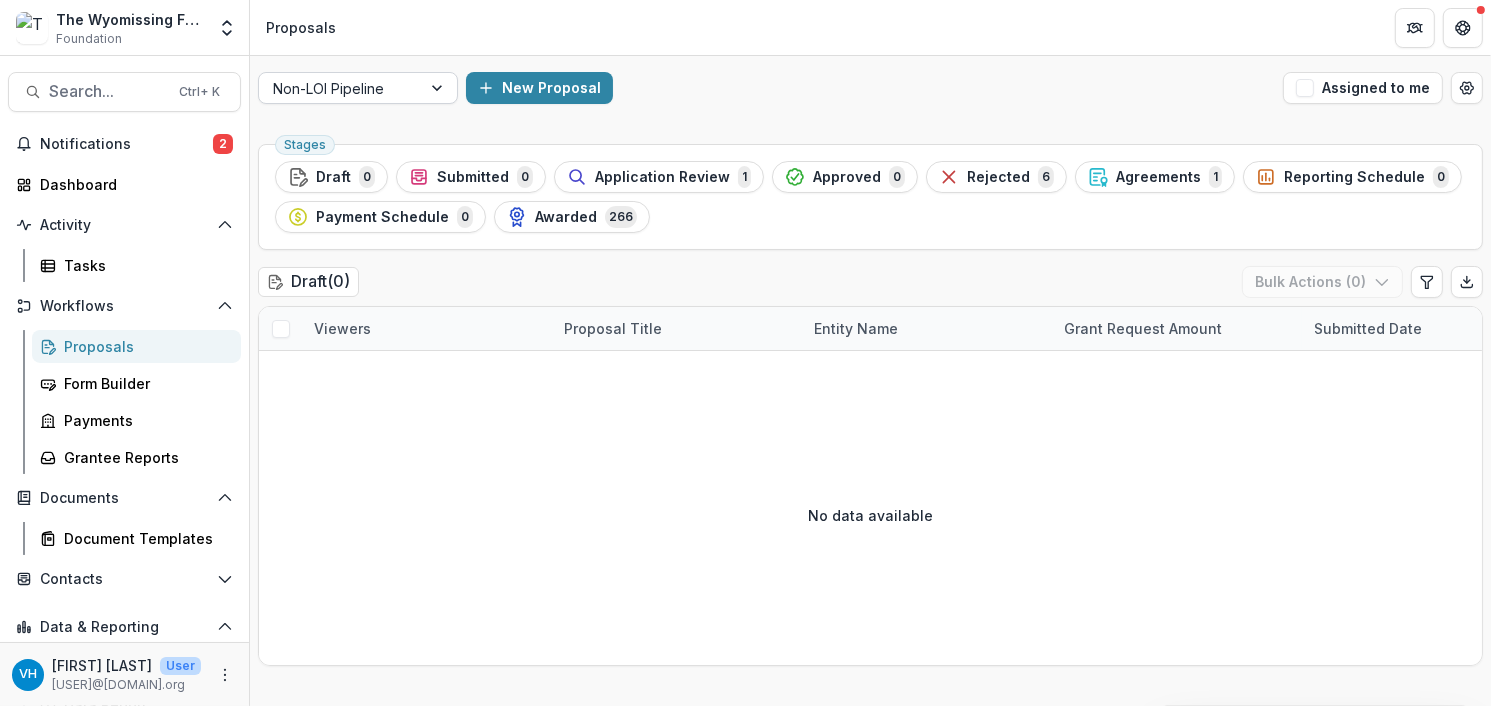 click at bounding box center [340, 88] 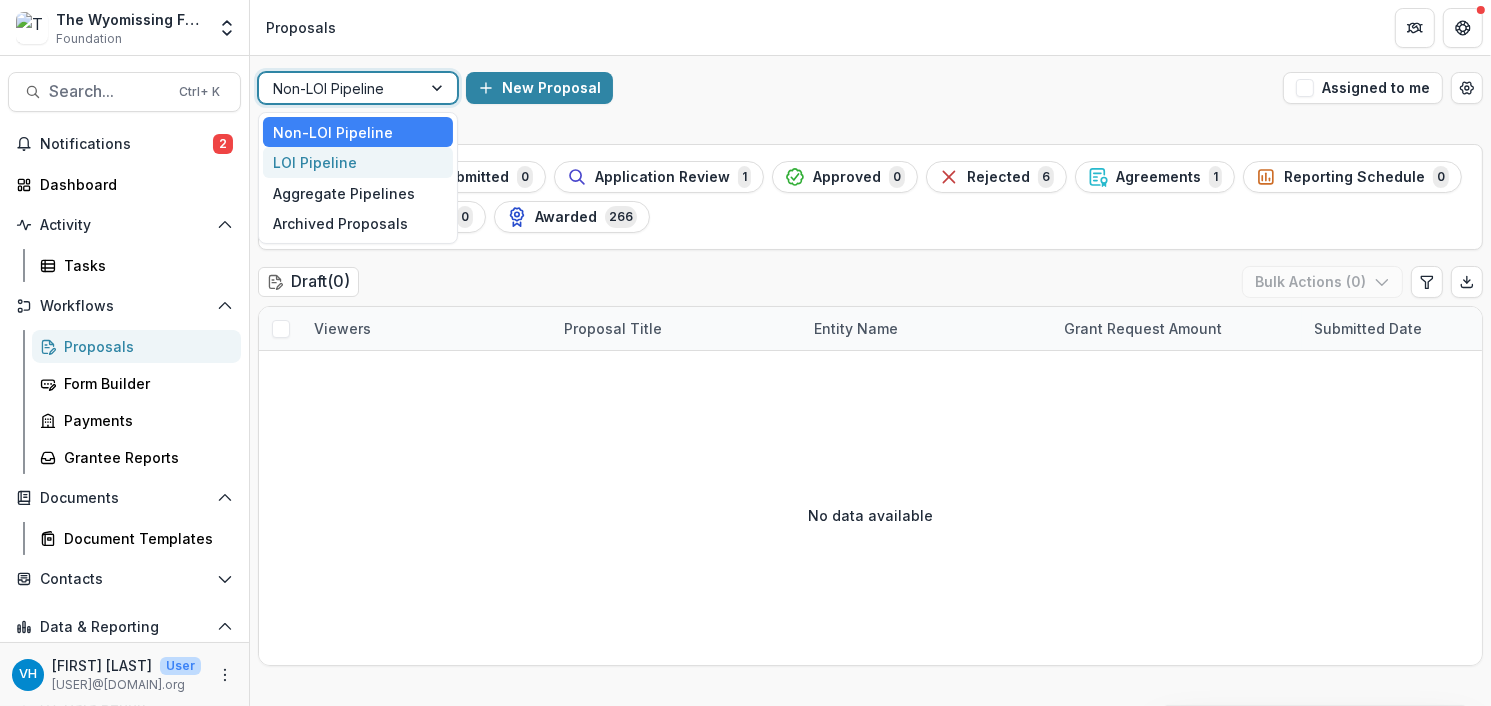 click on "LOI Pipeline" at bounding box center (358, 162) 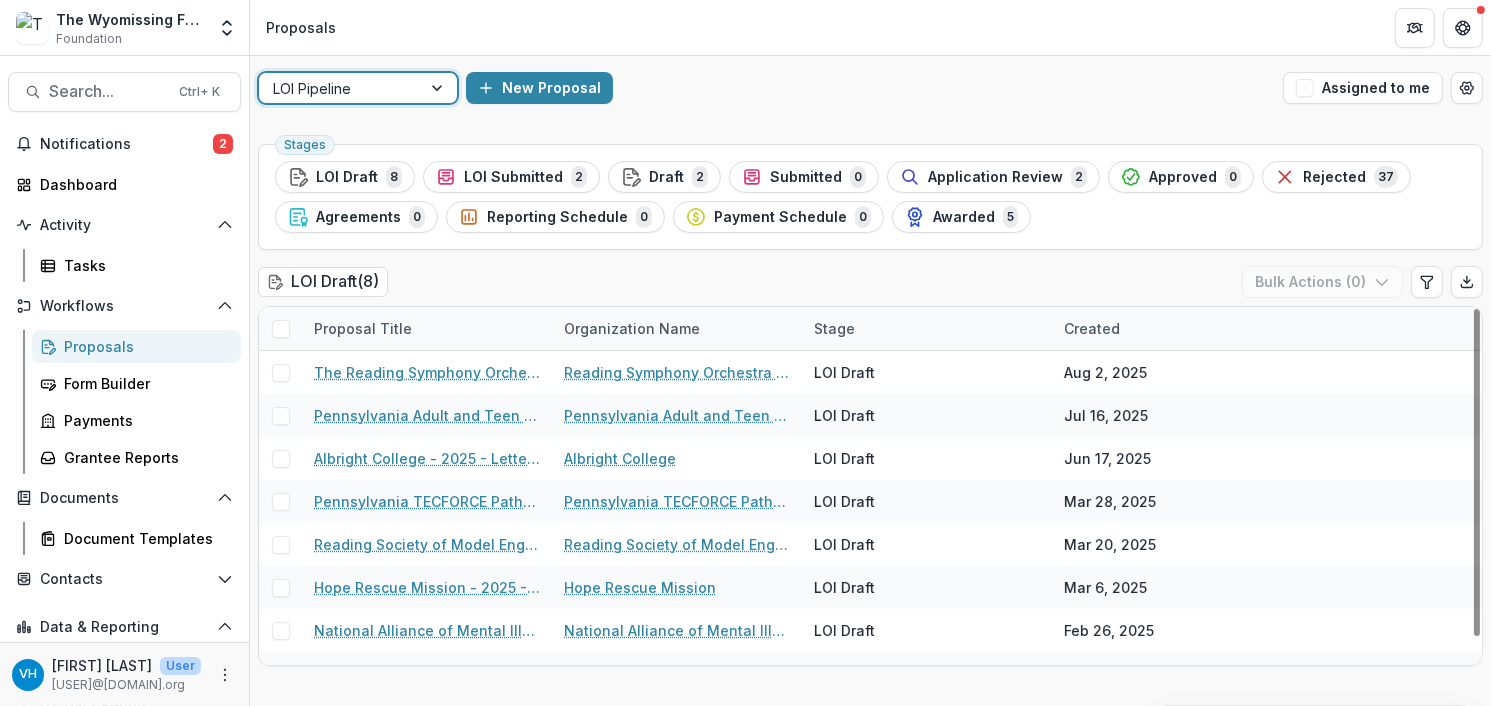 scroll, scrollTop: 29, scrollLeft: 0, axis: vertical 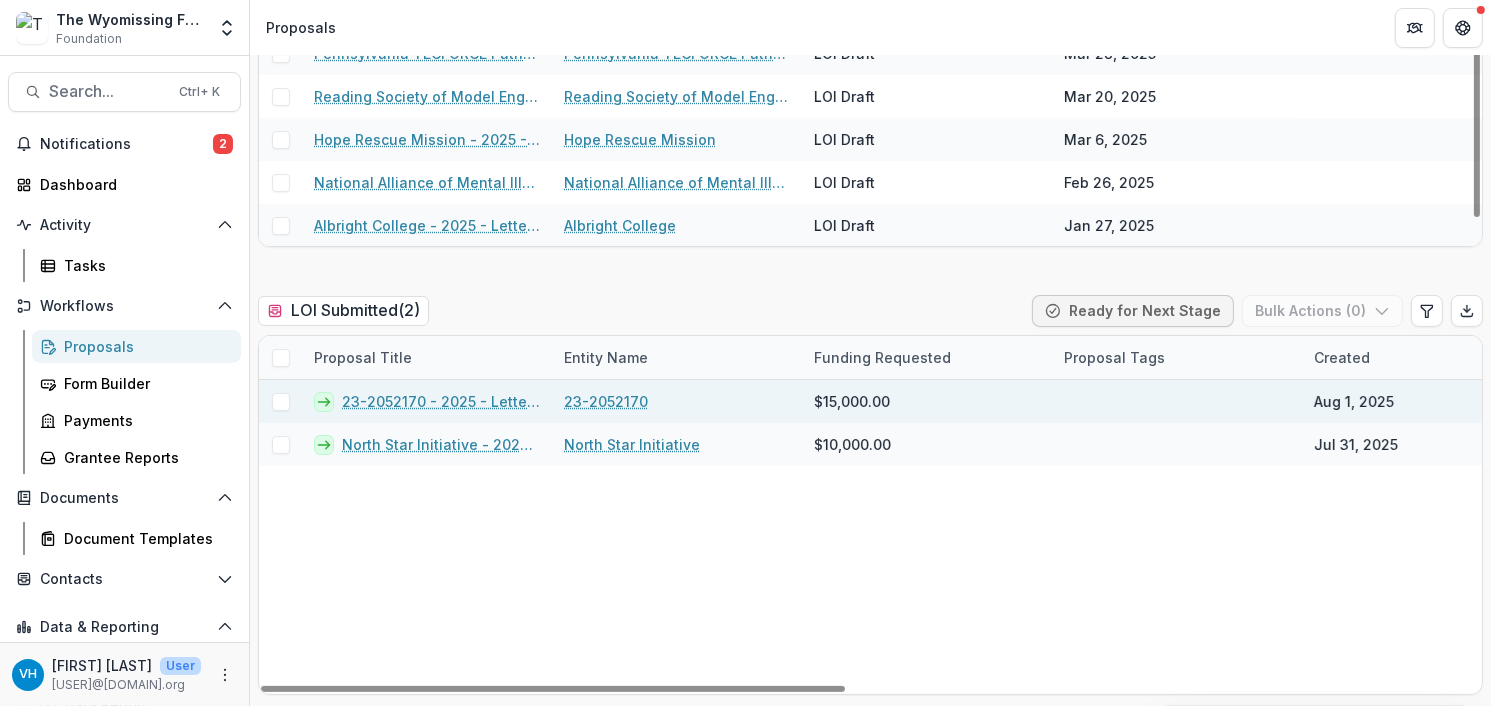 click on "23-2052170 - 2025 - Letter of Intent" at bounding box center (441, 401) 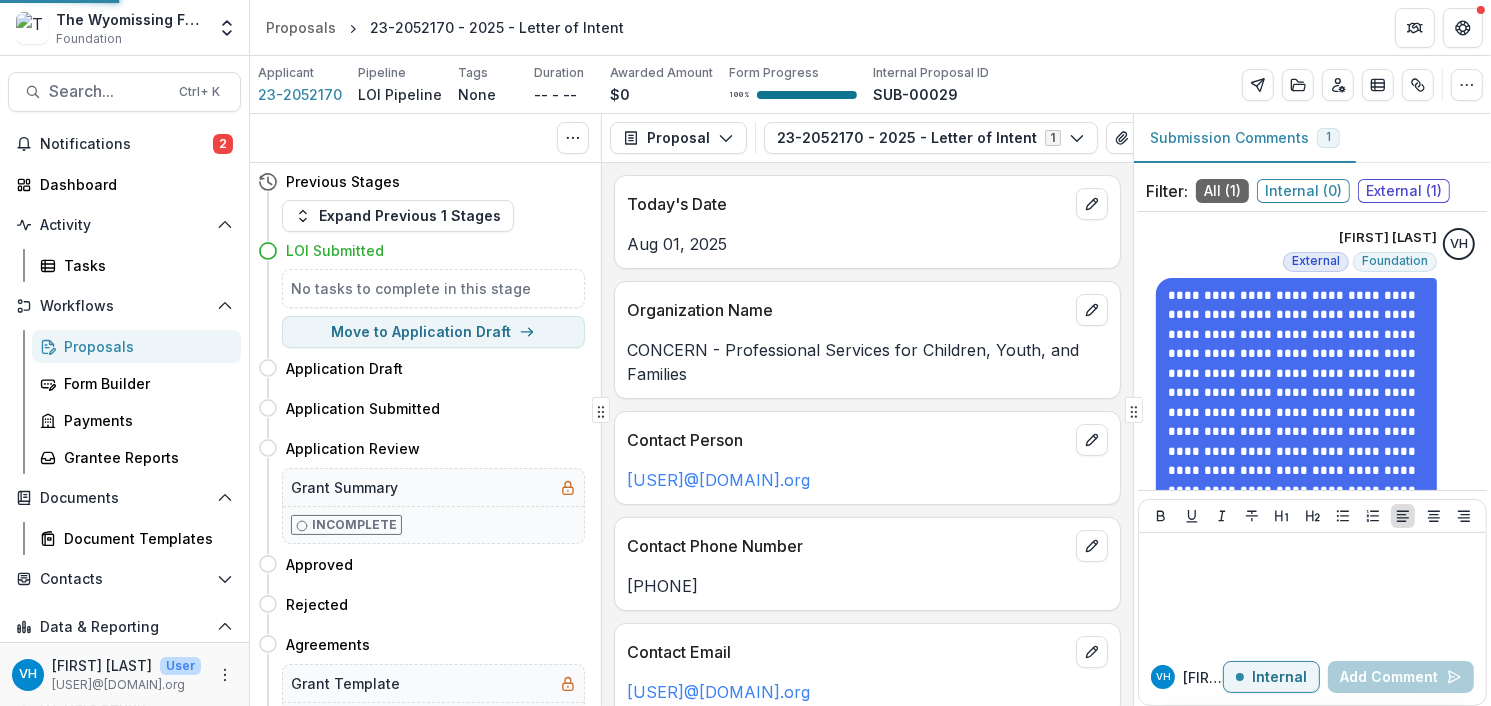 scroll, scrollTop: 0, scrollLeft: 0, axis: both 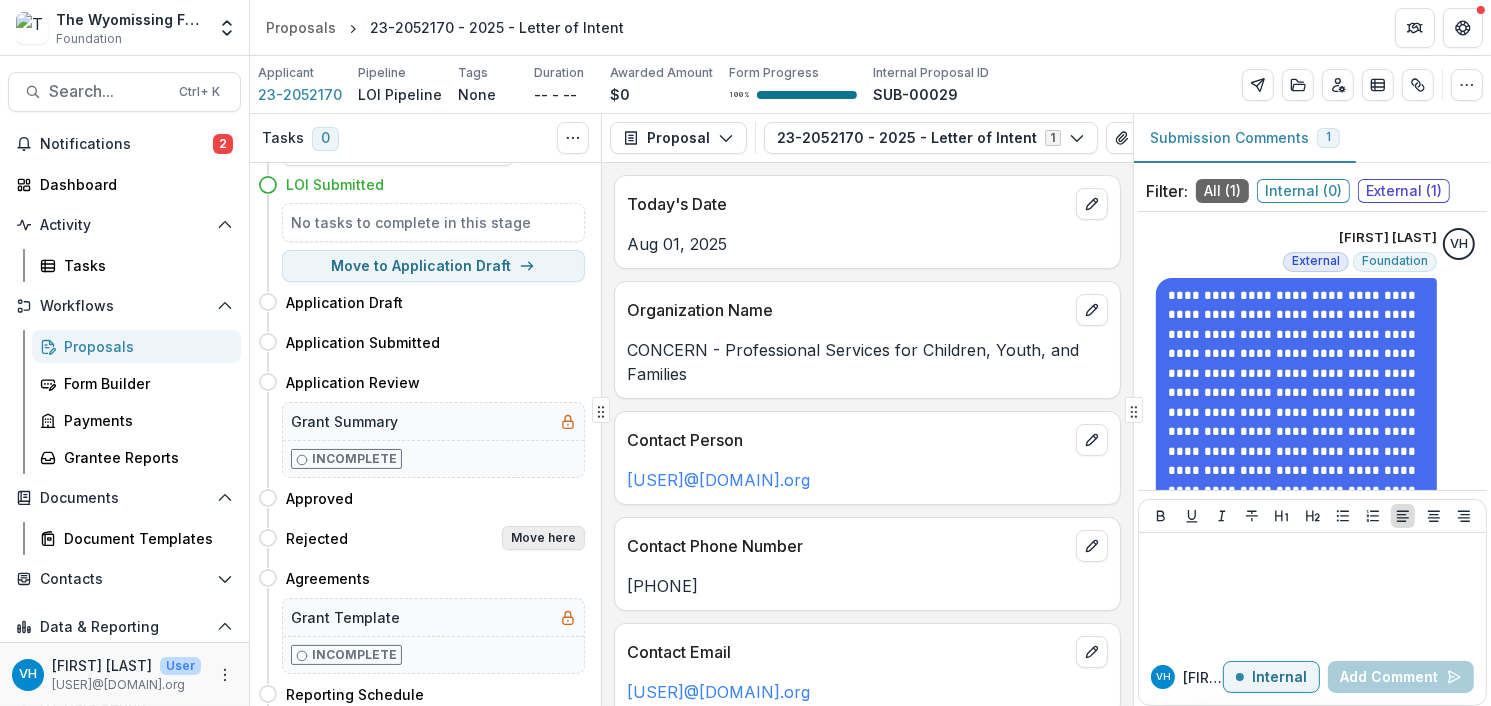 click on "Move here" at bounding box center (543, 538) 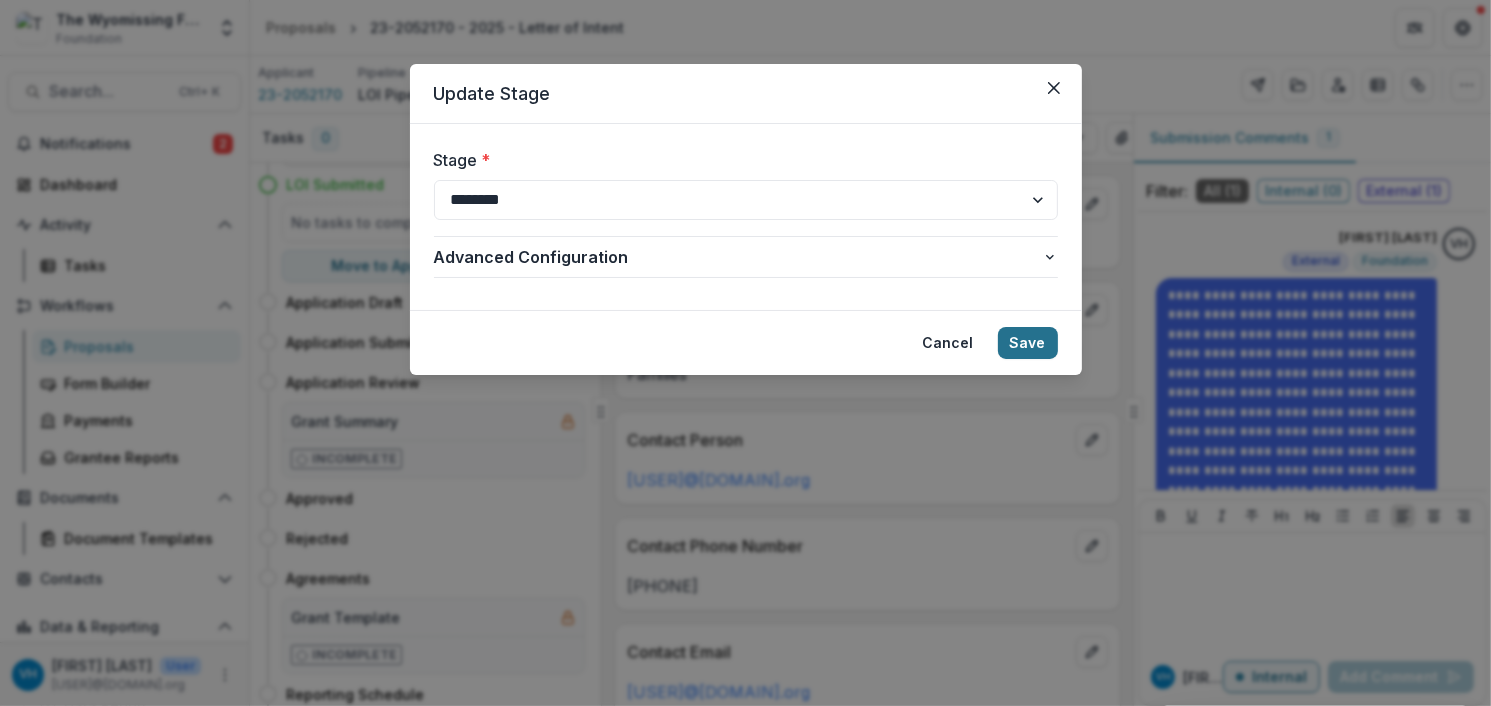 click on "Save" at bounding box center (1028, 343) 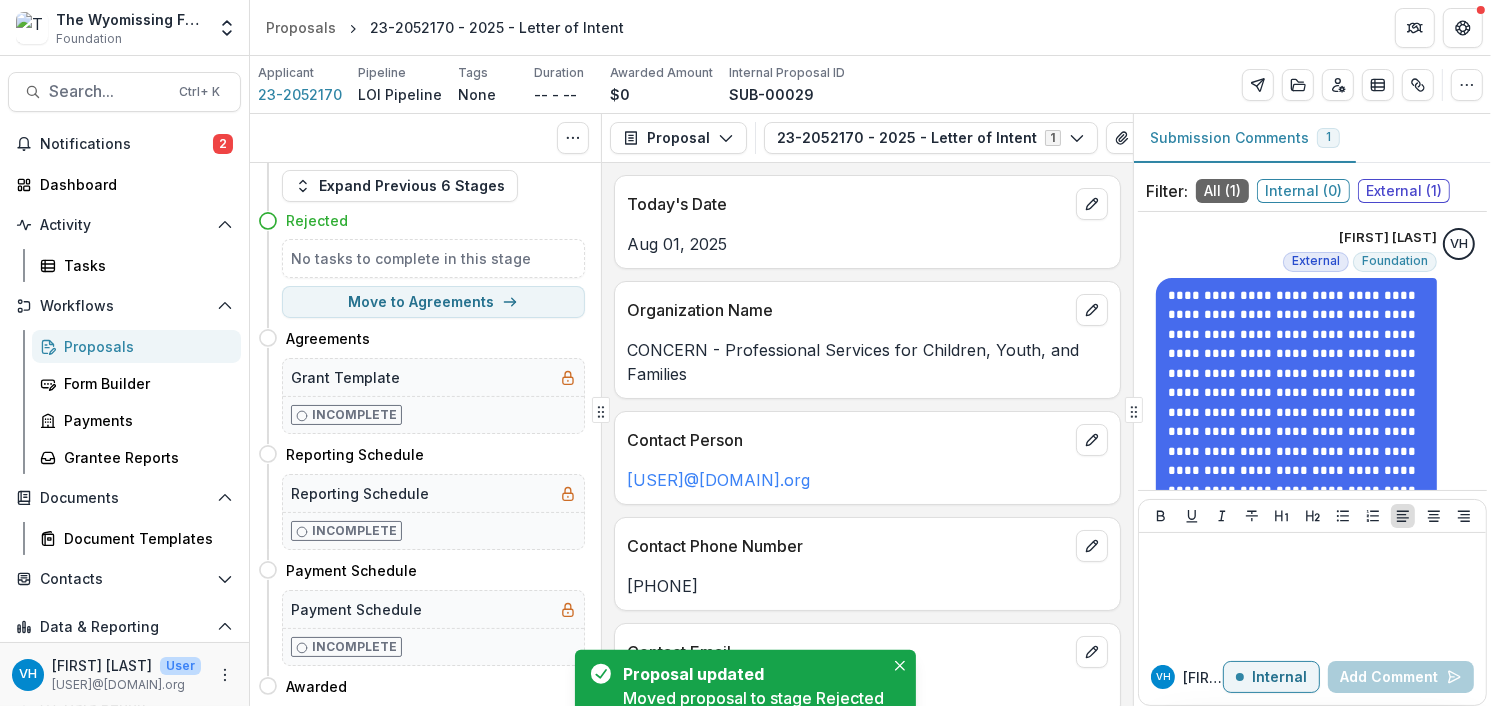 scroll, scrollTop: 26, scrollLeft: 0, axis: vertical 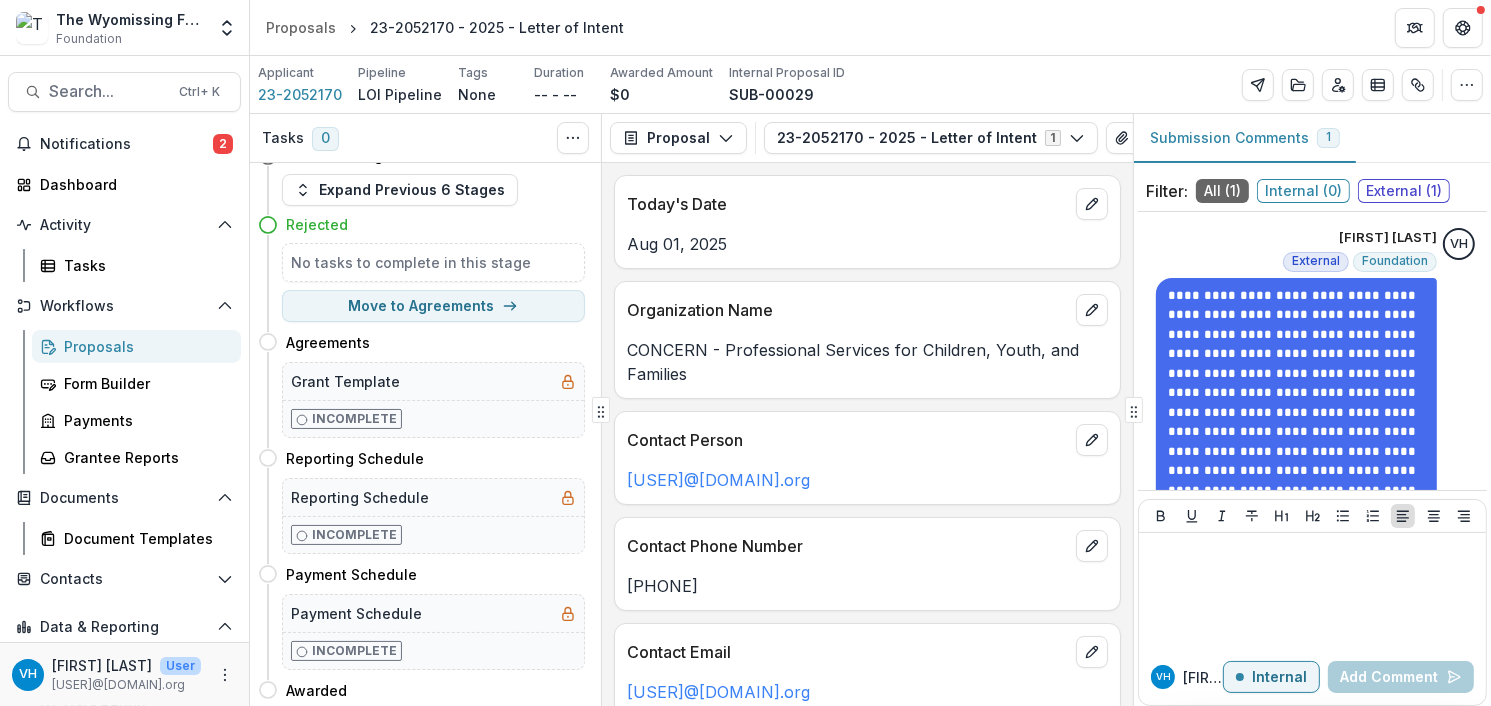 click on "External ( 1 )" at bounding box center [1404, 191] 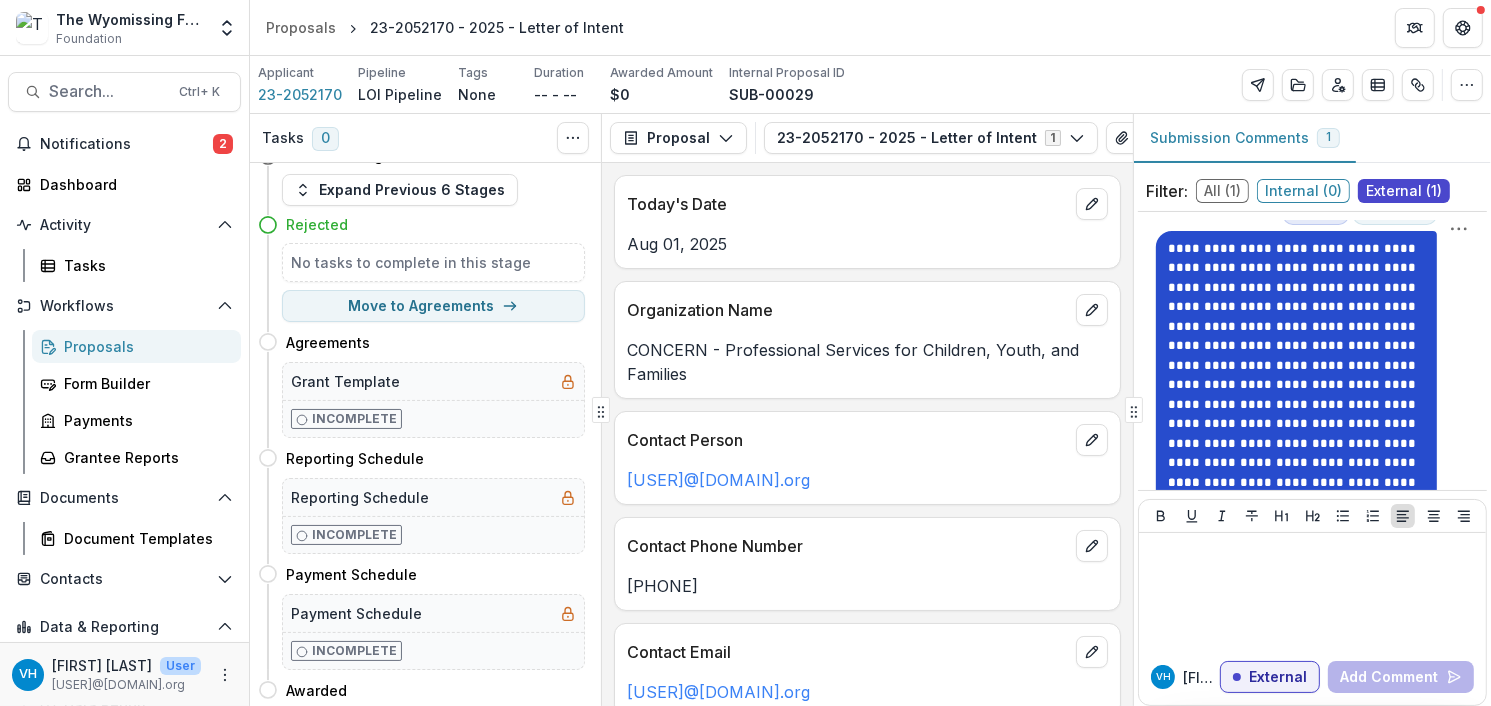 scroll, scrollTop: 0, scrollLeft: 0, axis: both 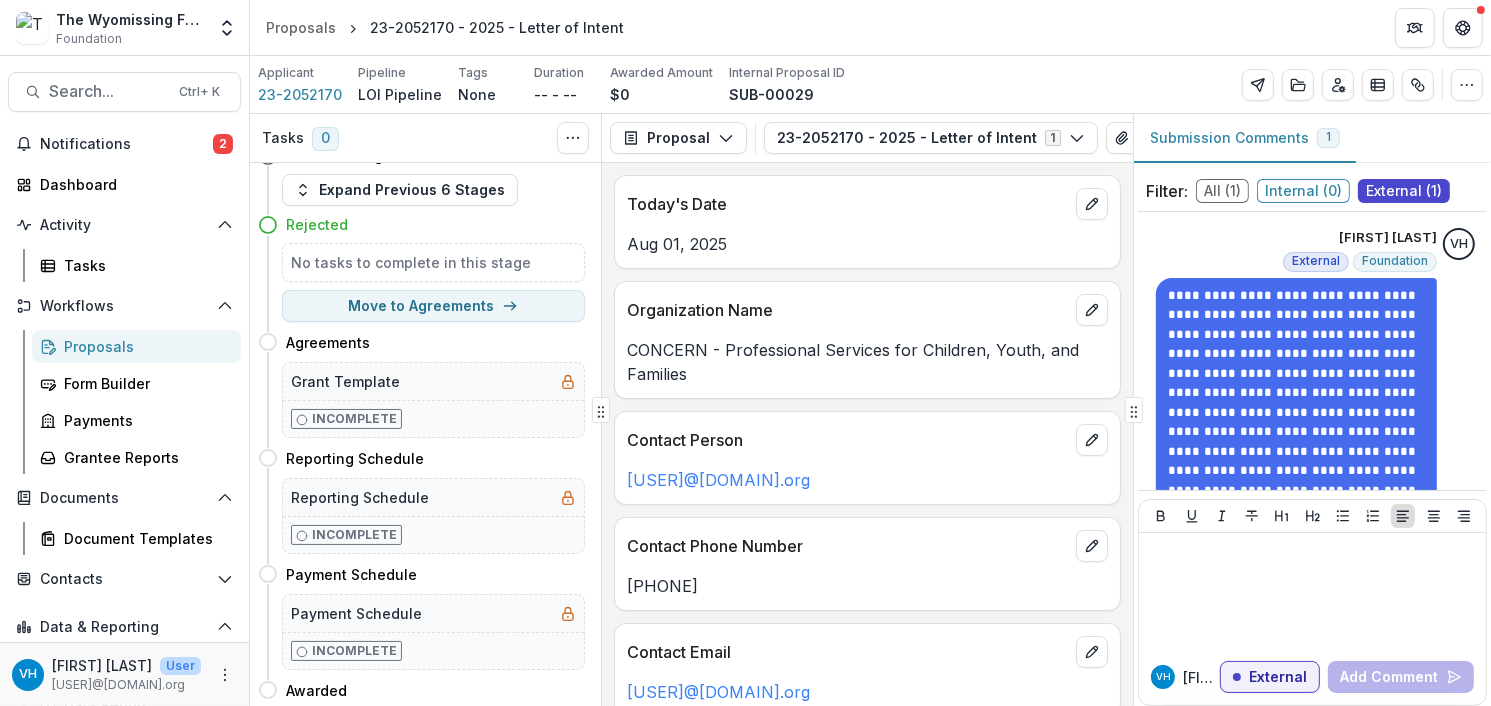 click on "All ( 1 )" at bounding box center [1222, 191] 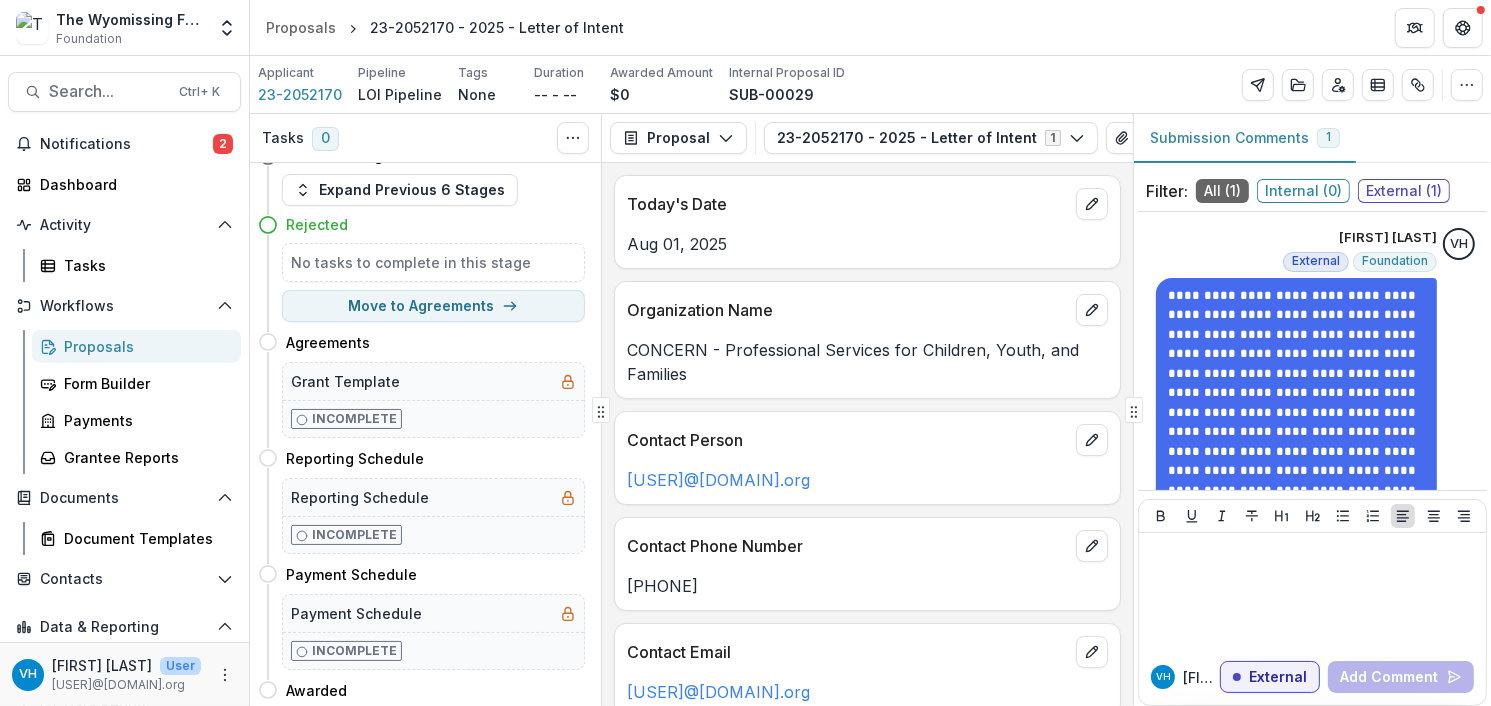 click on "External ( 1 )" at bounding box center [1404, 191] 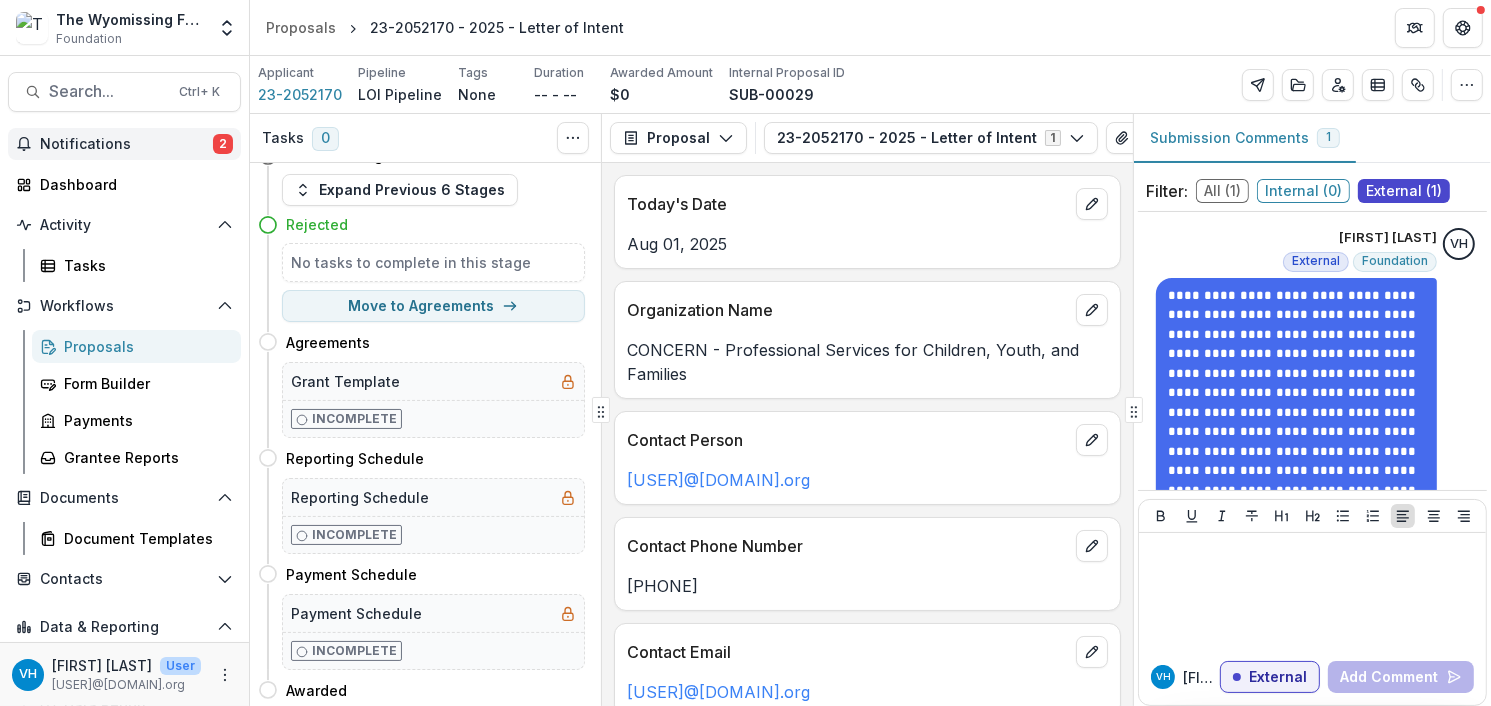 drag, startPoint x: 162, startPoint y: 121, endPoint x: 173, endPoint y: 142, distance: 23.70654 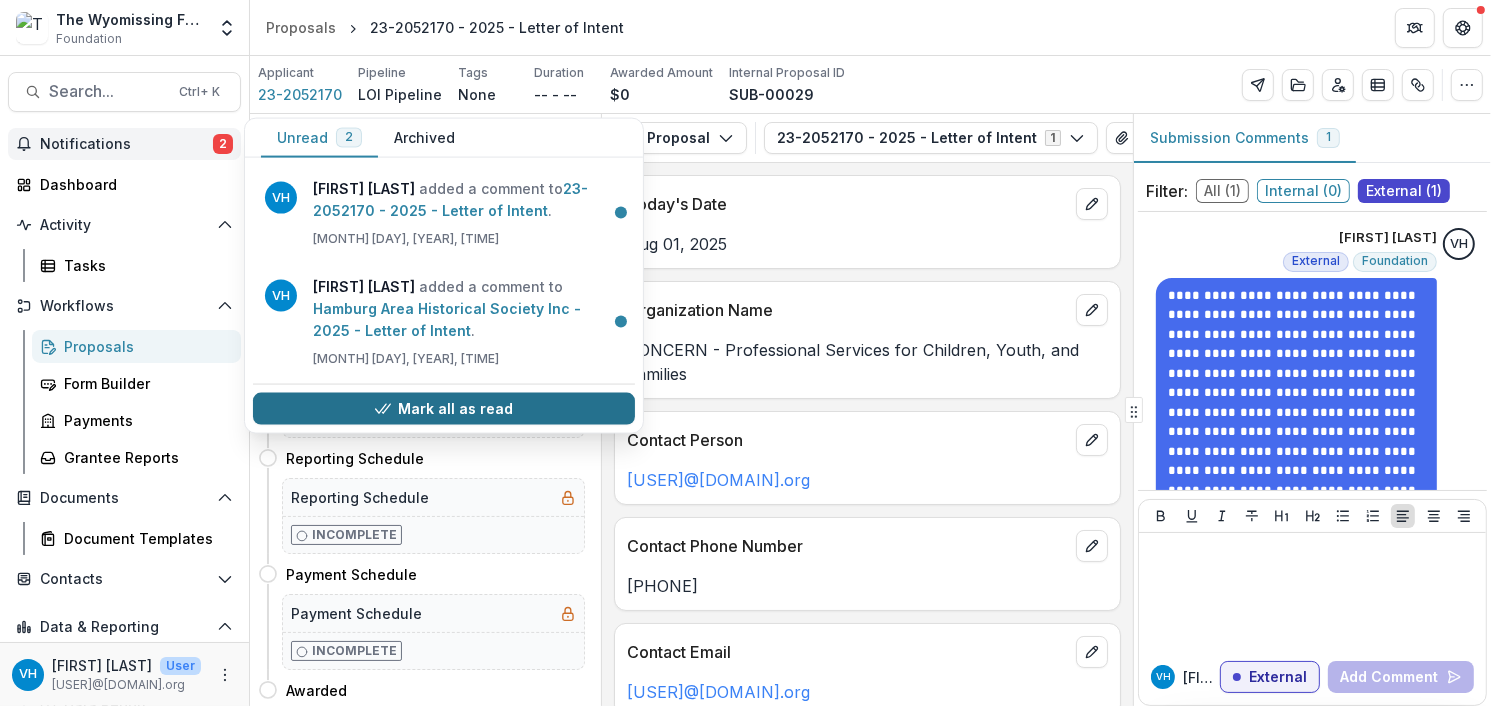 click on "Mark all as read" at bounding box center (444, 409) 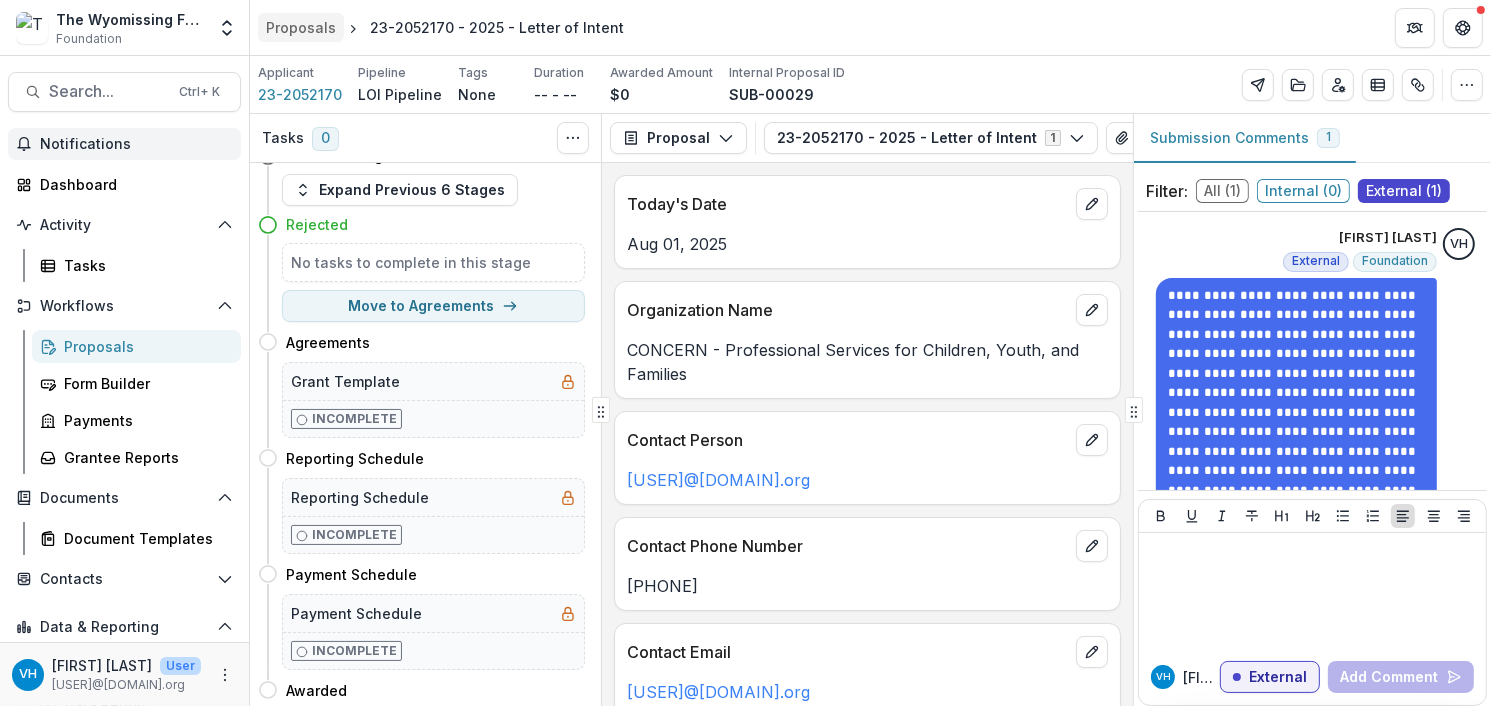 click on "Proposals" at bounding box center [301, 27] 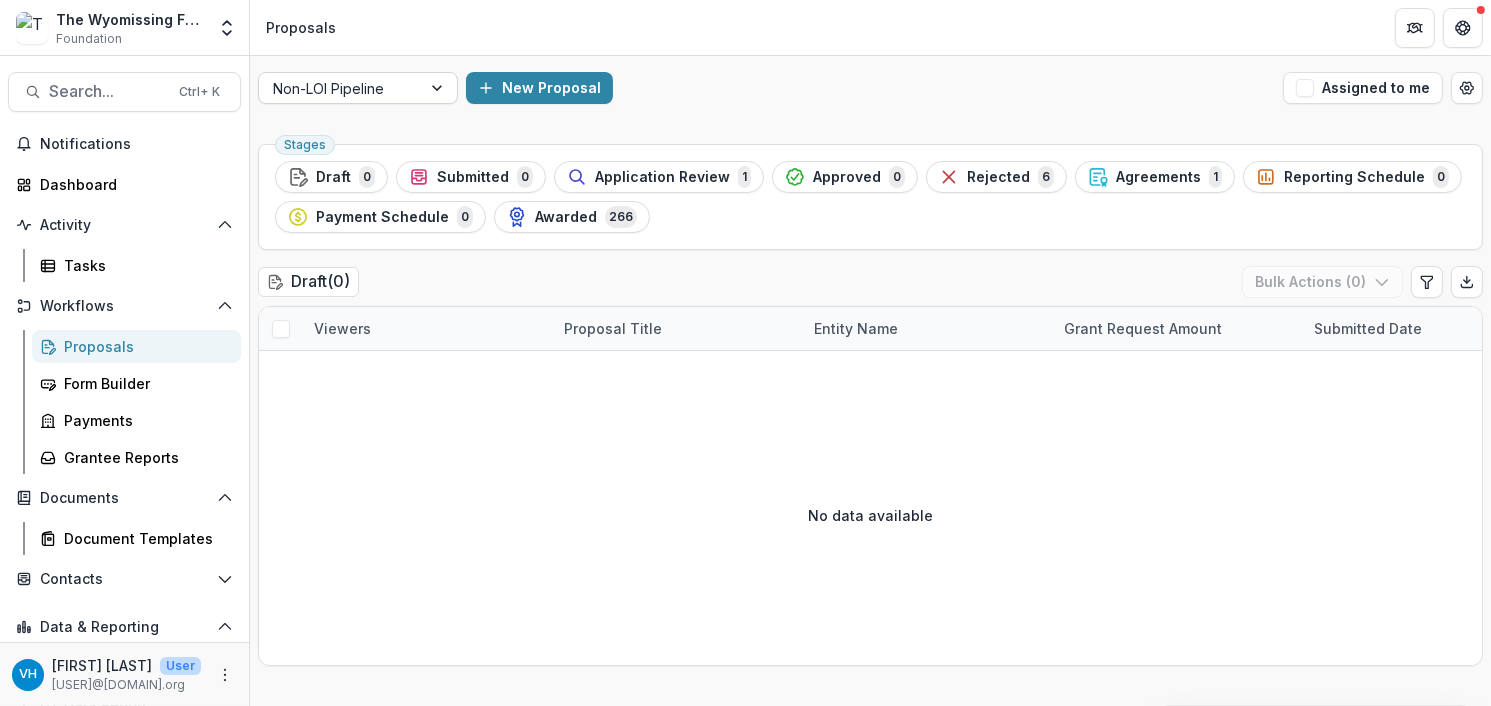click on "Non-LOI Pipeline" at bounding box center (340, 88) 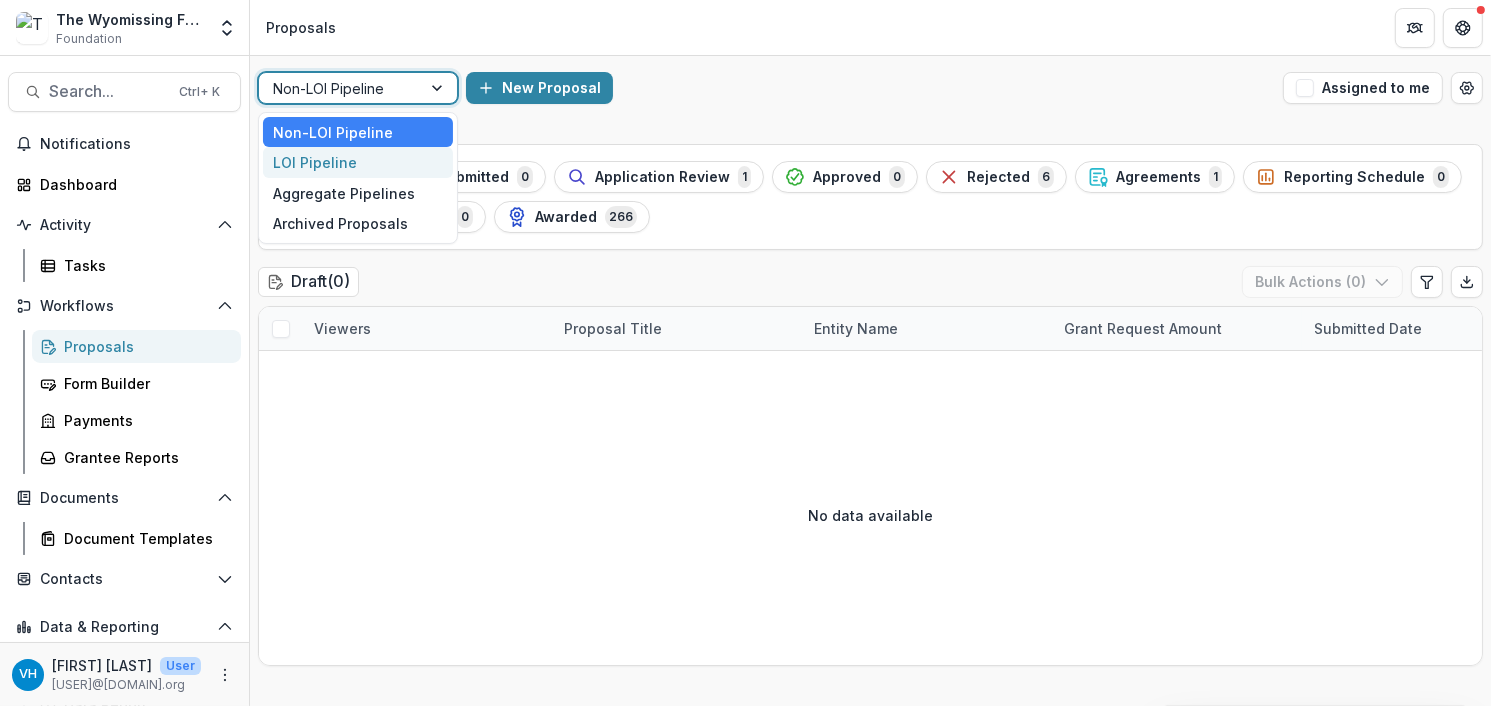 click on "LOI Pipeline" at bounding box center (358, 162) 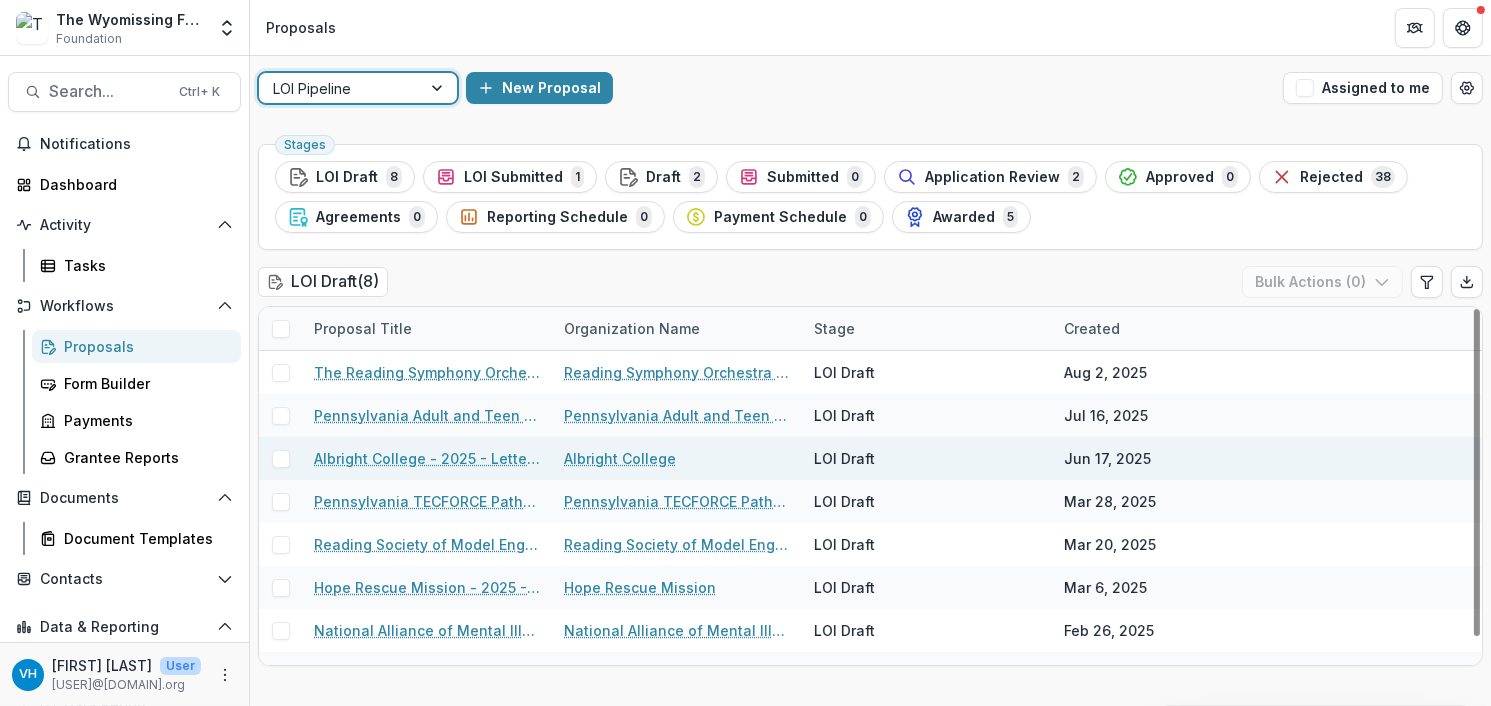 scroll, scrollTop: 29, scrollLeft: 0, axis: vertical 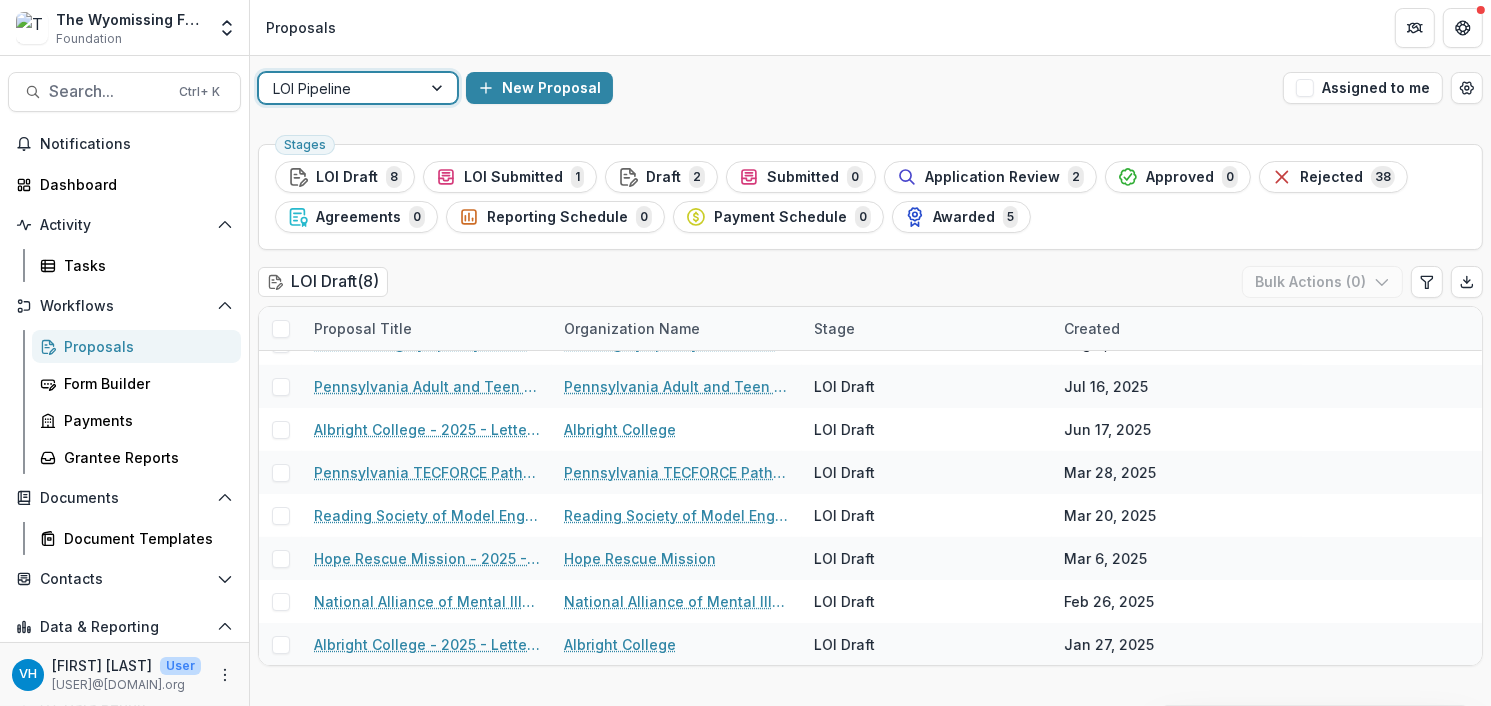 click at bounding box center (340, 88) 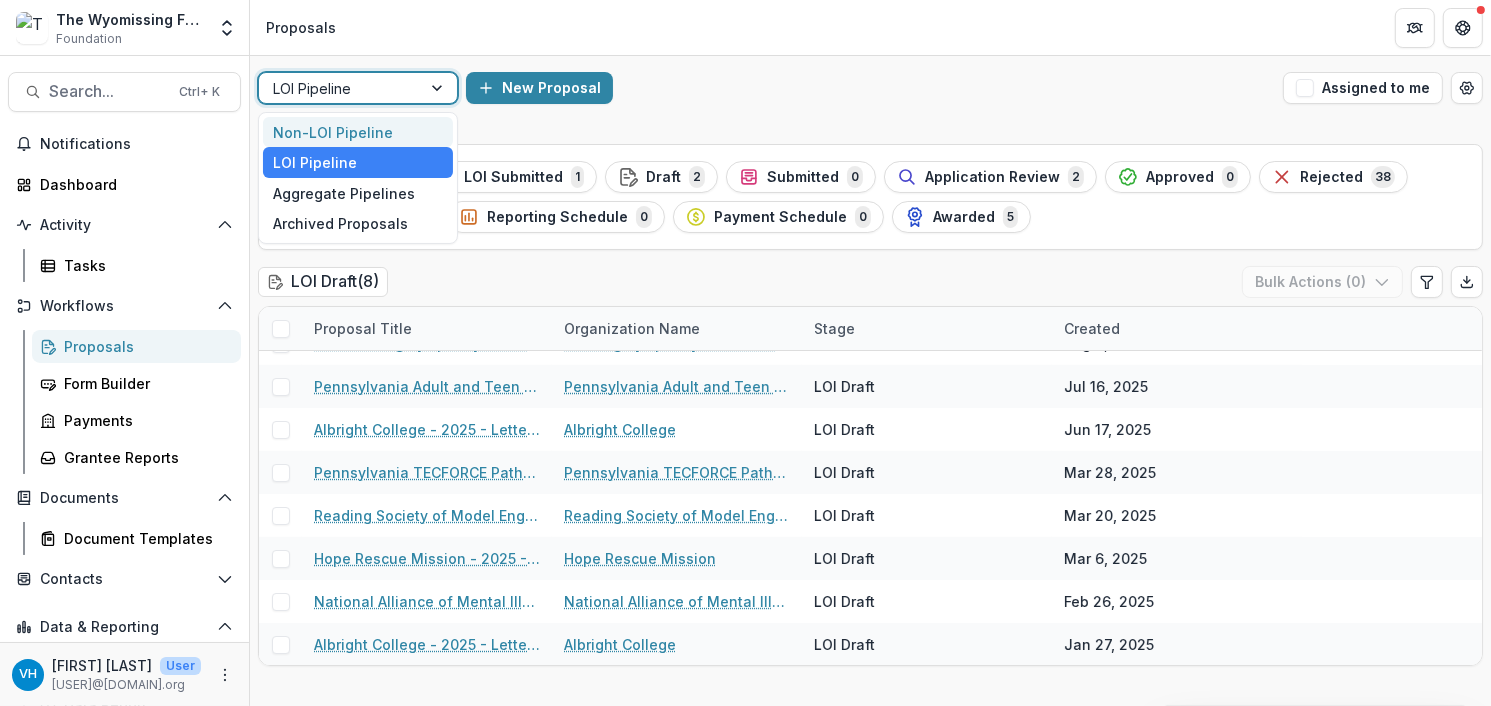 click on "Non-LOI Pipeline" at bounding box center [358, 132] 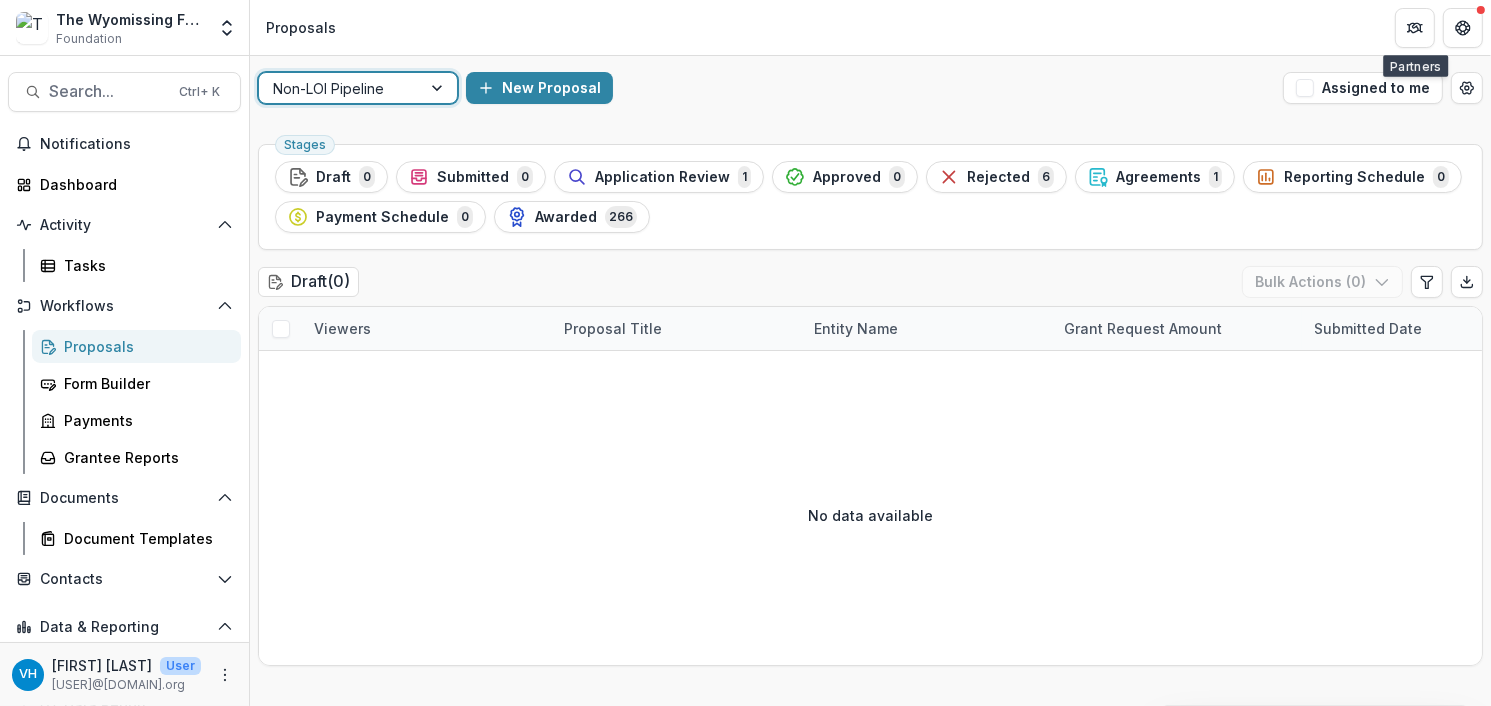 click on "Proposals" at bounding box center (870, 27) 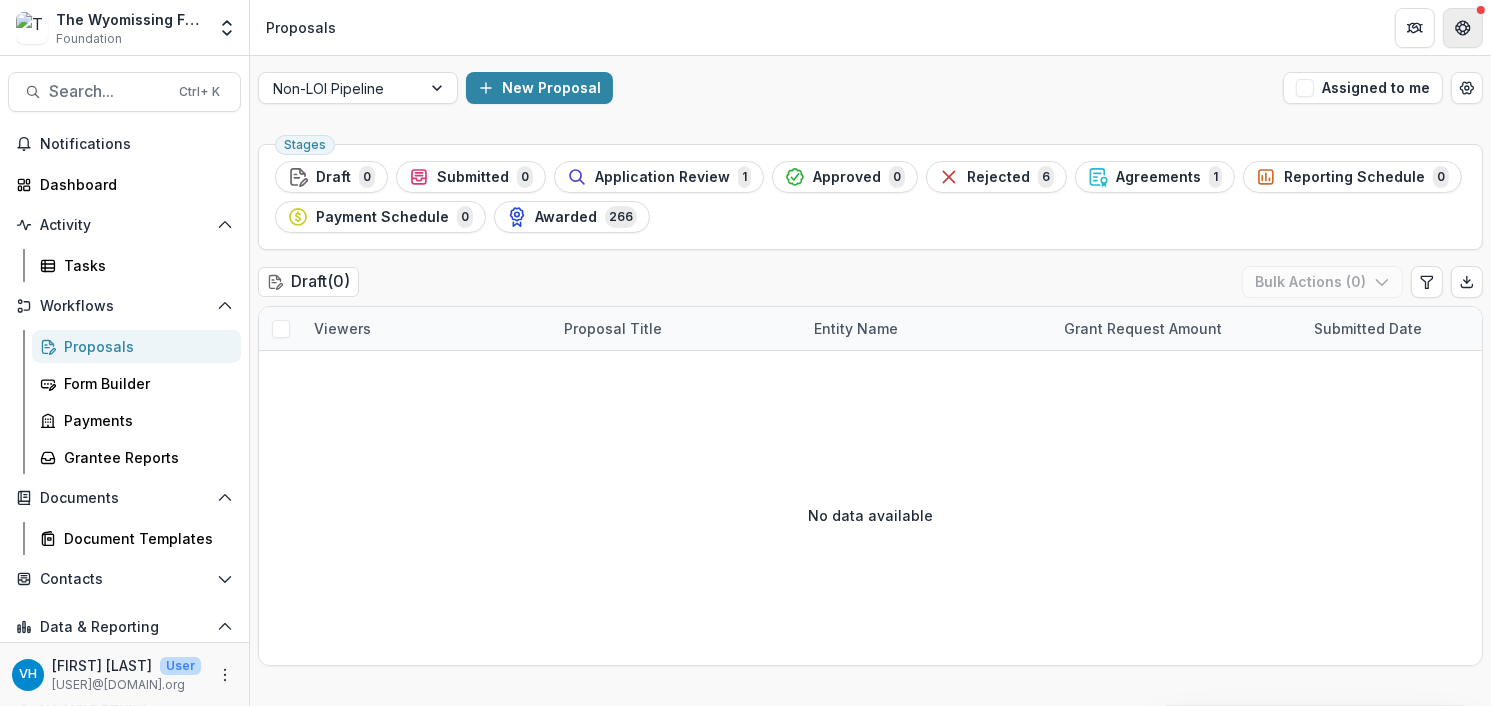 click 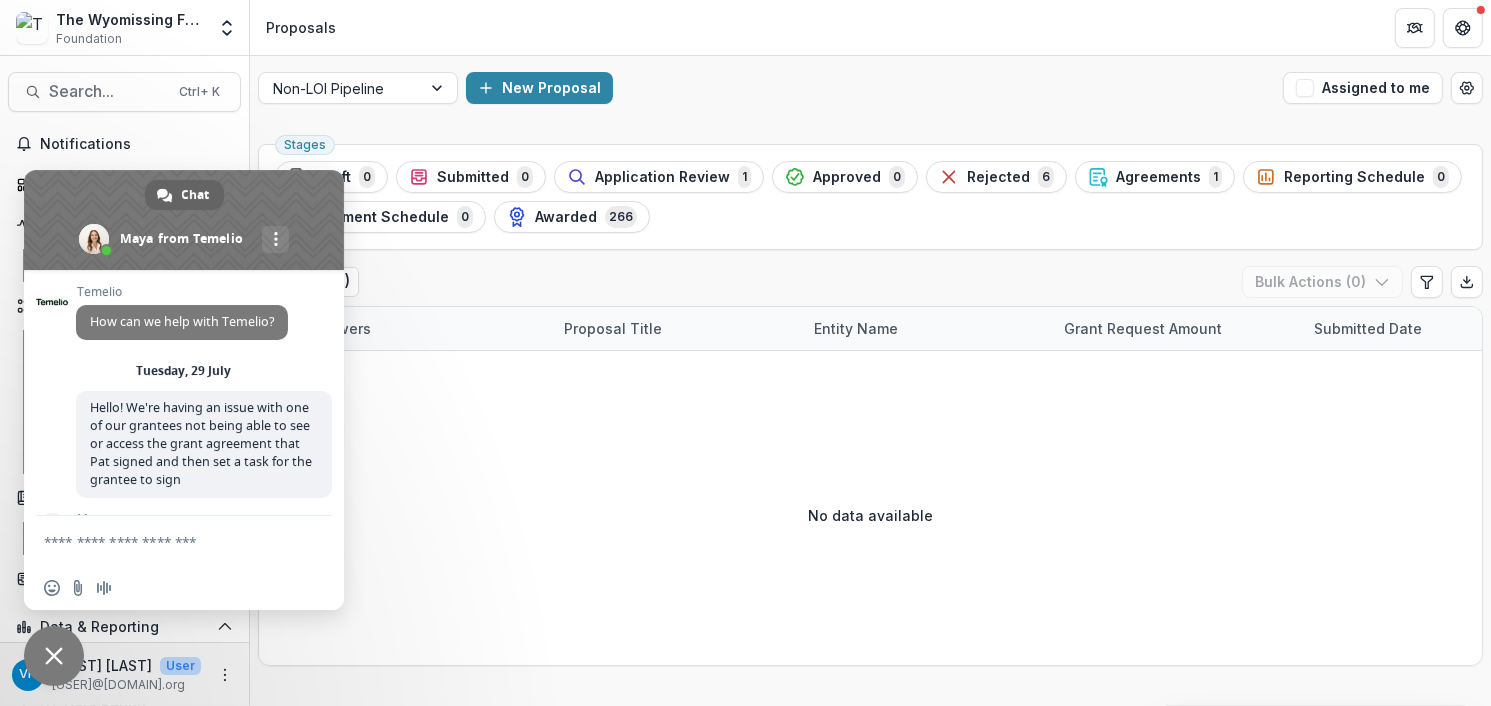 scroll, scrollTop: 2312, scrollLeft: 0, axis: vertical 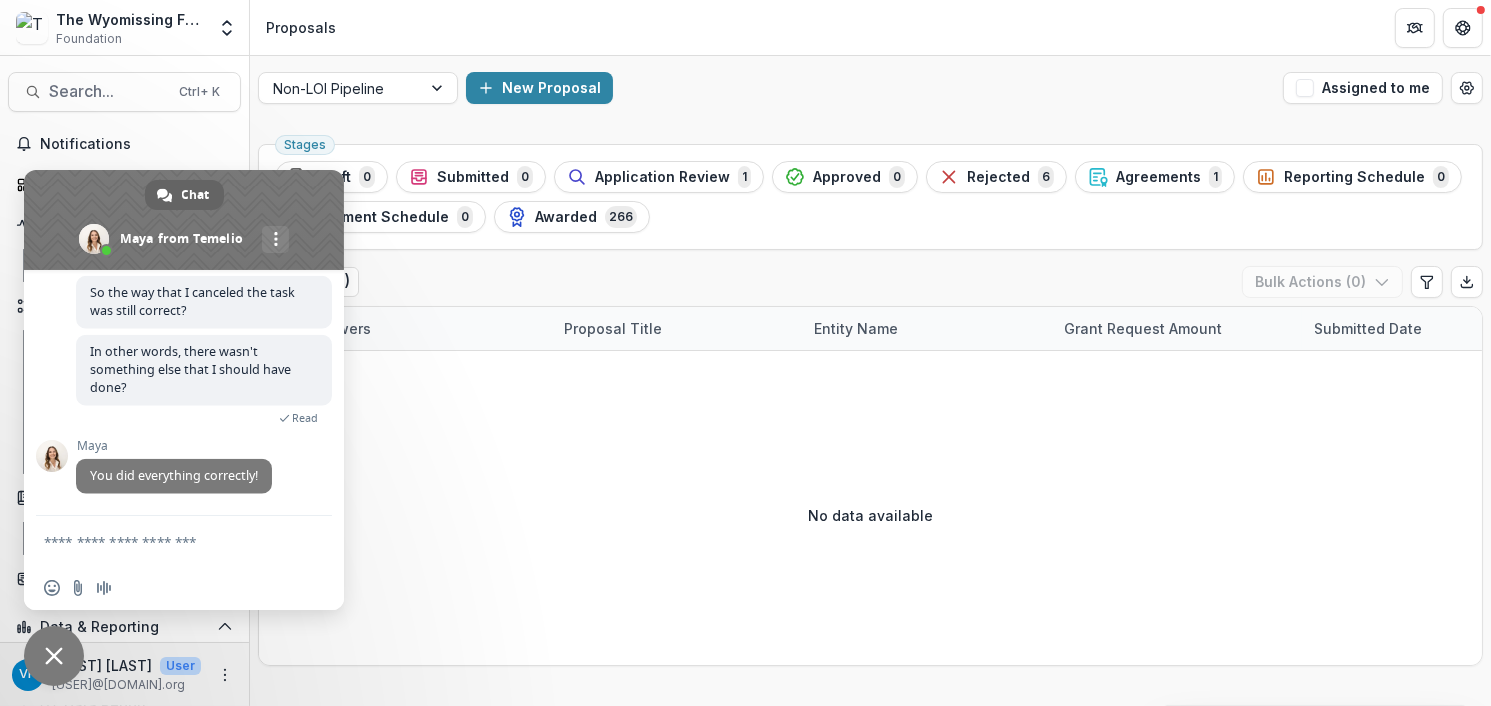 click at bounding box center [164, 541] 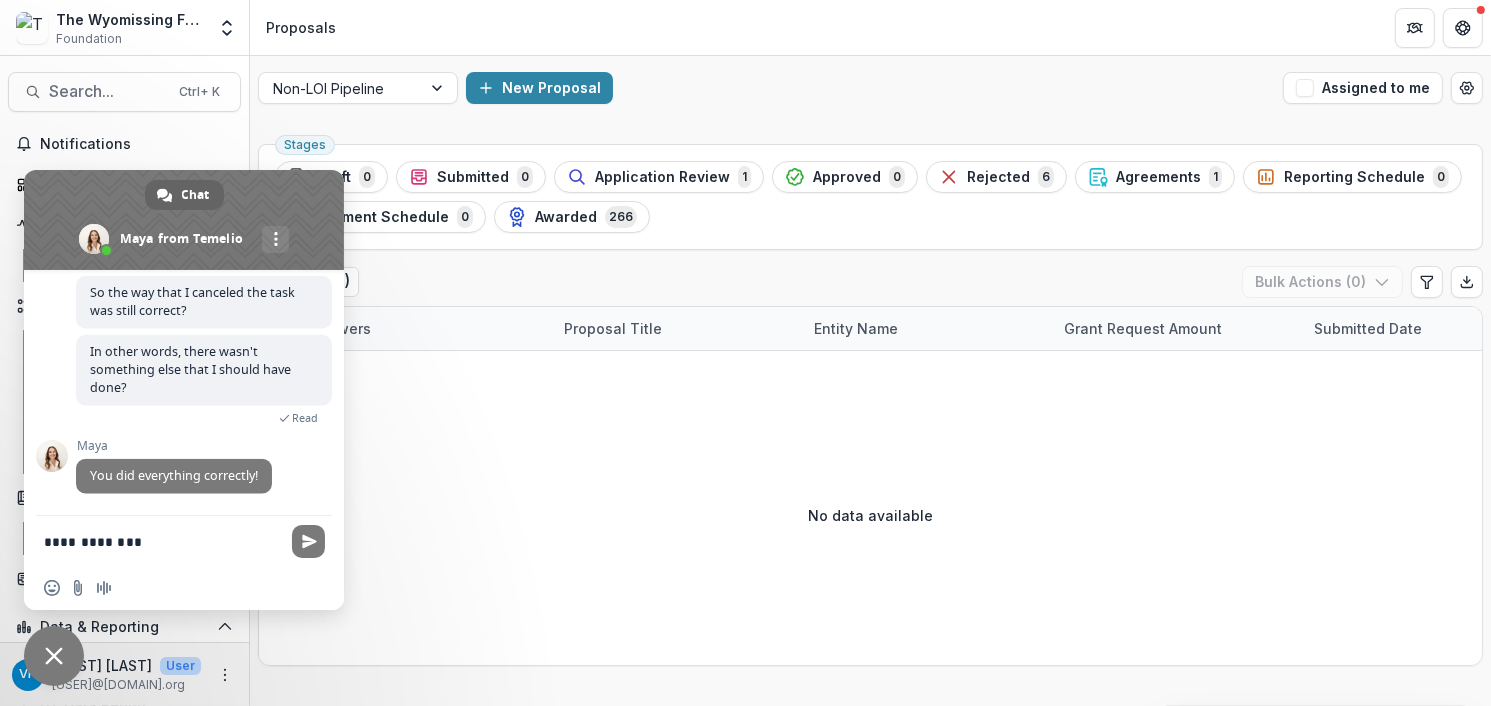 type on "**********" 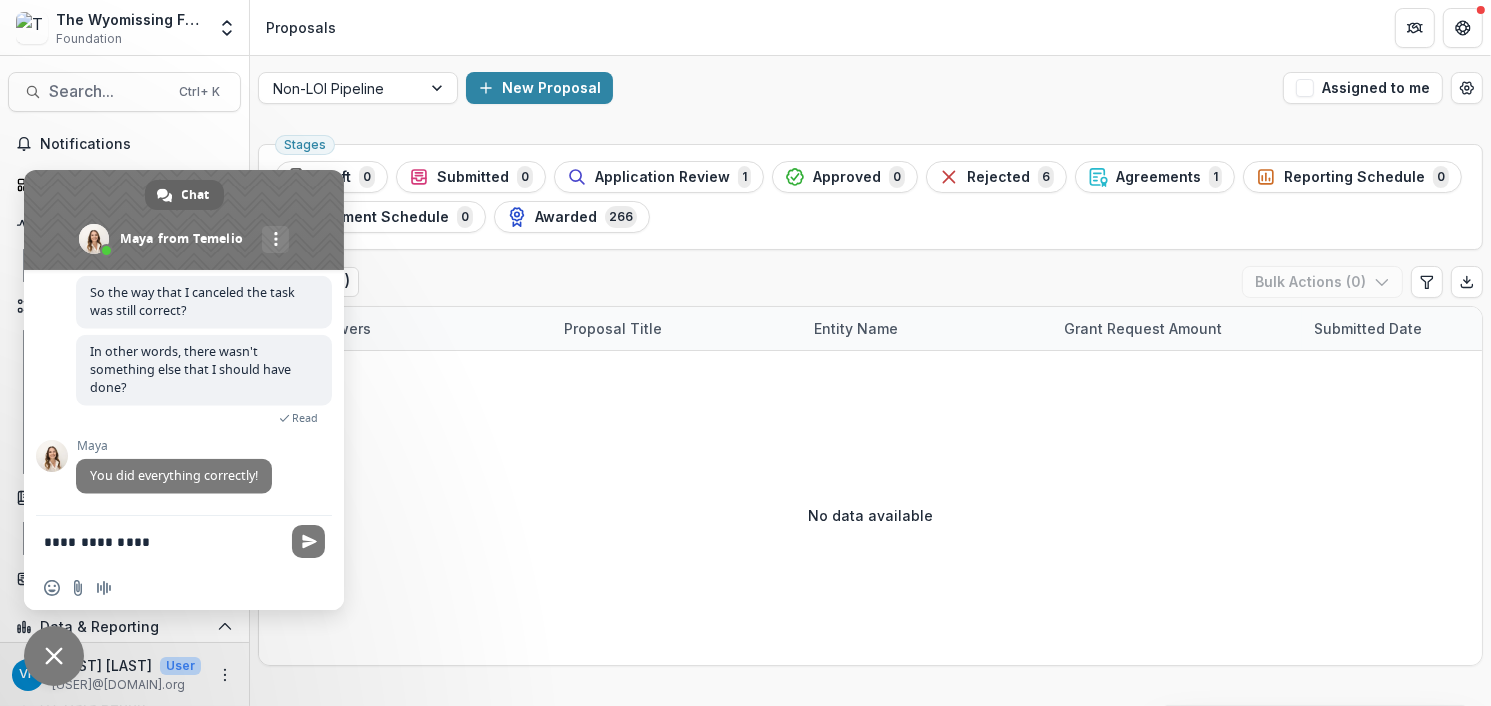 type 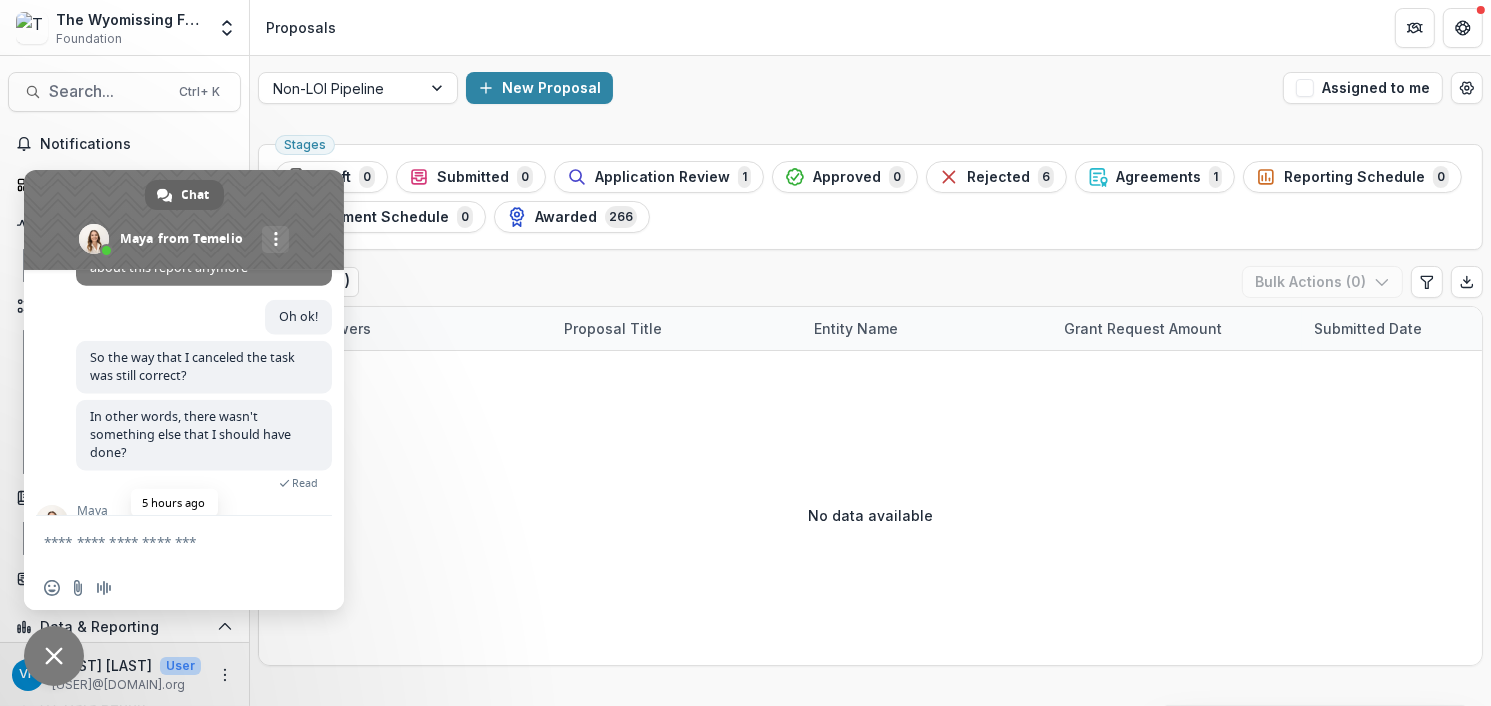 scroll, scrollTop: 2363, scrollLeft: 0, axis: vertical 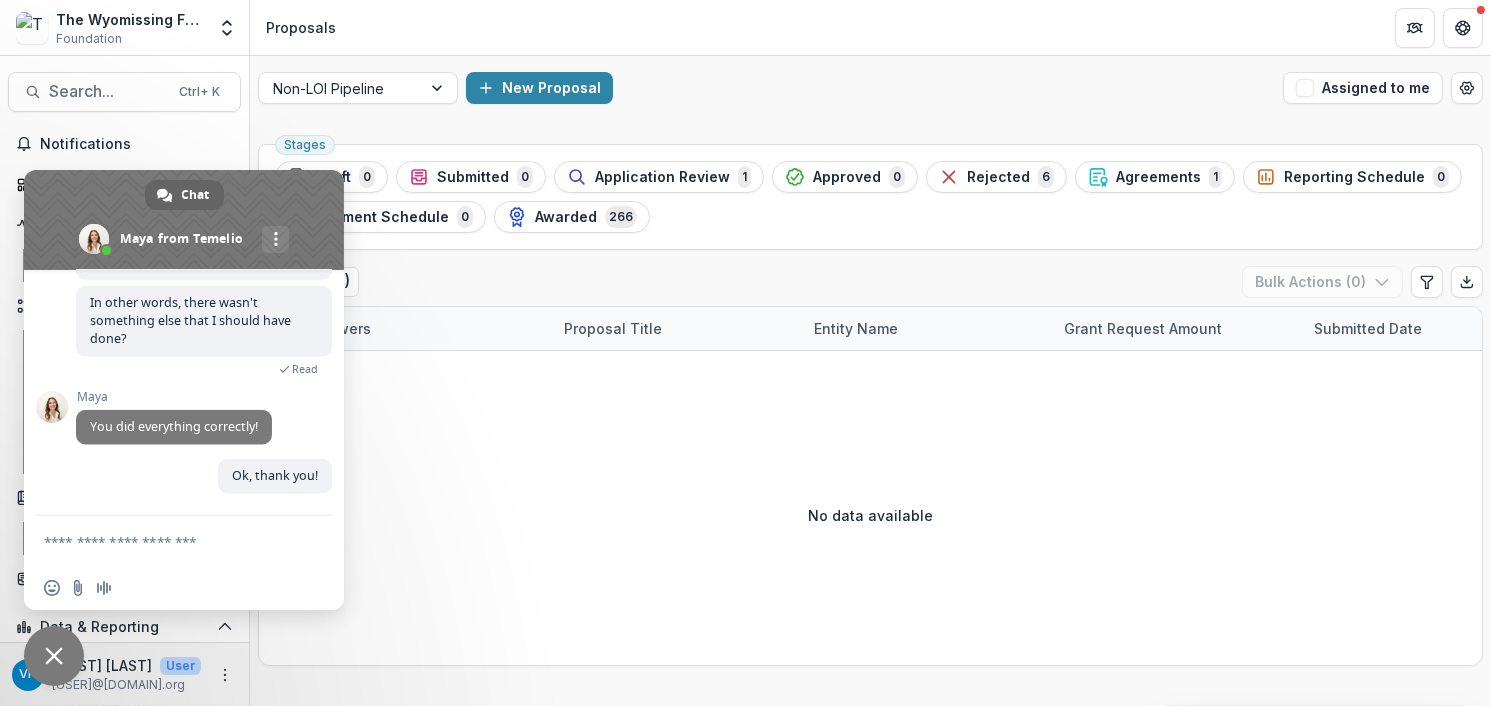 click at bounding box center [54, 656] 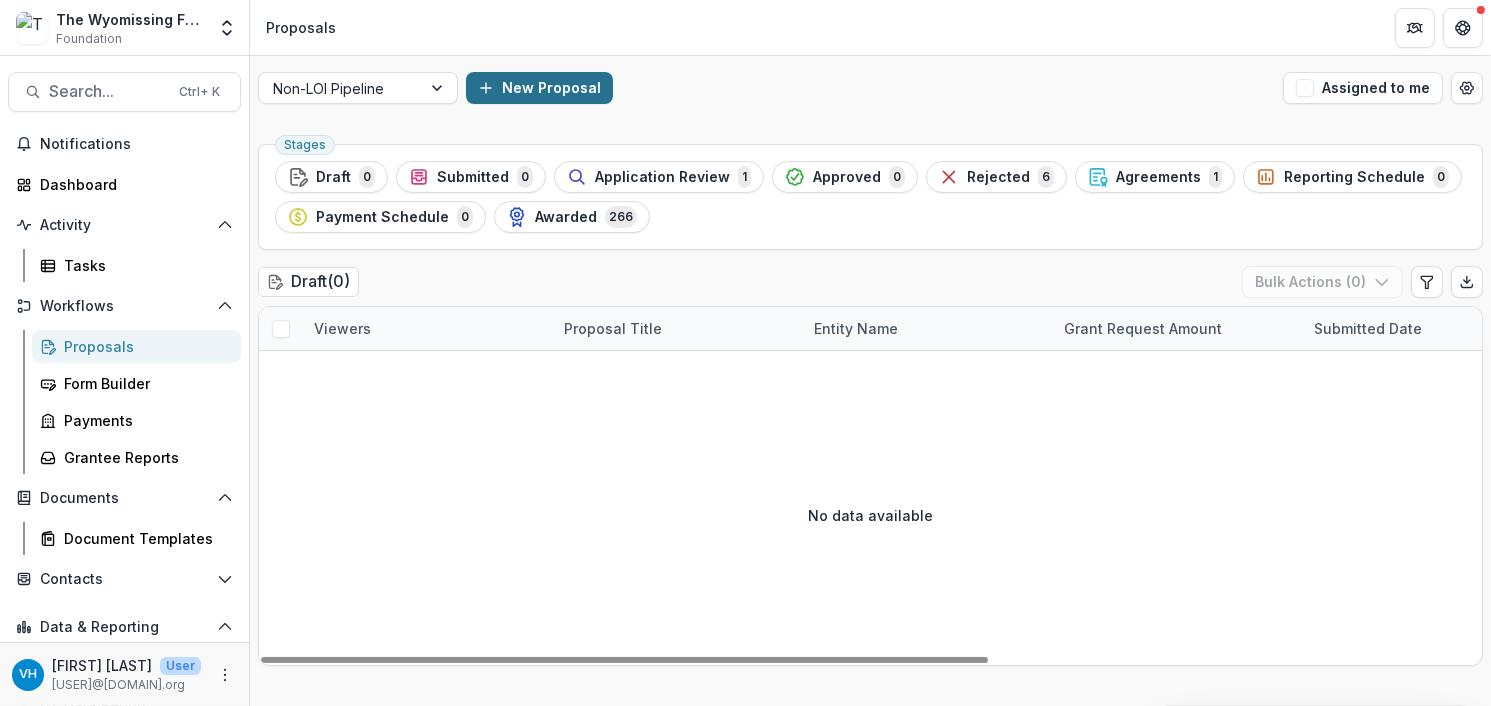 click on "New Proposal" at bounding box center (539, 88) 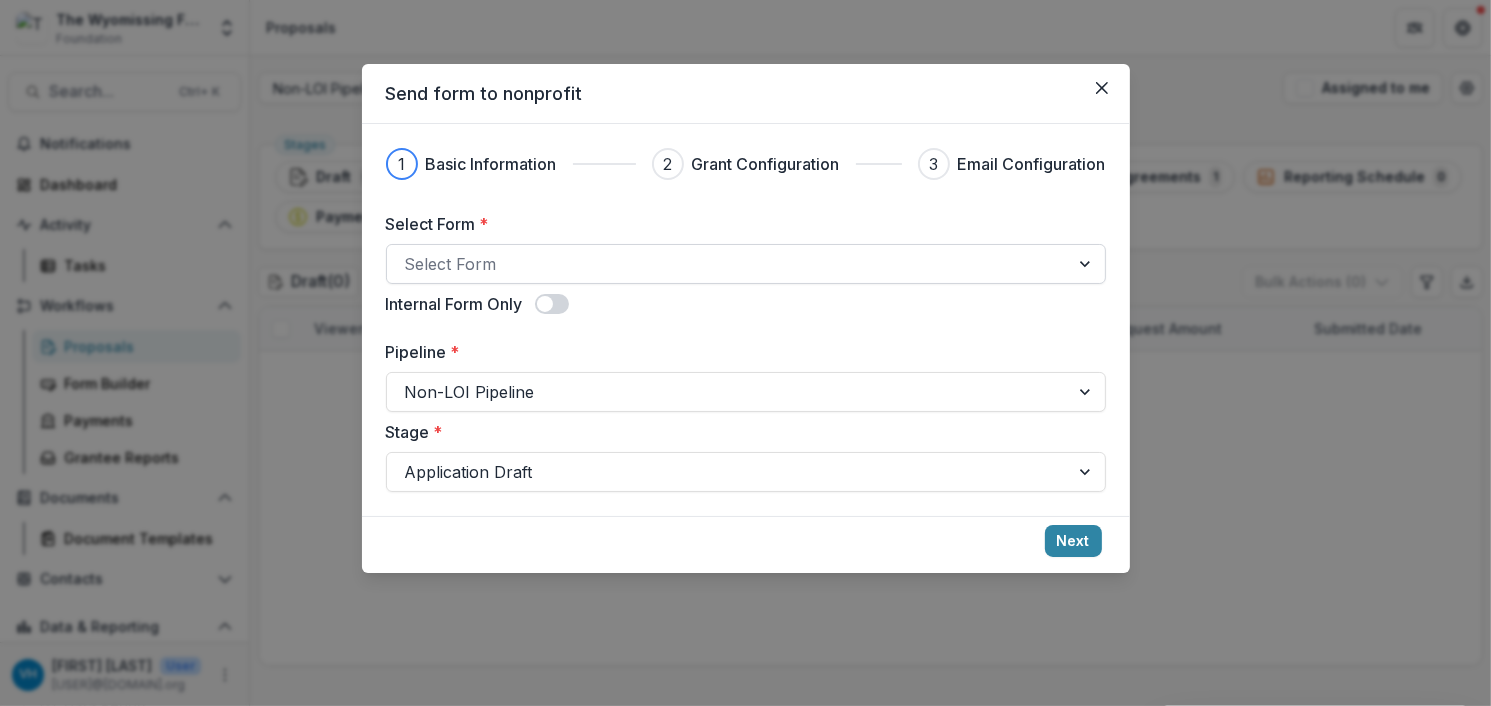click at bounding box center [728, 264] 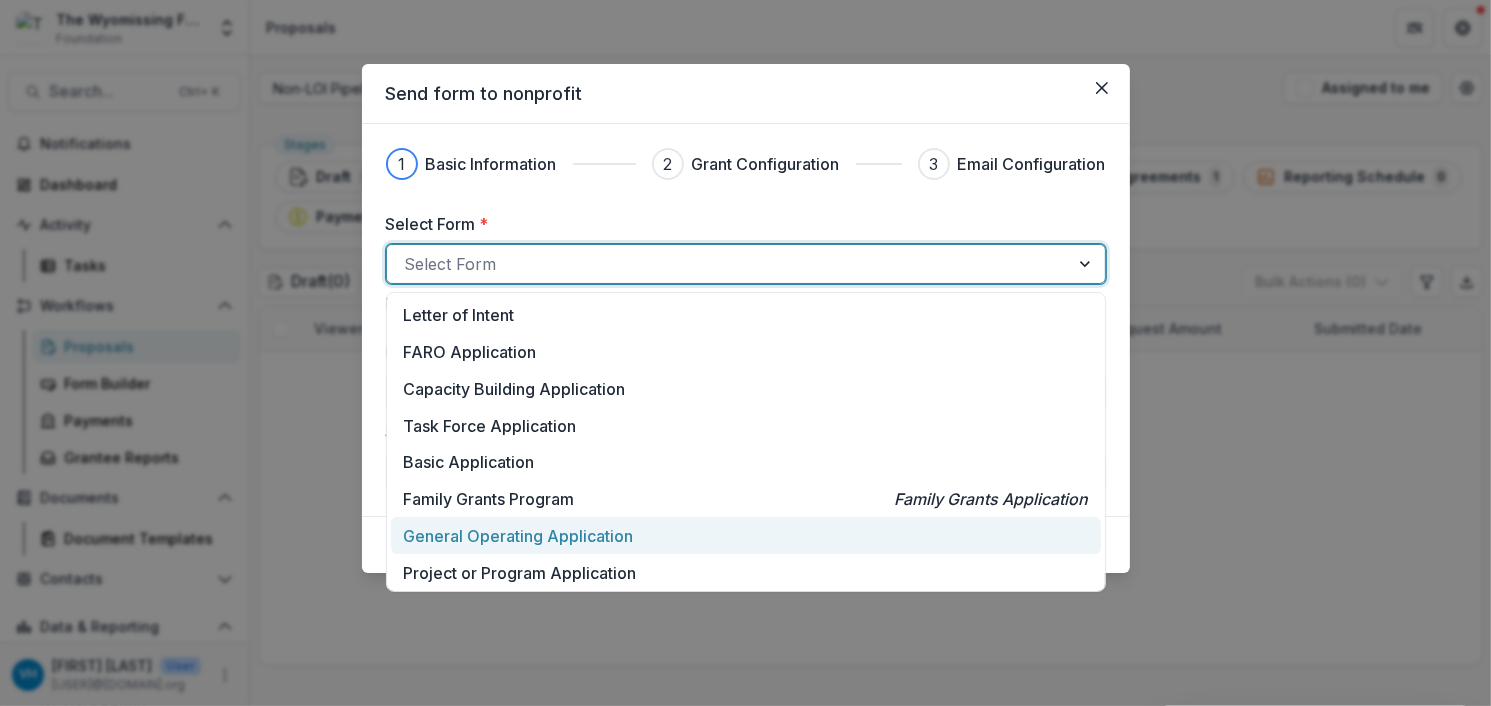click on "General Operating Application" at bounding box center [518, 536] 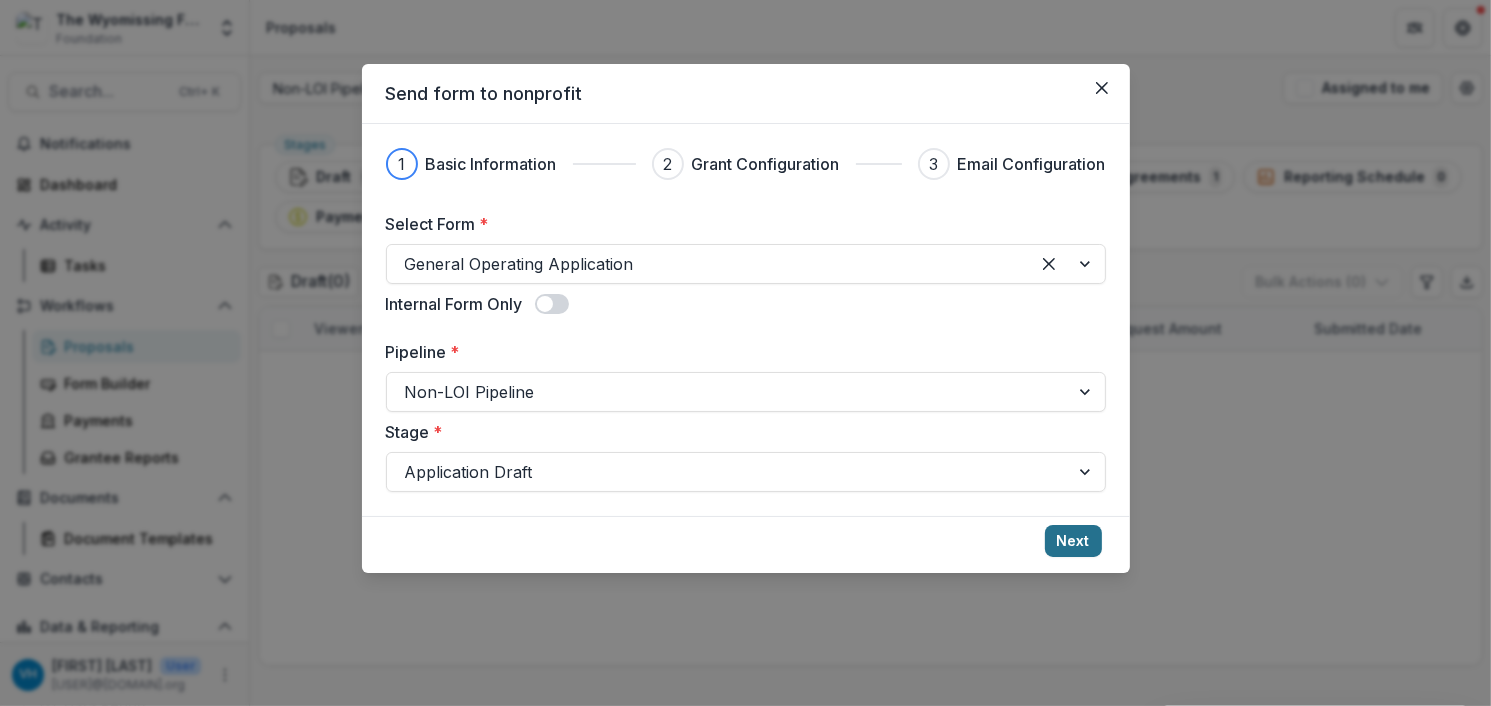 click on "Next" at bounding box center [1073, 541] 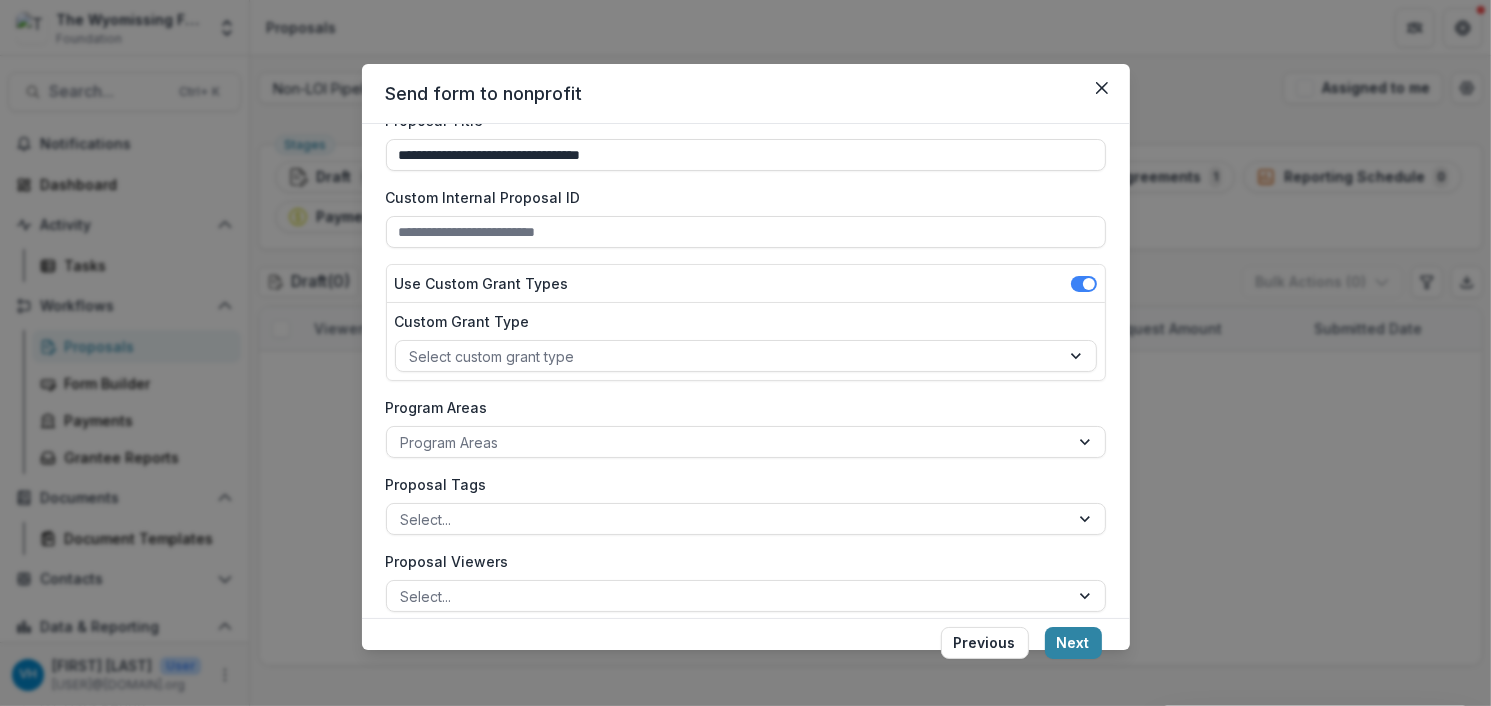 scroll, scrollTop: 0, scrollLeft: 0, axis: both 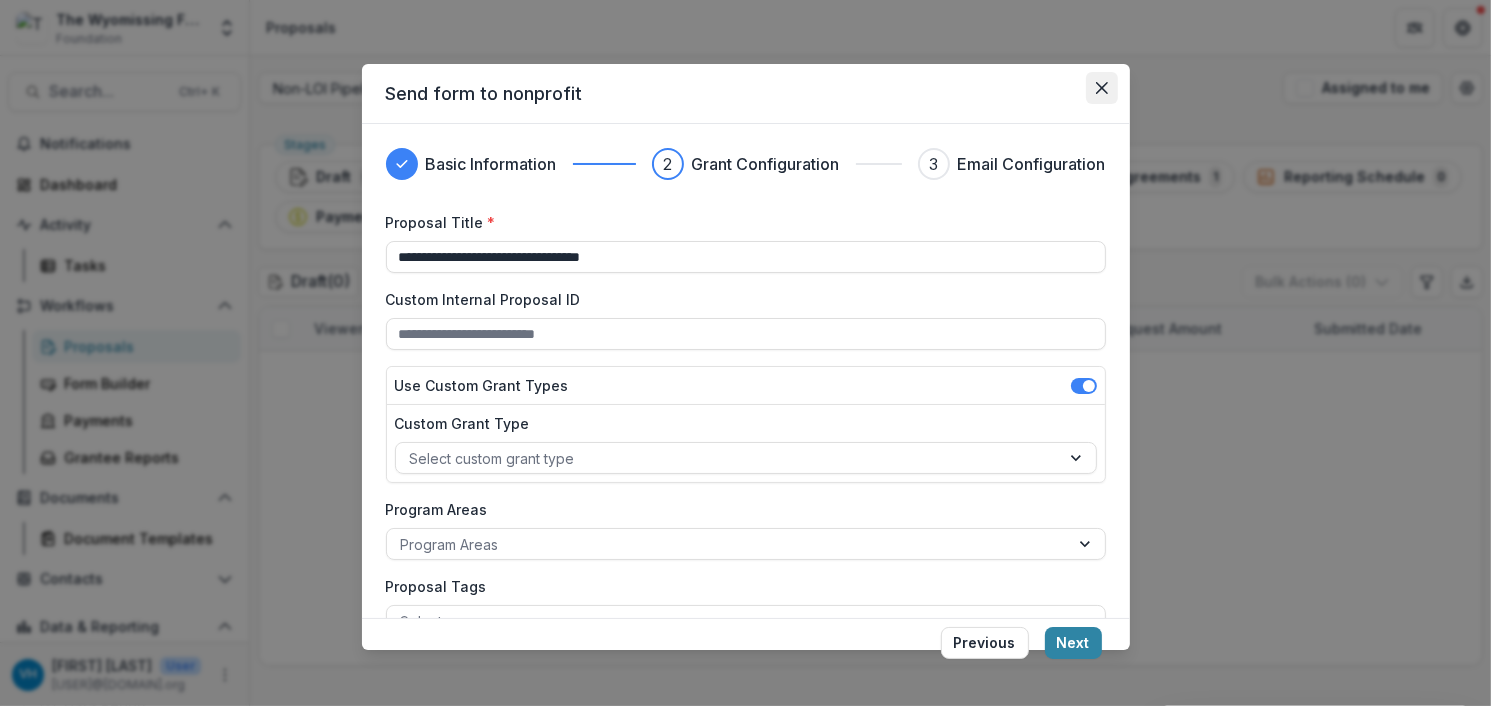 click 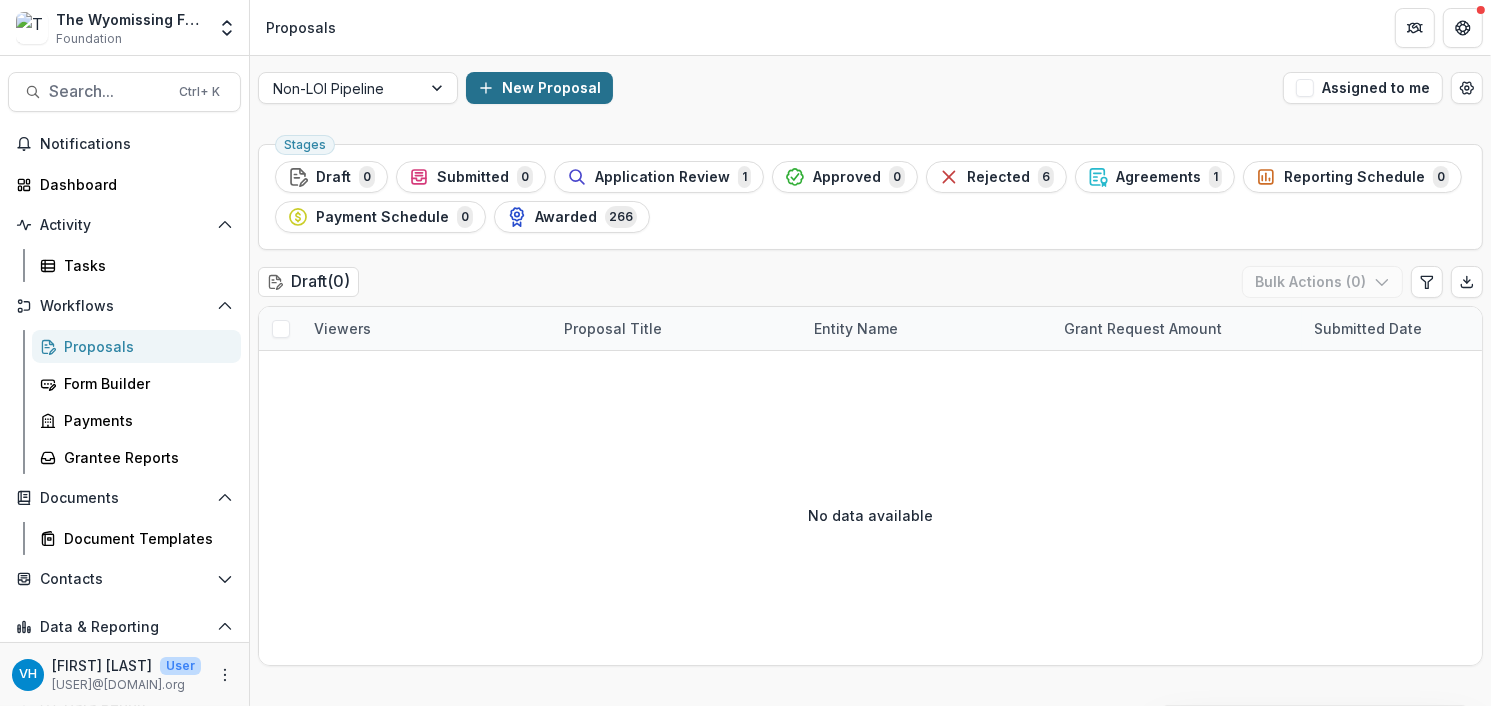 click on "New Proposal" at bounding box center (539, 88) 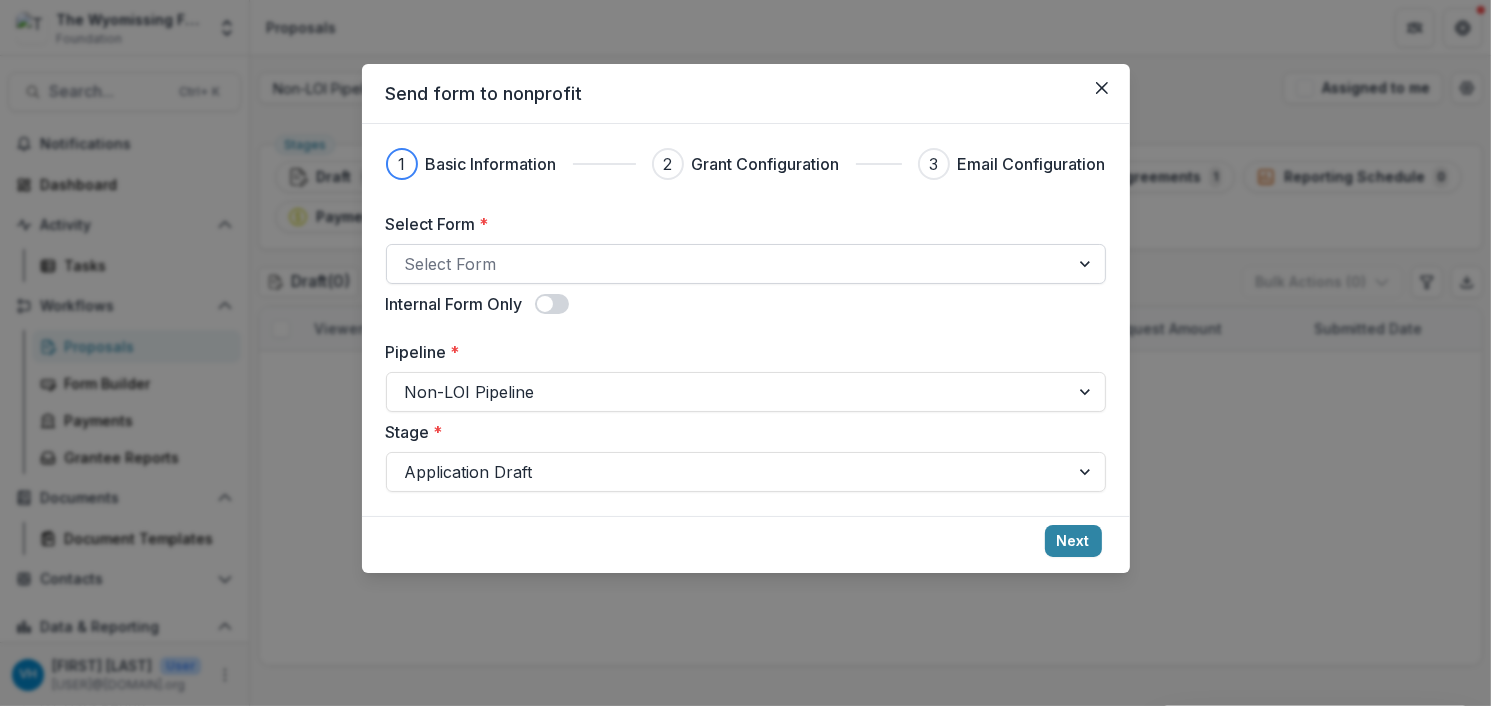 click at bounding box center (728, 264) 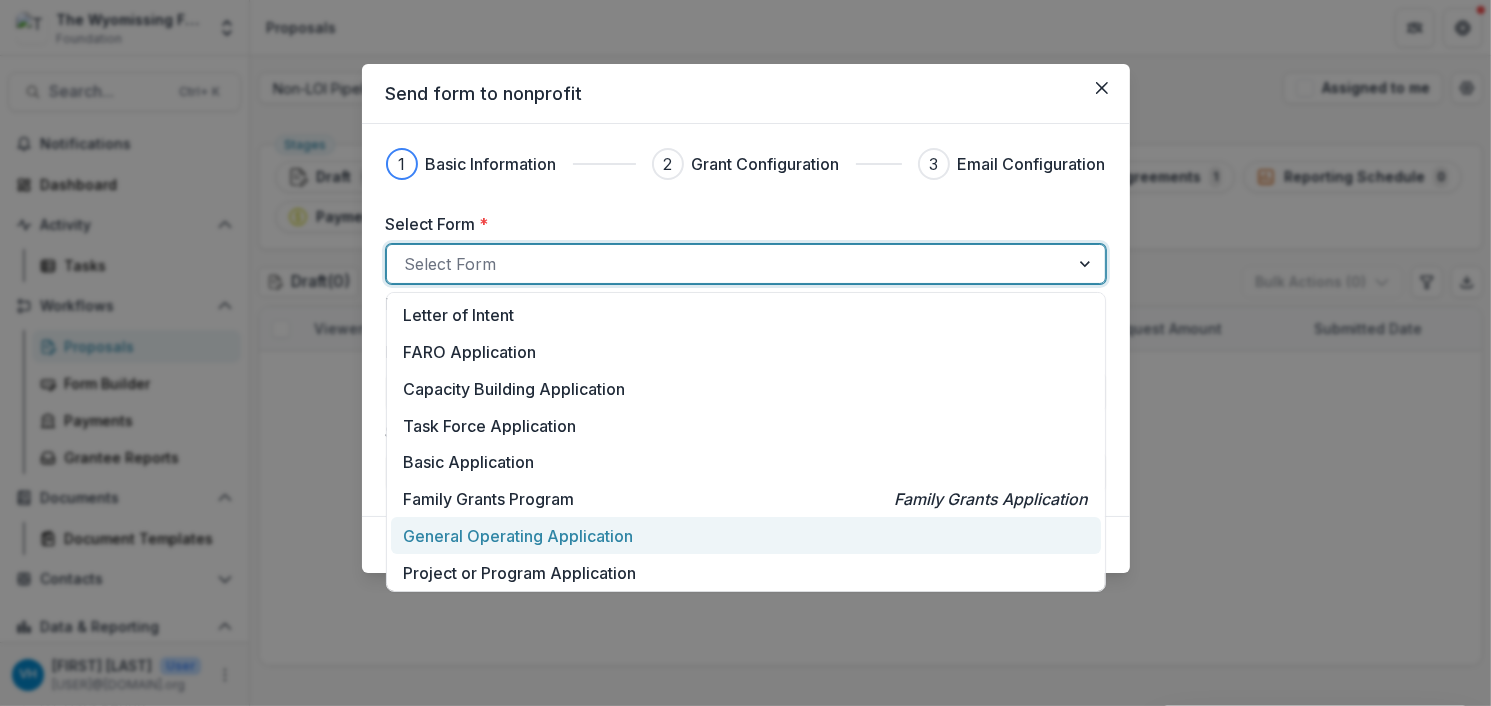 click on "General Operating Application" at bounding box center (518, 536) 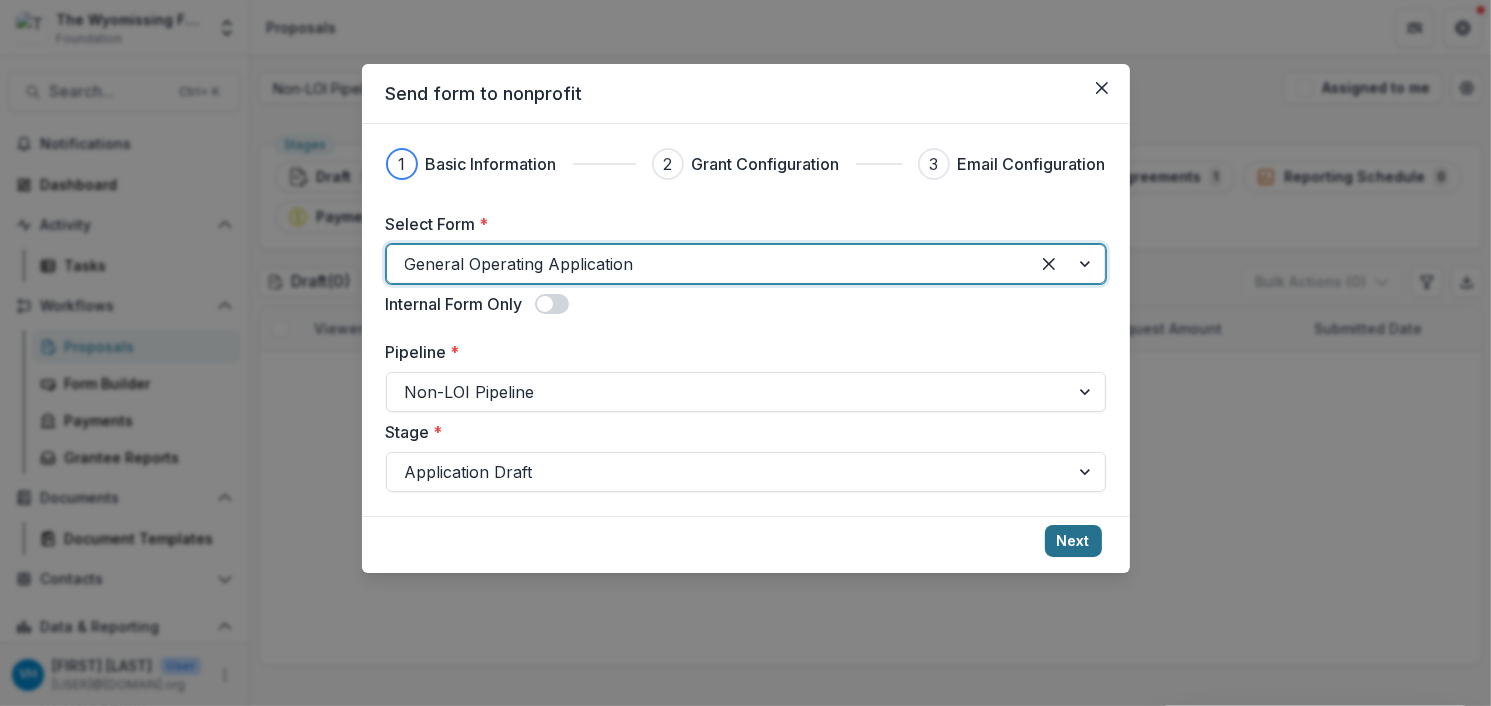 click on "Next" at bounding box center (1073, 541) 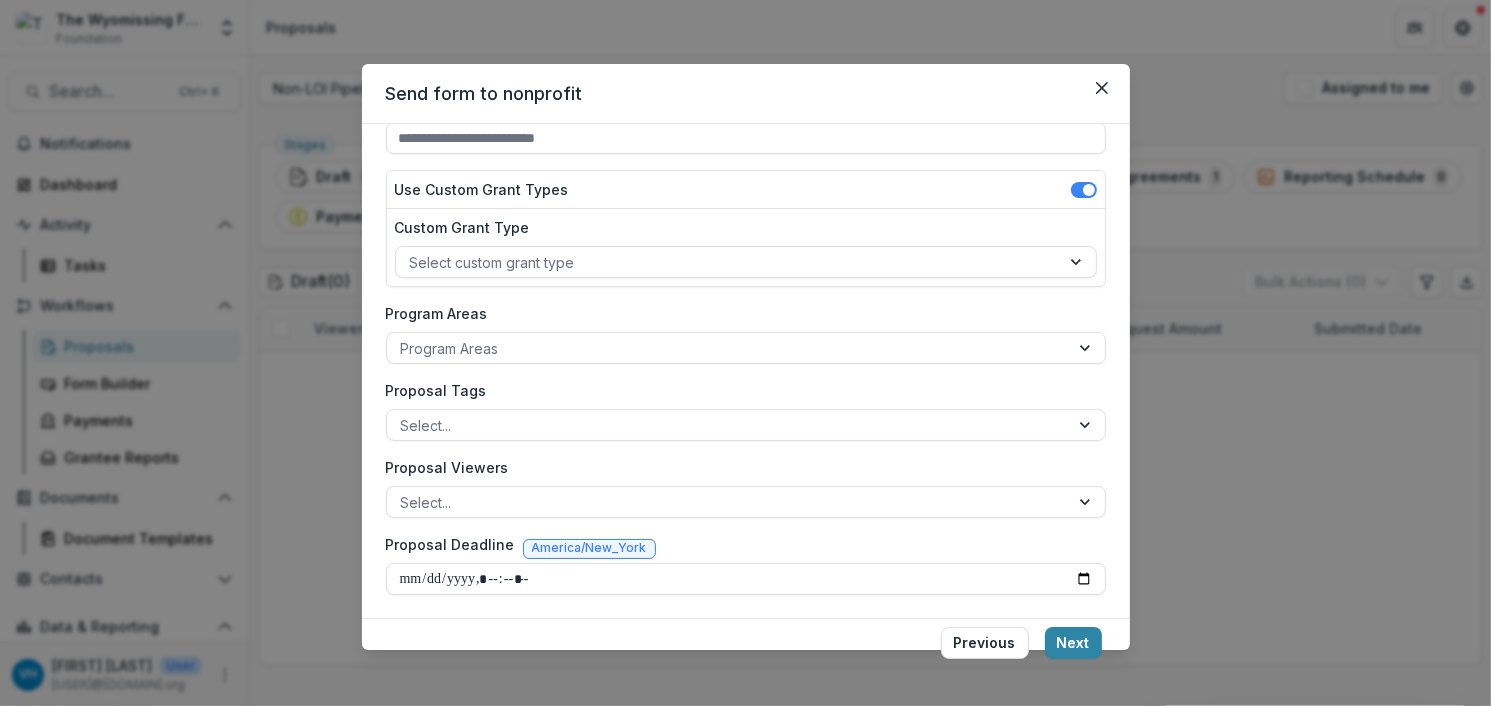 scroll, scrollTop: 196, scrollLeft: 0, axis: vertical 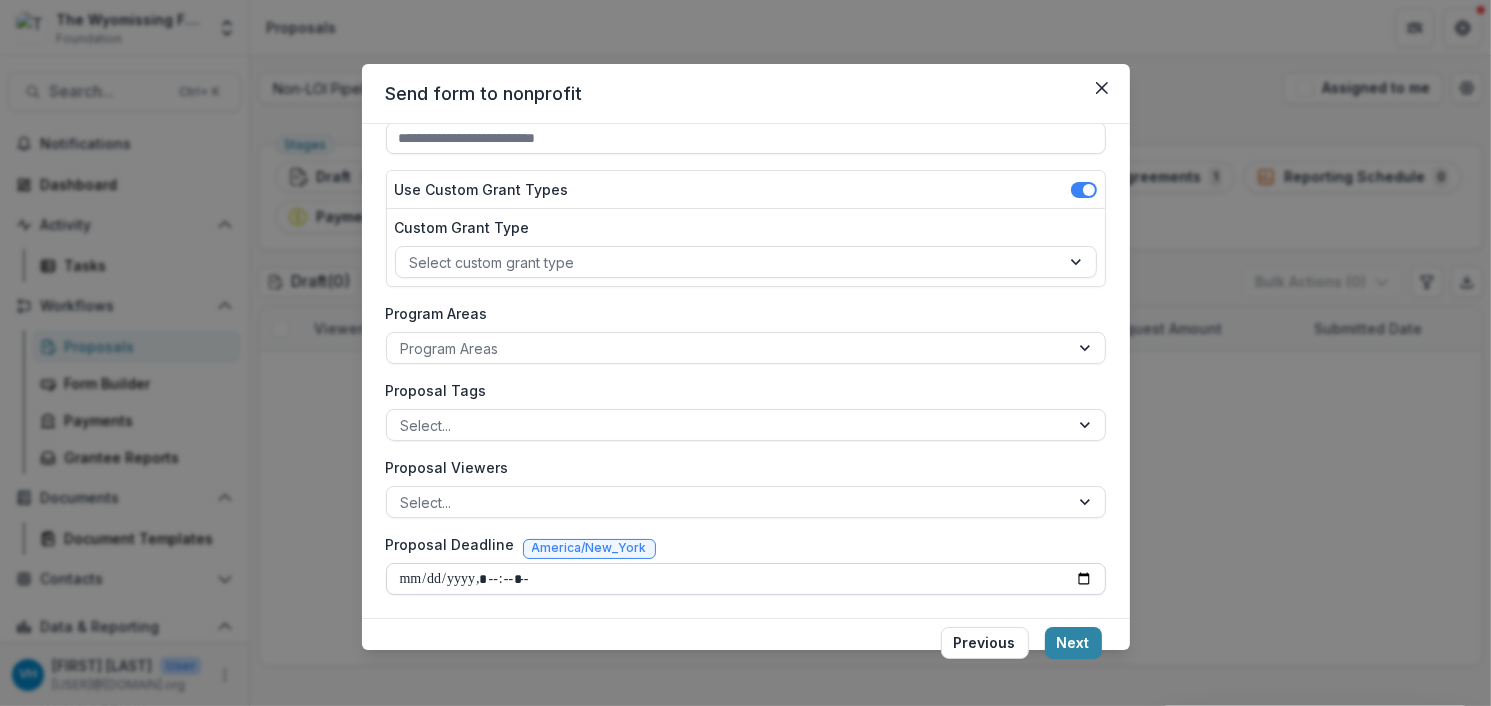 click on "Proposal Deadline" at bounding box center [746, 579] 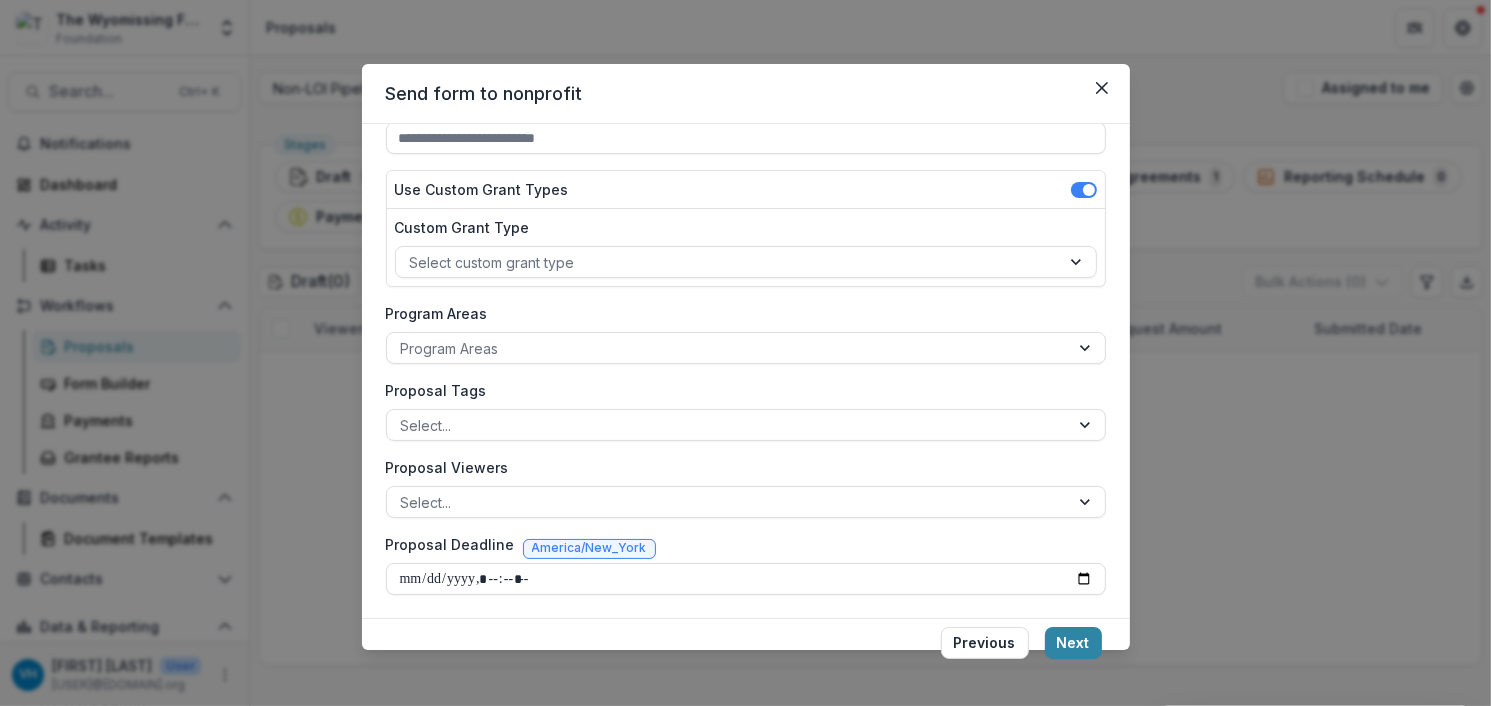 click on "Proposal Deadline America/New_York" at bounding box center [746, 548] 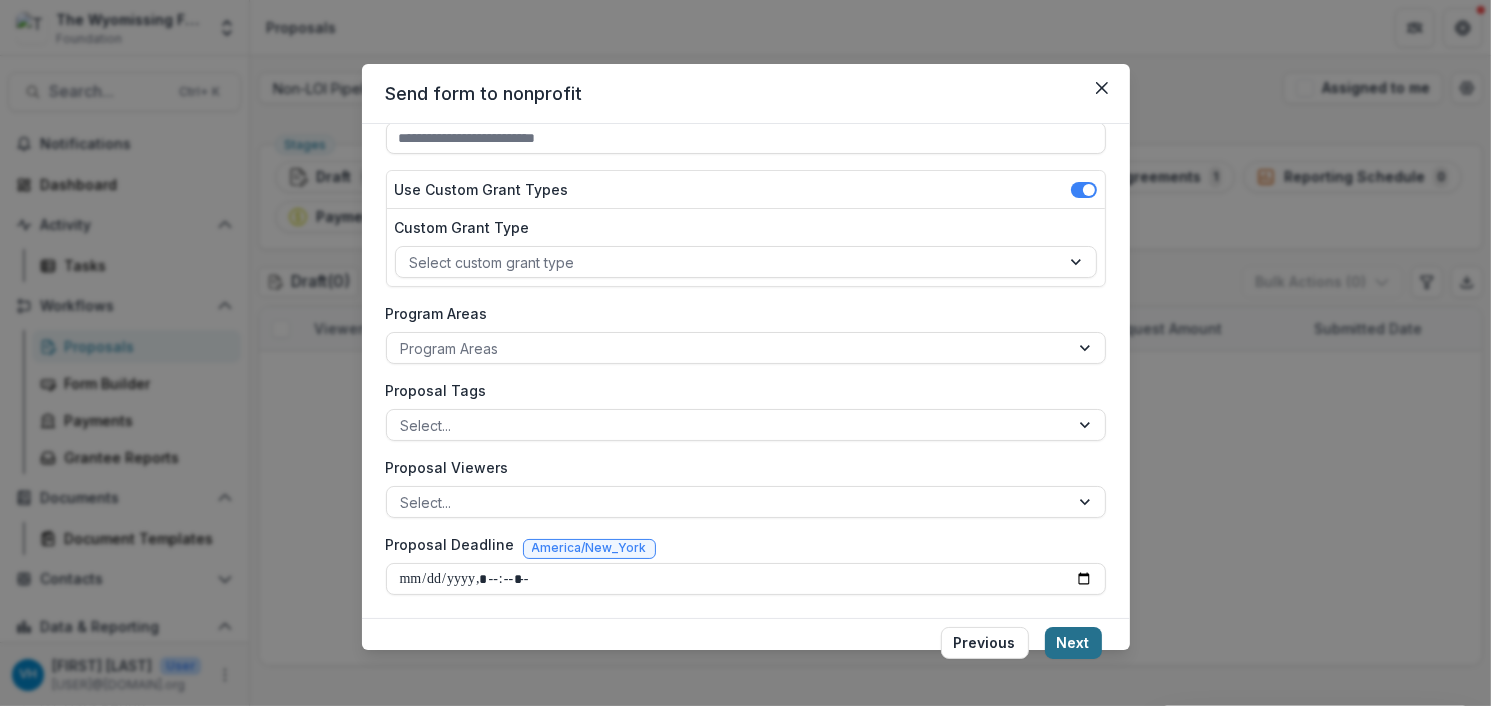 click on "Next" at bounding box center (1073, 643) 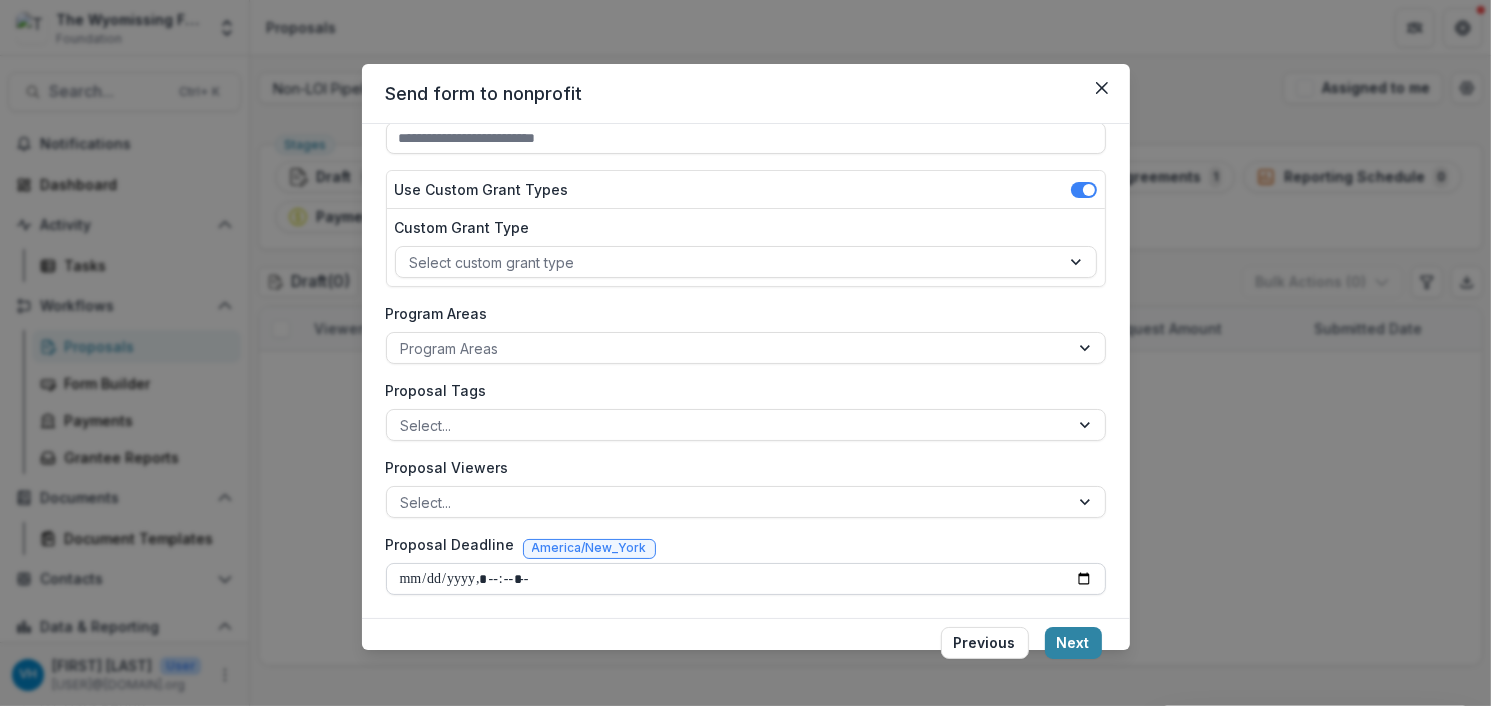 click on "Proposal Deadline" at bounding box center (746, 579) 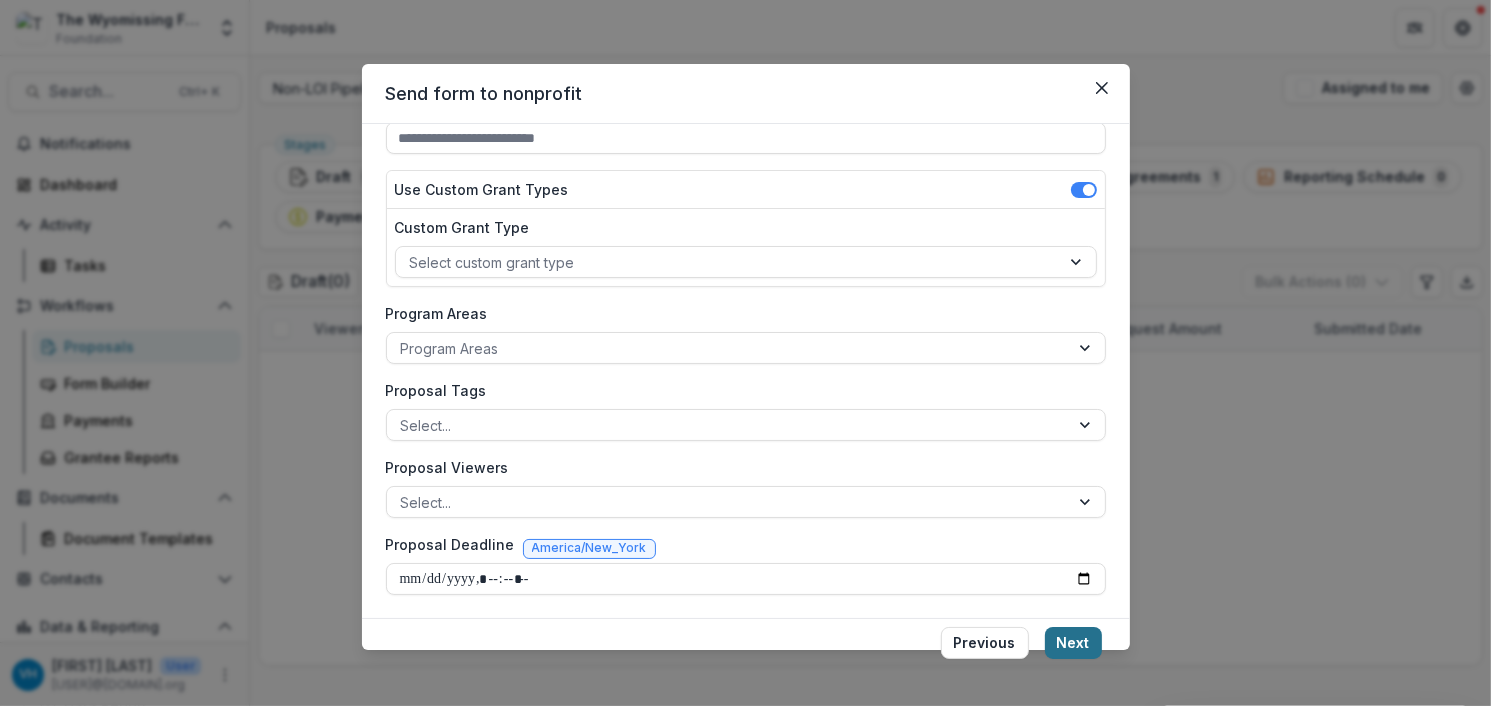 click on "Next" at bounding box center (1073, 643) 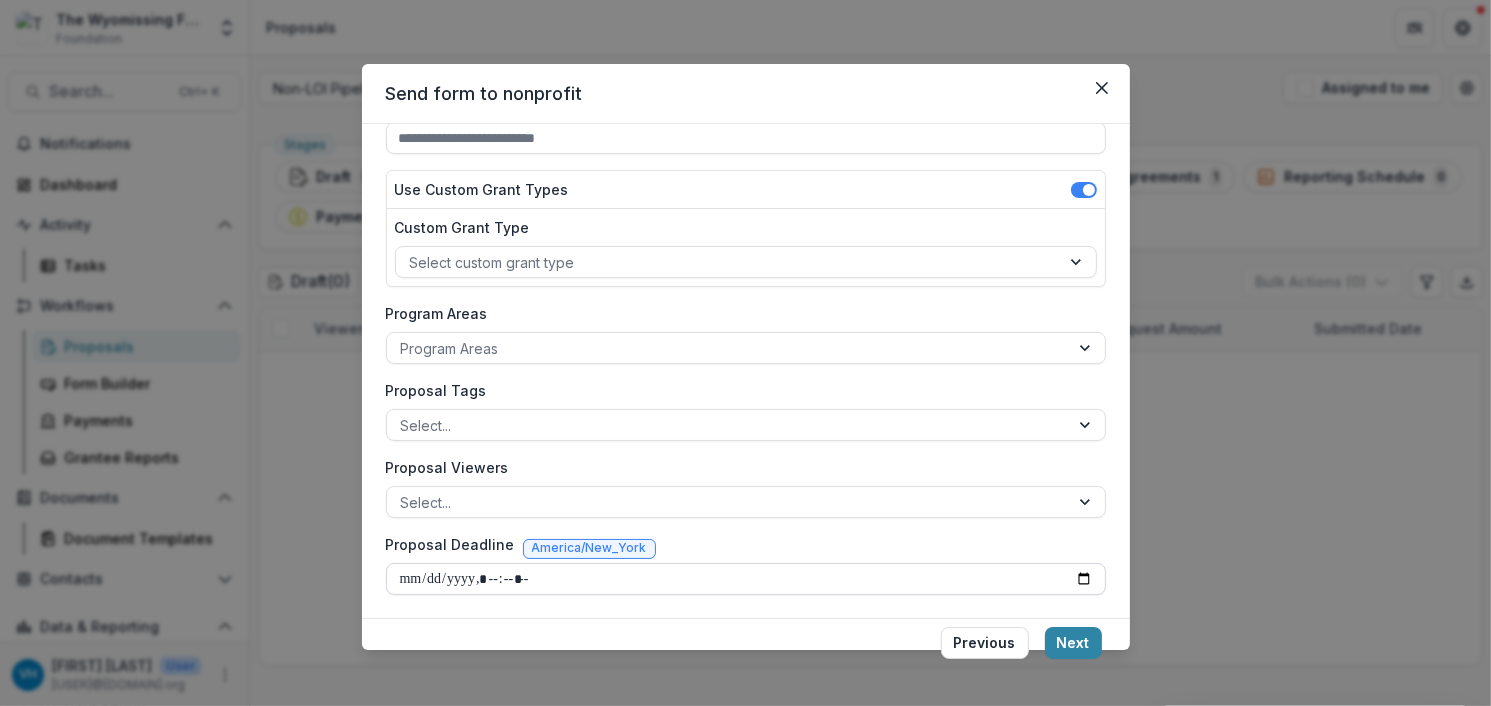 click on "Proposal Deadline" at bounding box center [746, 579] 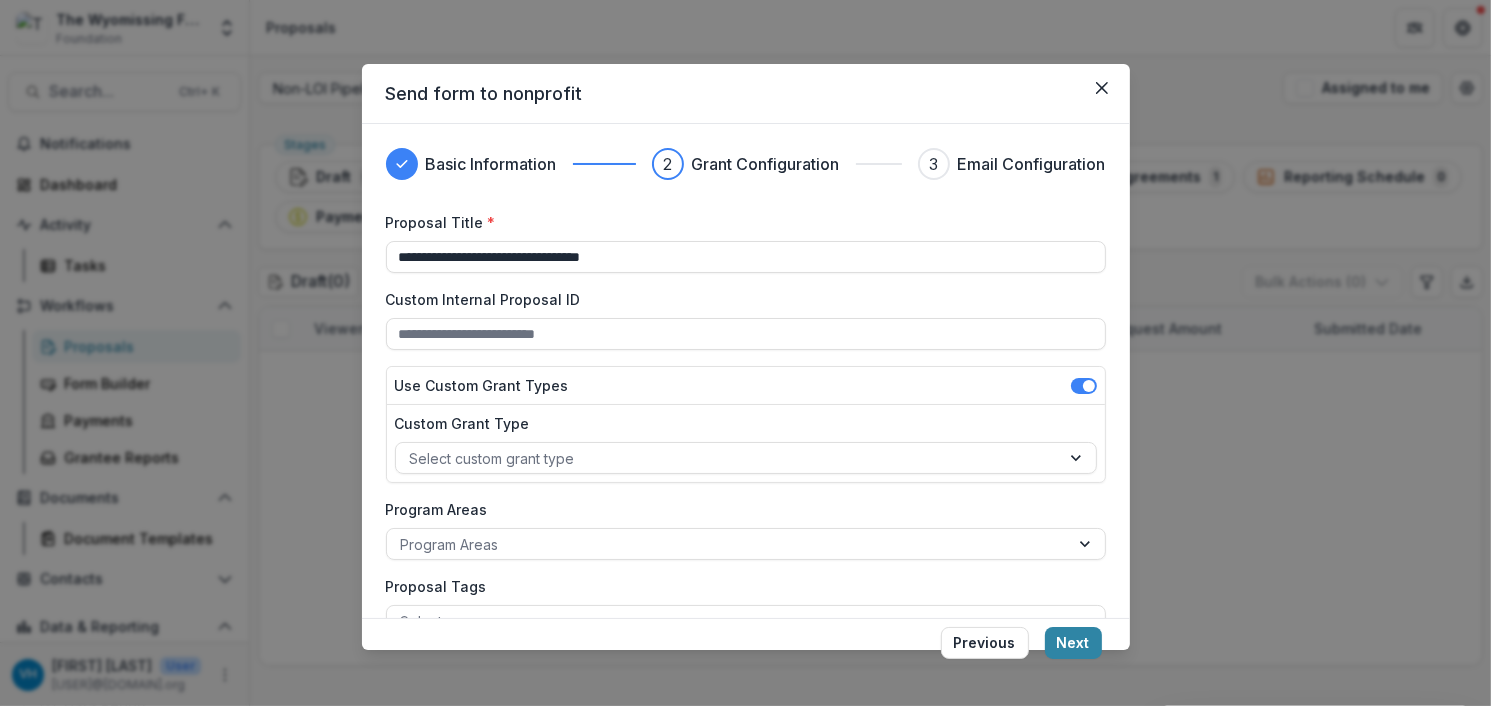 scroll, scrollTop: 196, scrollLeft: 0, axis: vertical 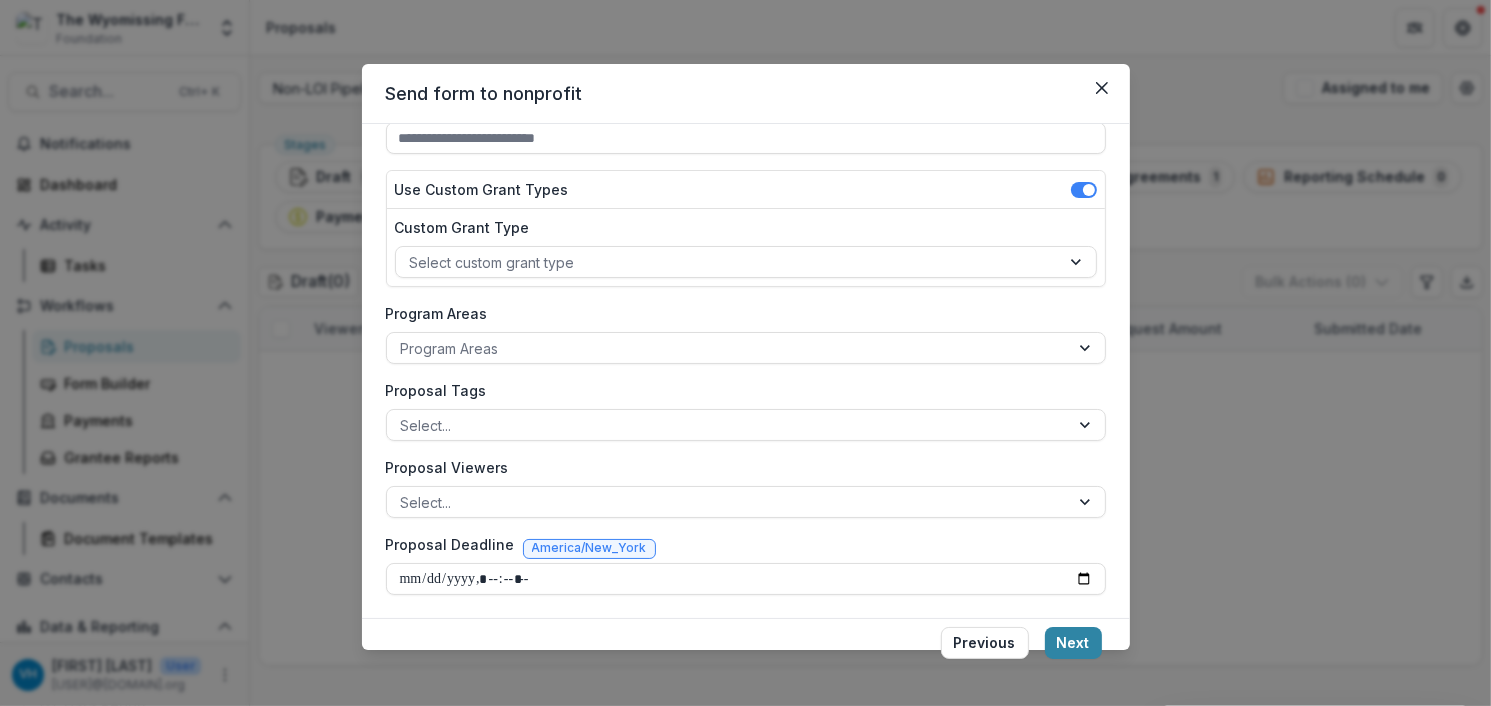 type on "**********" 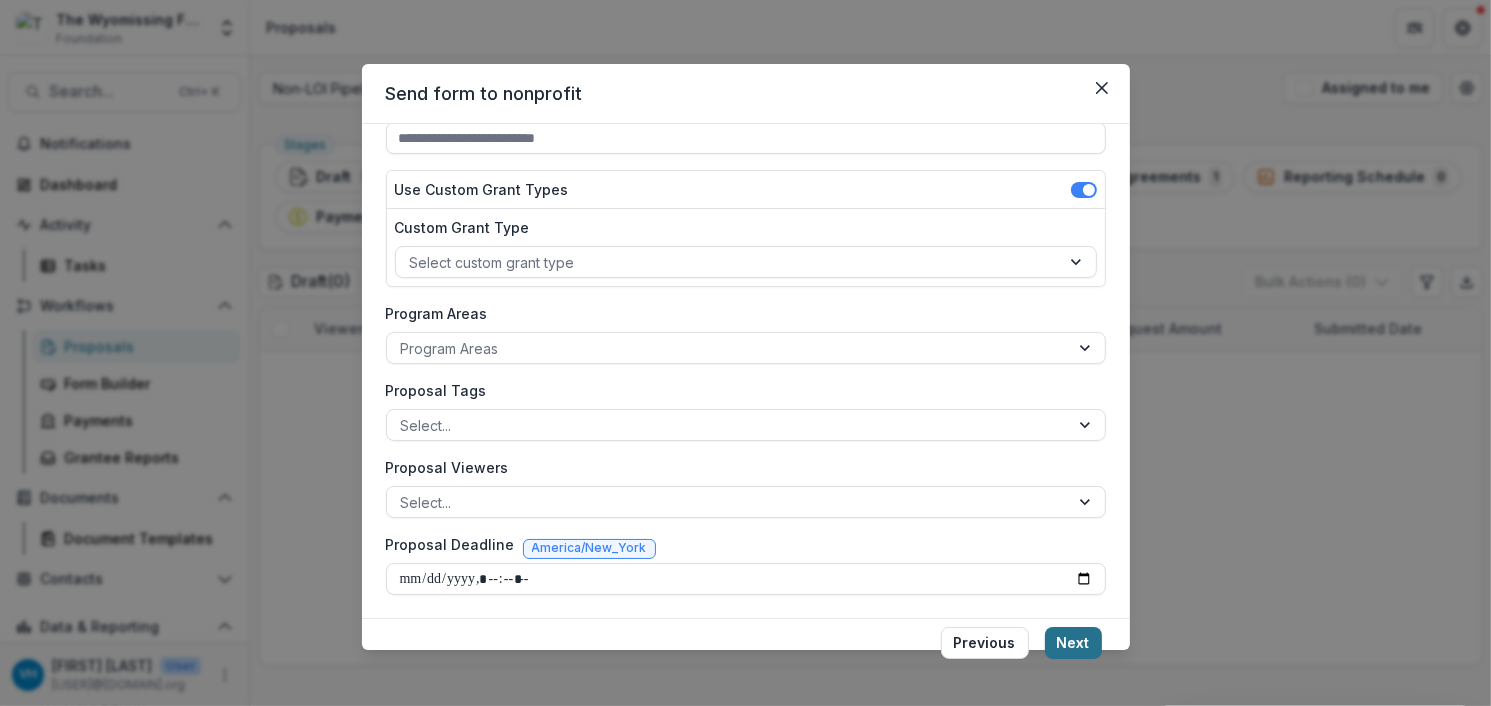 click on "Next" at bounding box center [1073, 643] 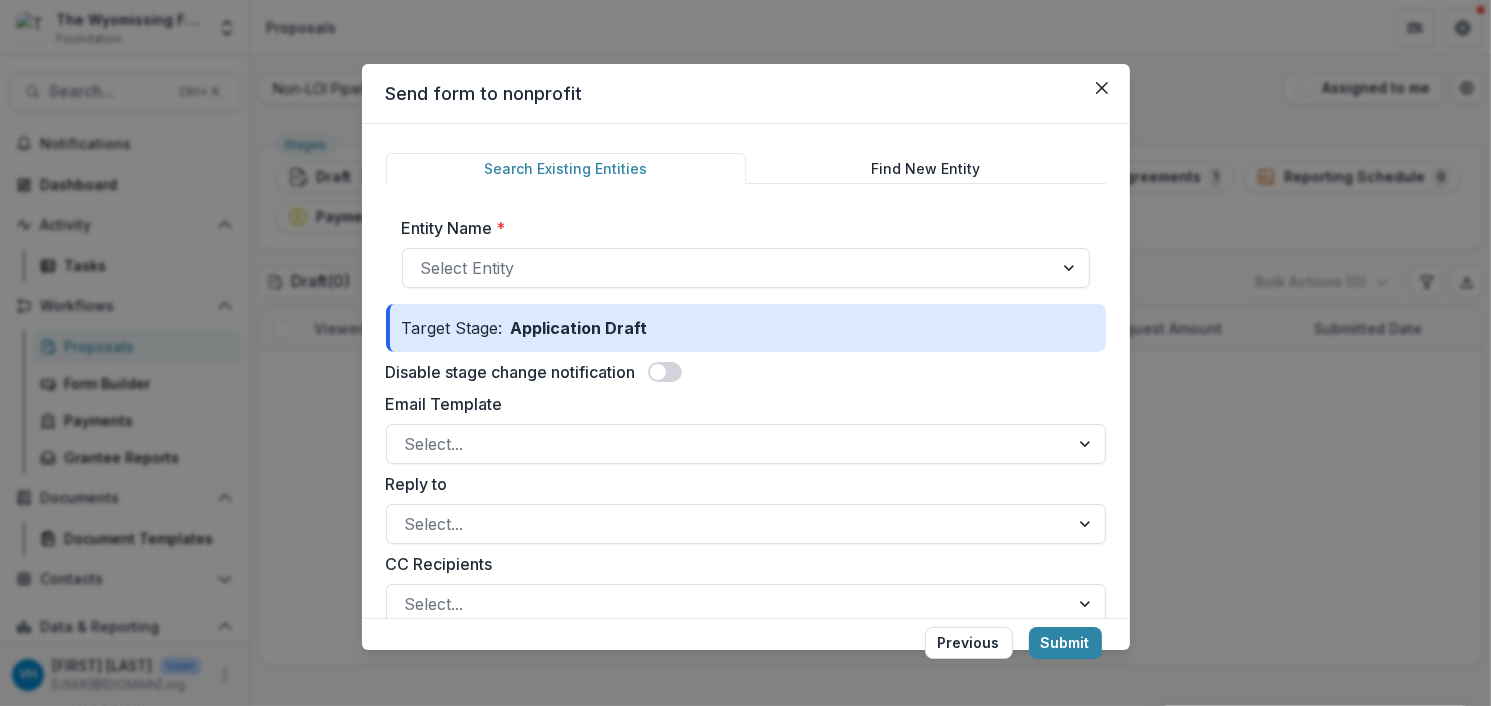 scroll, scrollTop: 27, scrollLeft: 0, axis: vertical 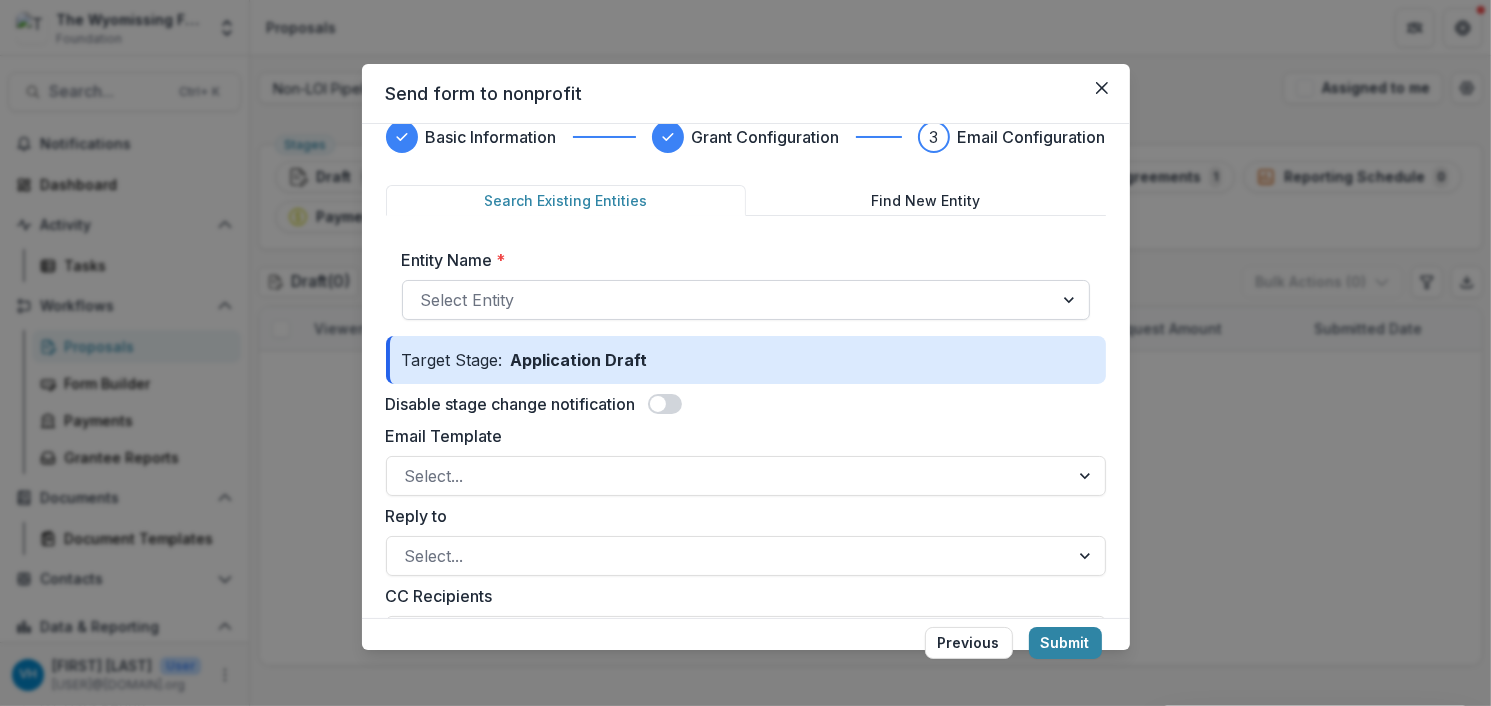 click at bounding box center [1071, 300] 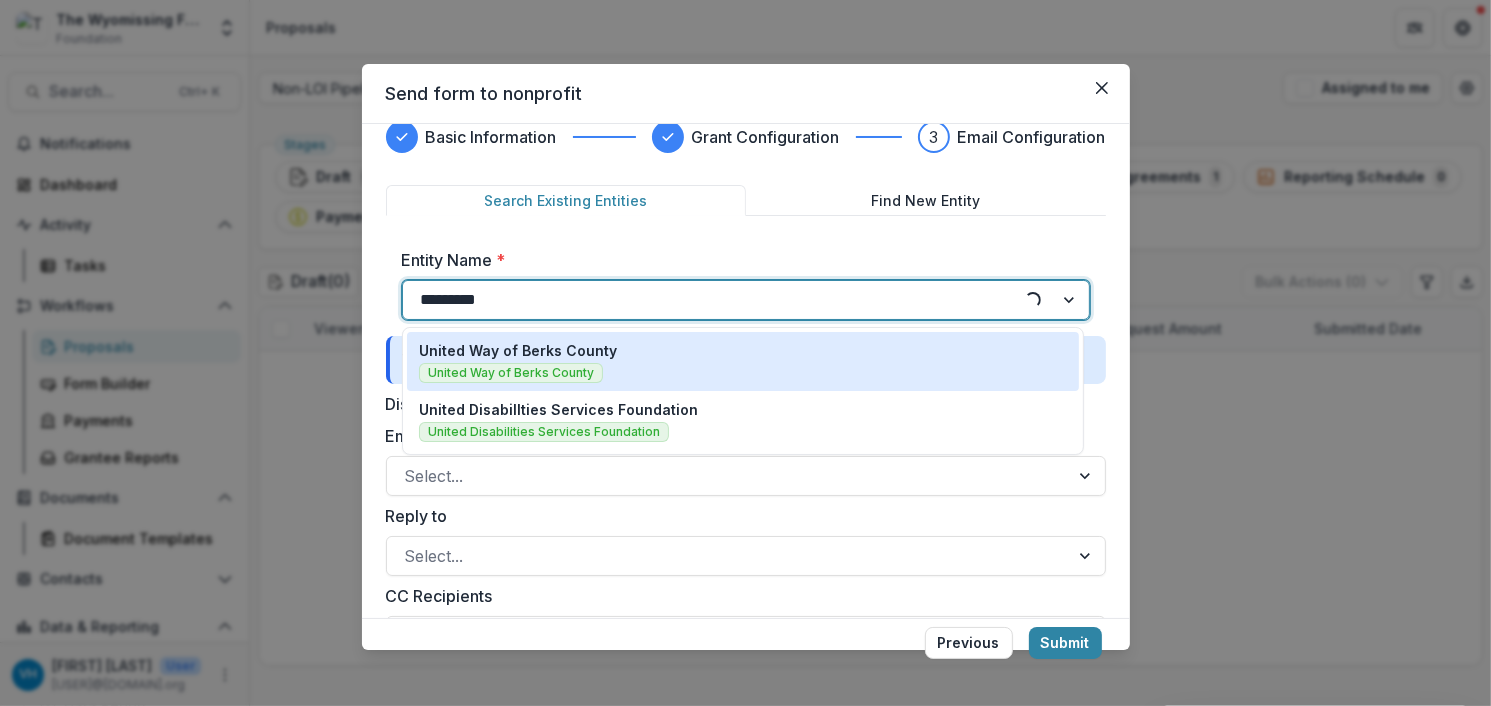 type on "**********" 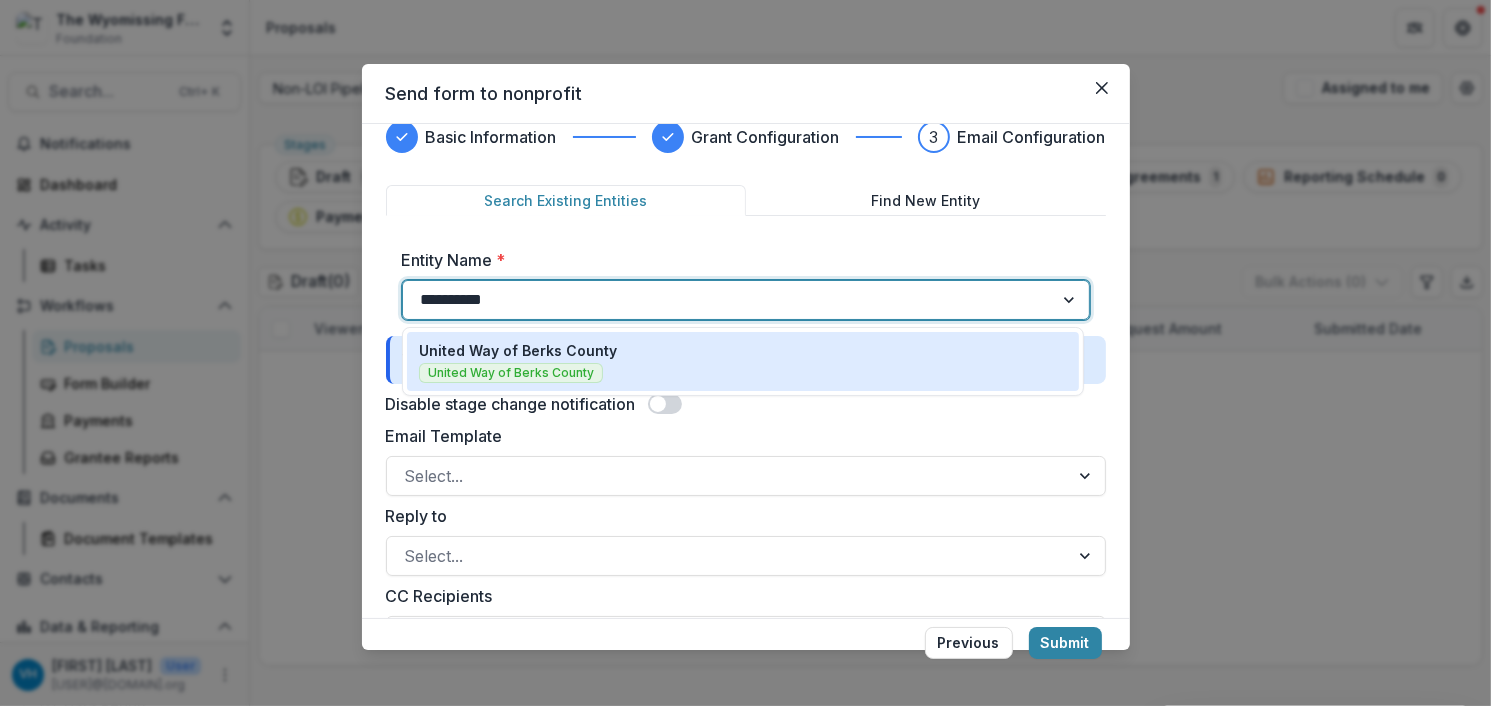 click on "United Way of Berks County United Way of Berks County" at bounding box center [743, 361] 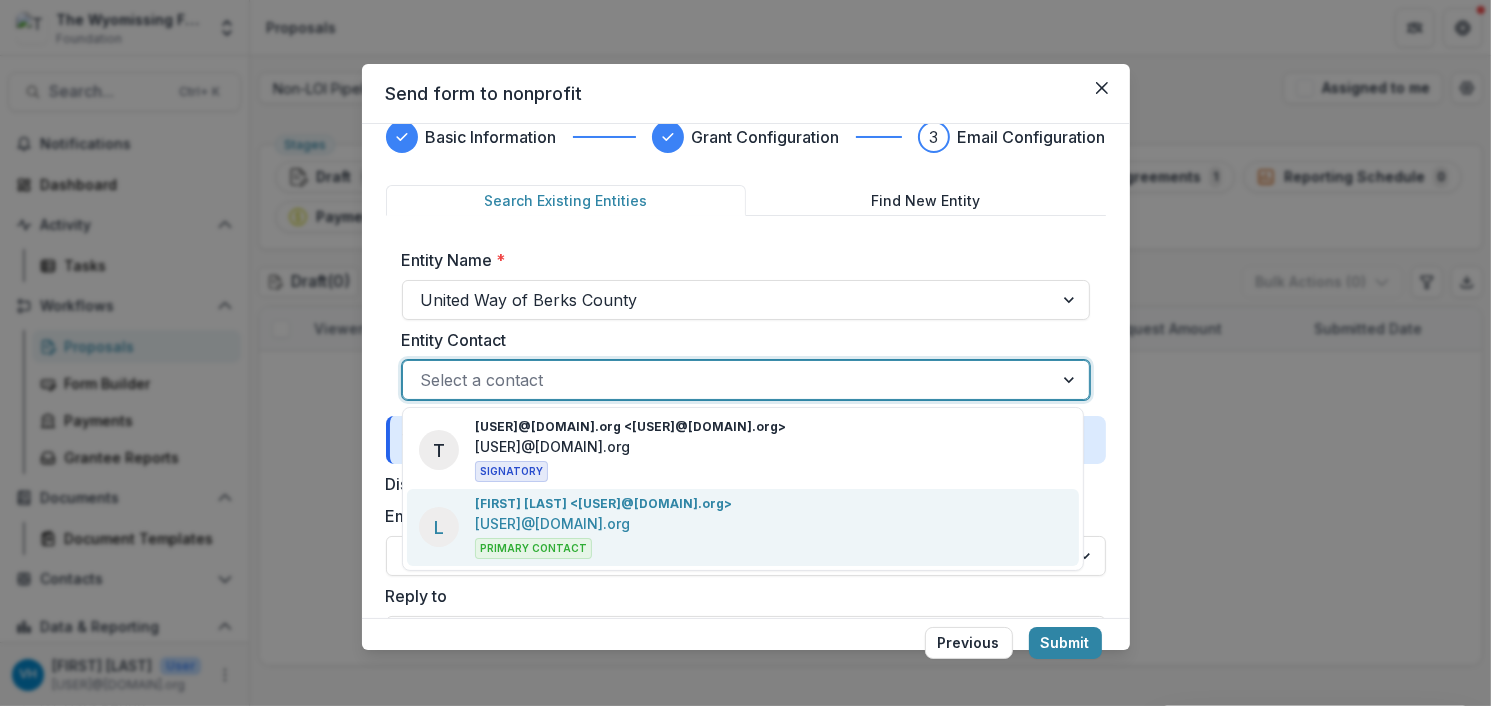 drag, startPoint x: 754, startPoint y: 383, endPoint x: 712, endPoint y: 523, distance: 146.16429 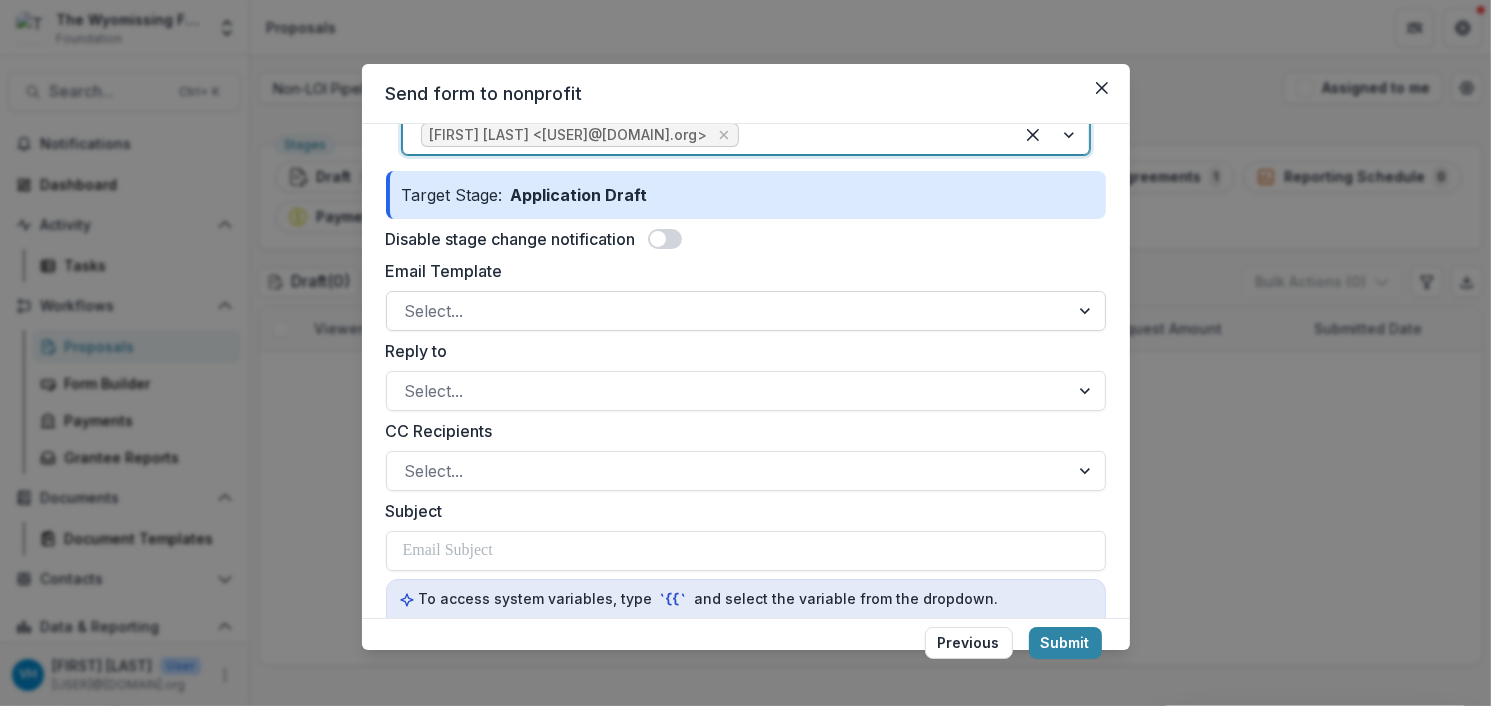 scroll, scrollTop: 271, scrollLeft: 0, axis: vertical 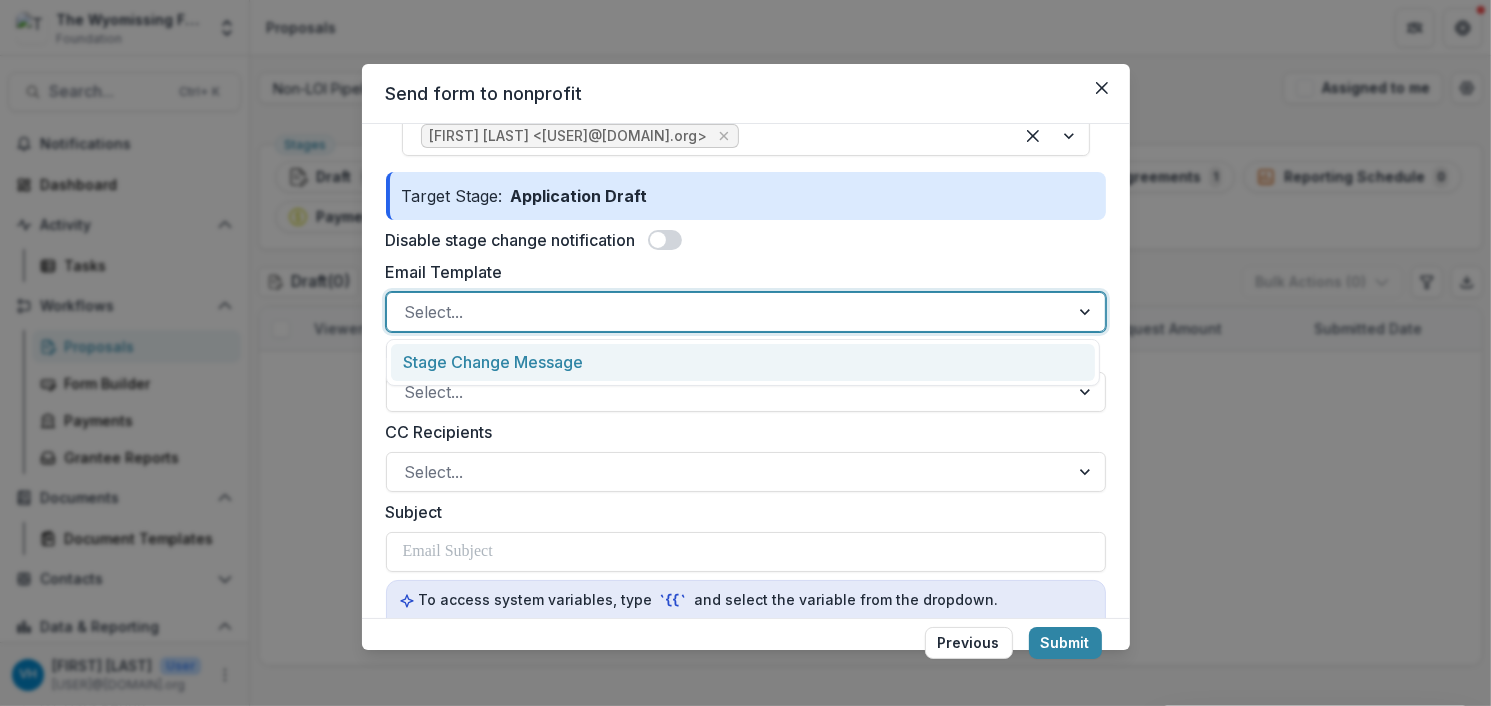 click at bounding box center (728, 312) 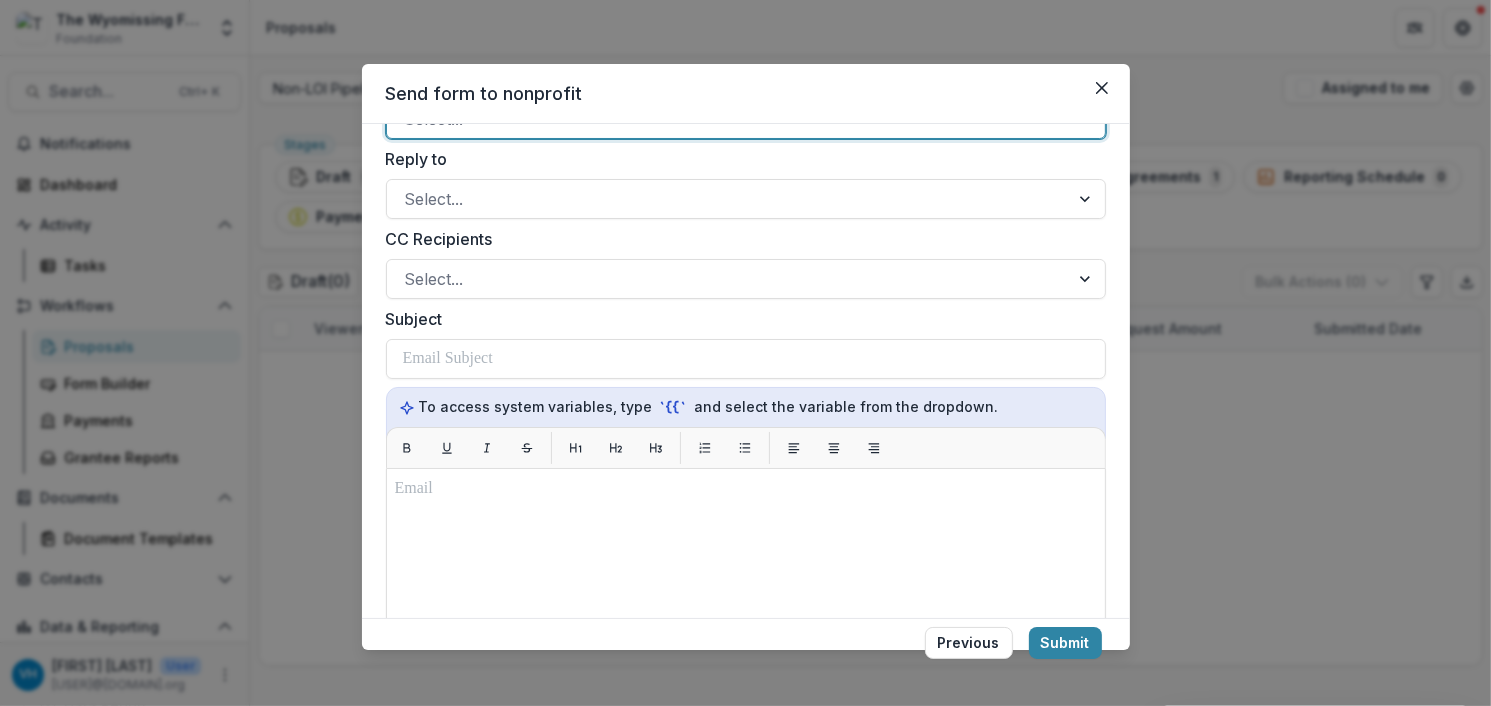scroll, scrollTop: 360, scrollLeft: 0, axis: vertical 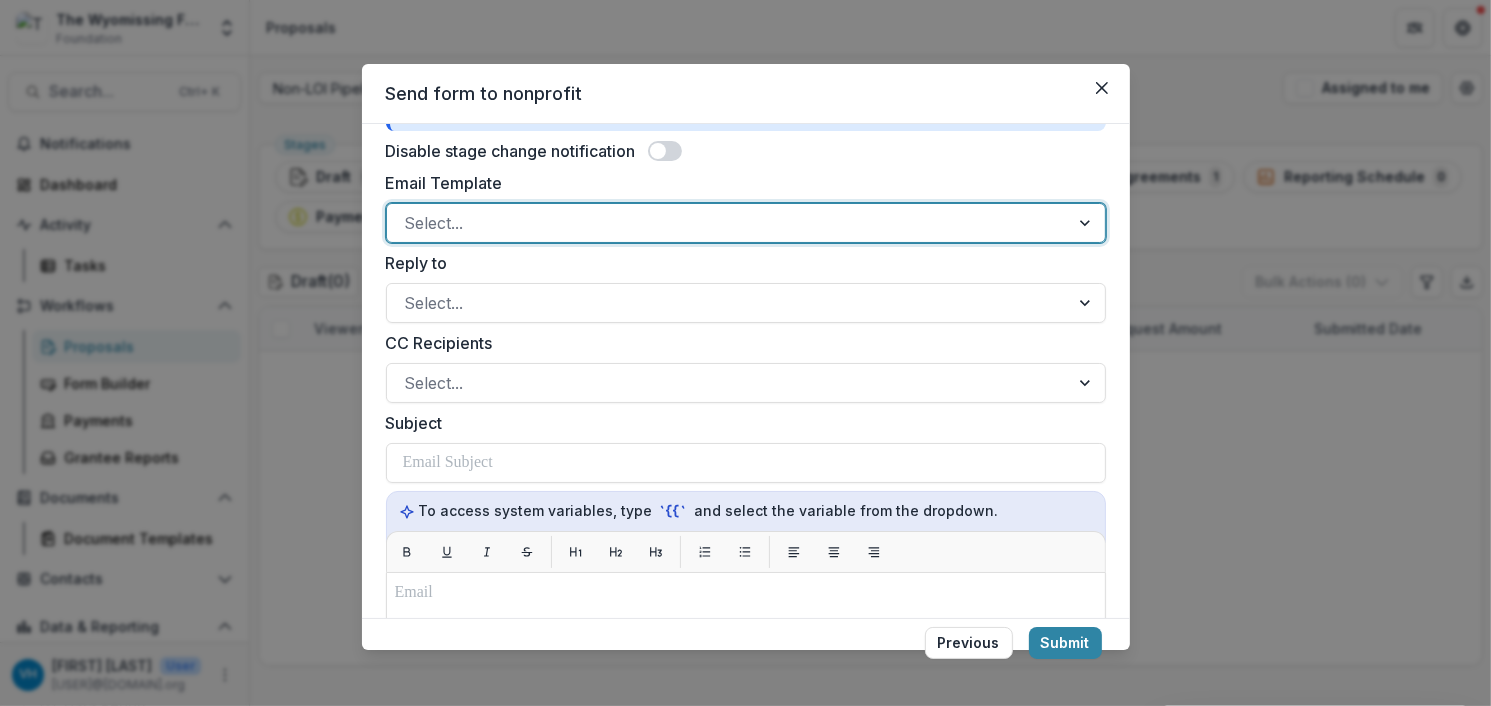 click at bounding box center (728, 223) 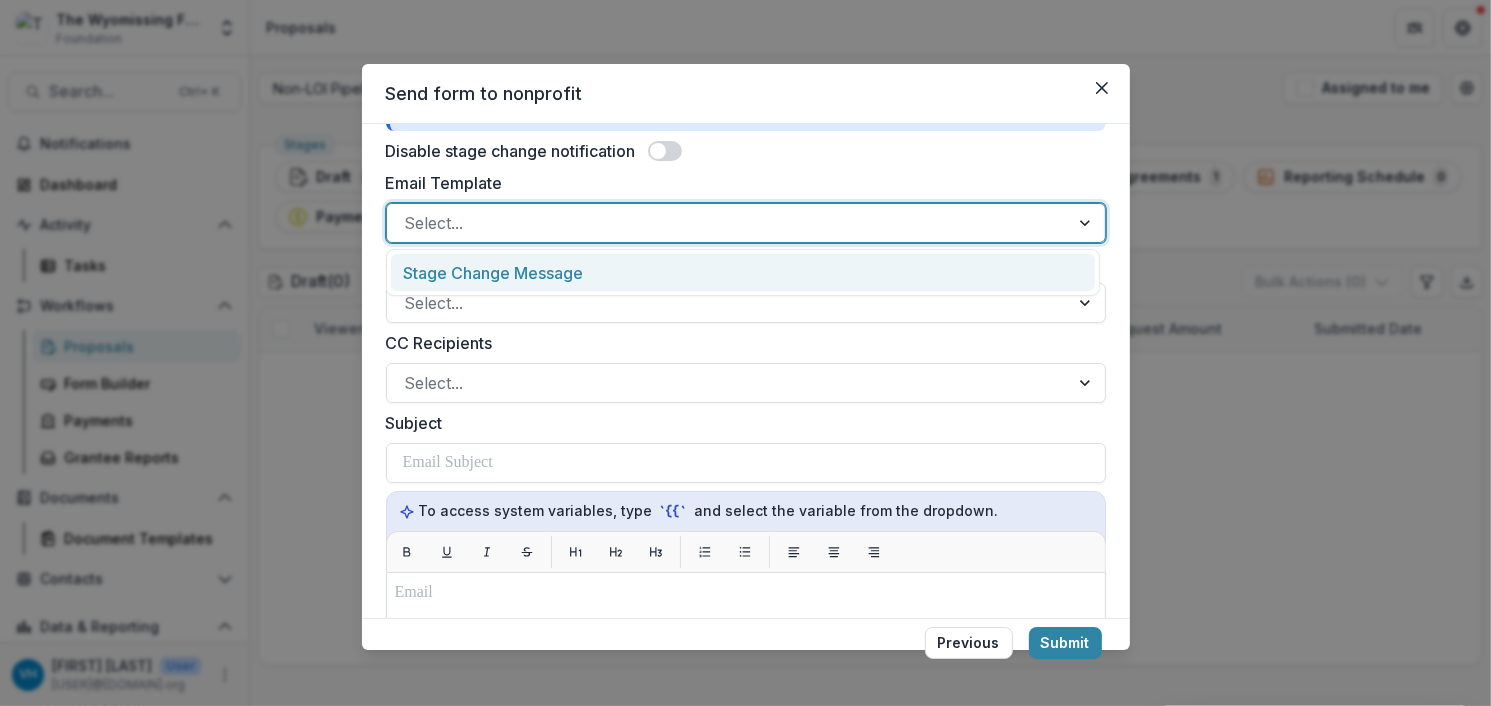 click on "Stage Change Message" at bounding box center (743, 272) 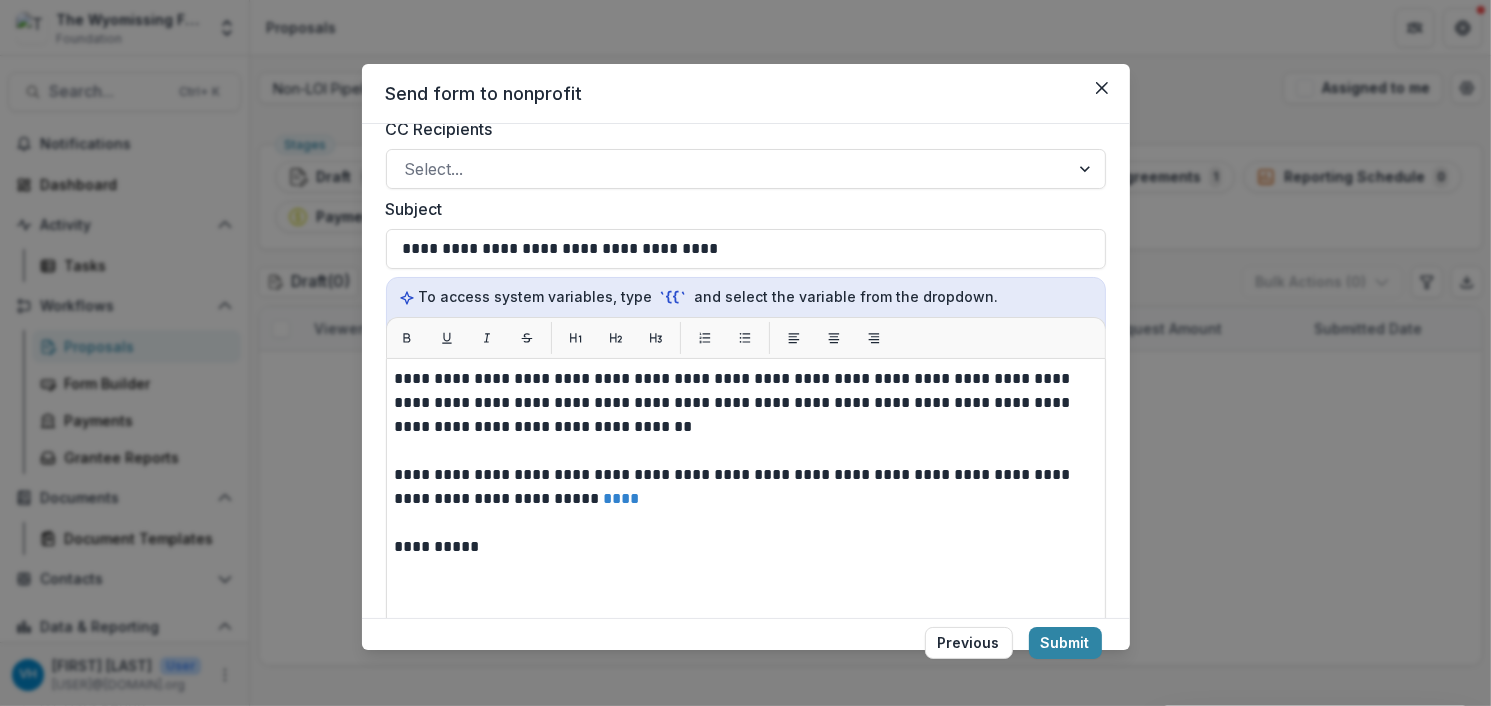 scroll, scrollTop: 350, scrollLeft: 0, axis: vertical 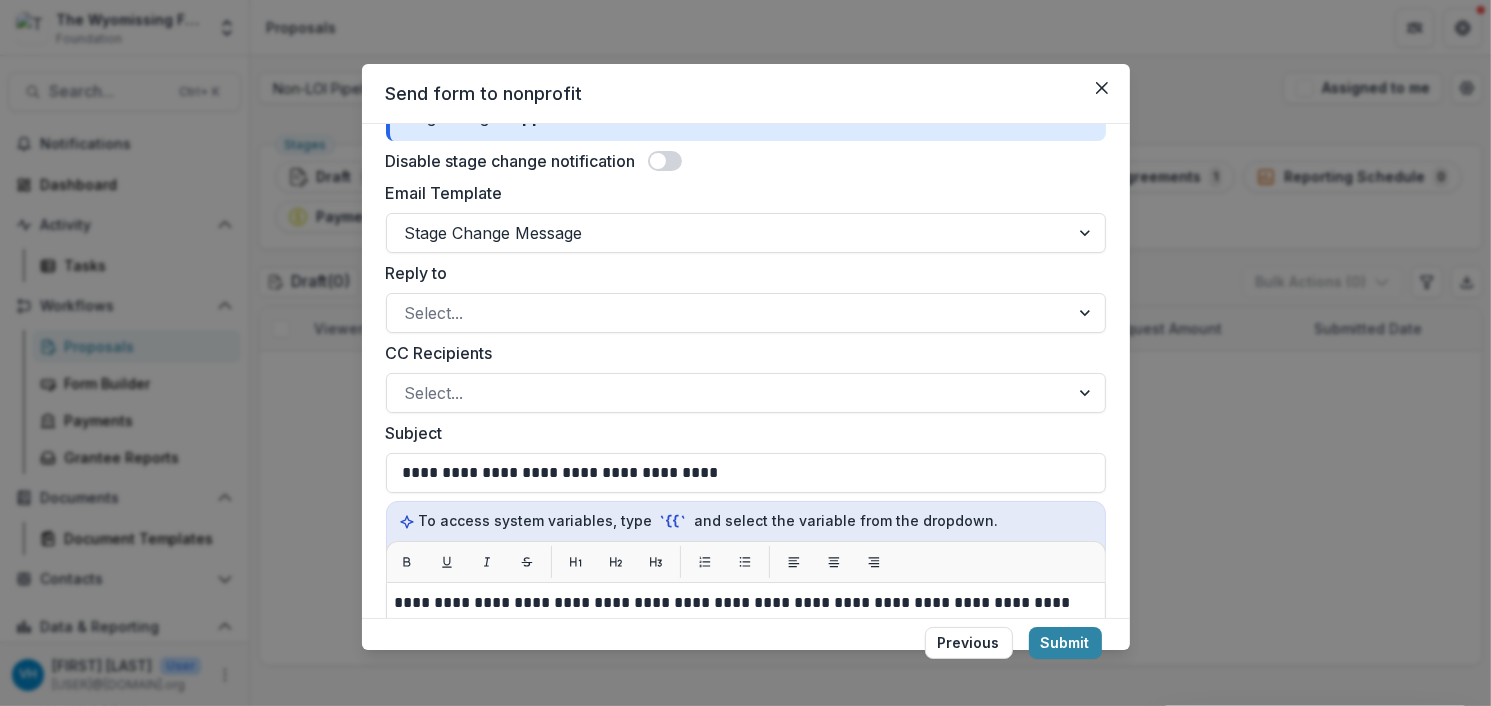 click on "**********" at bounding box center [746, 457] 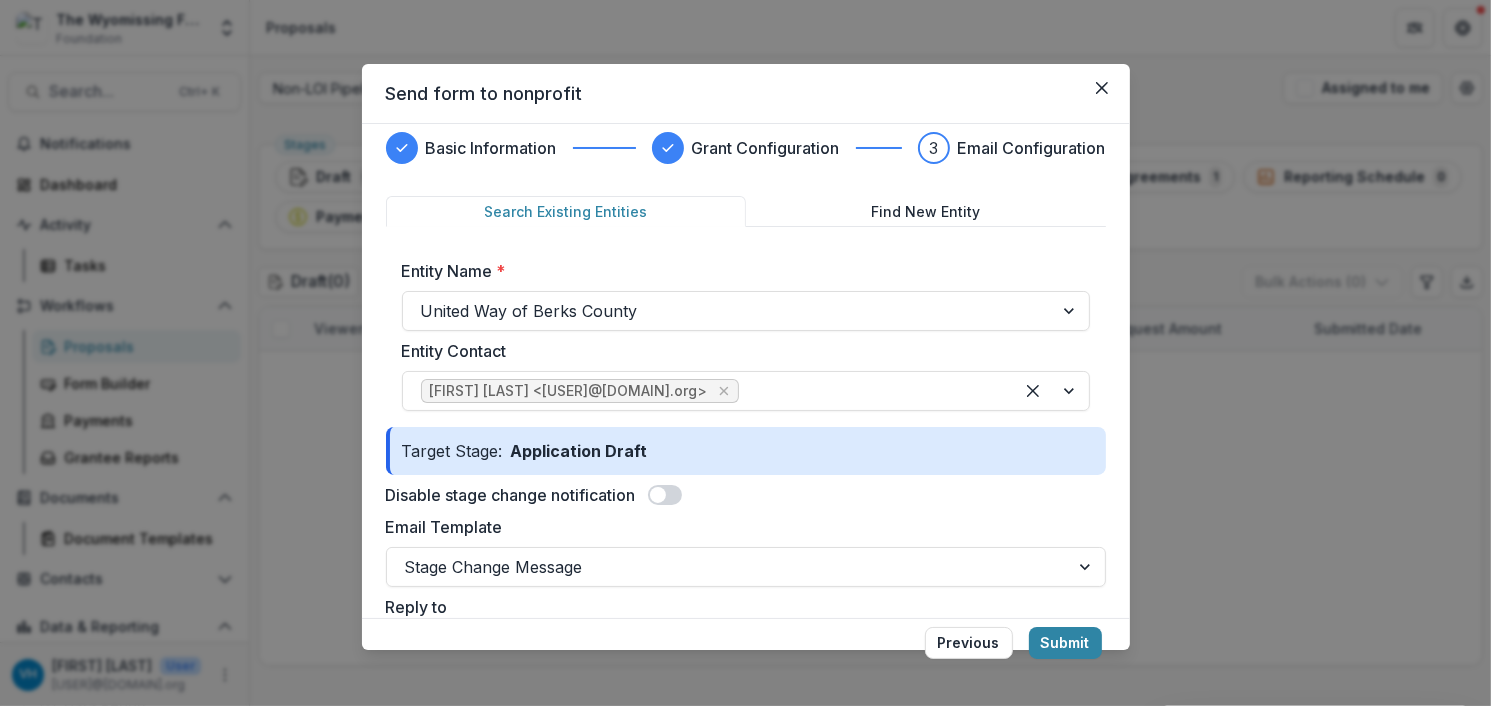 scroll, scrollTop: 0, scrollLeft: 0, axis: both 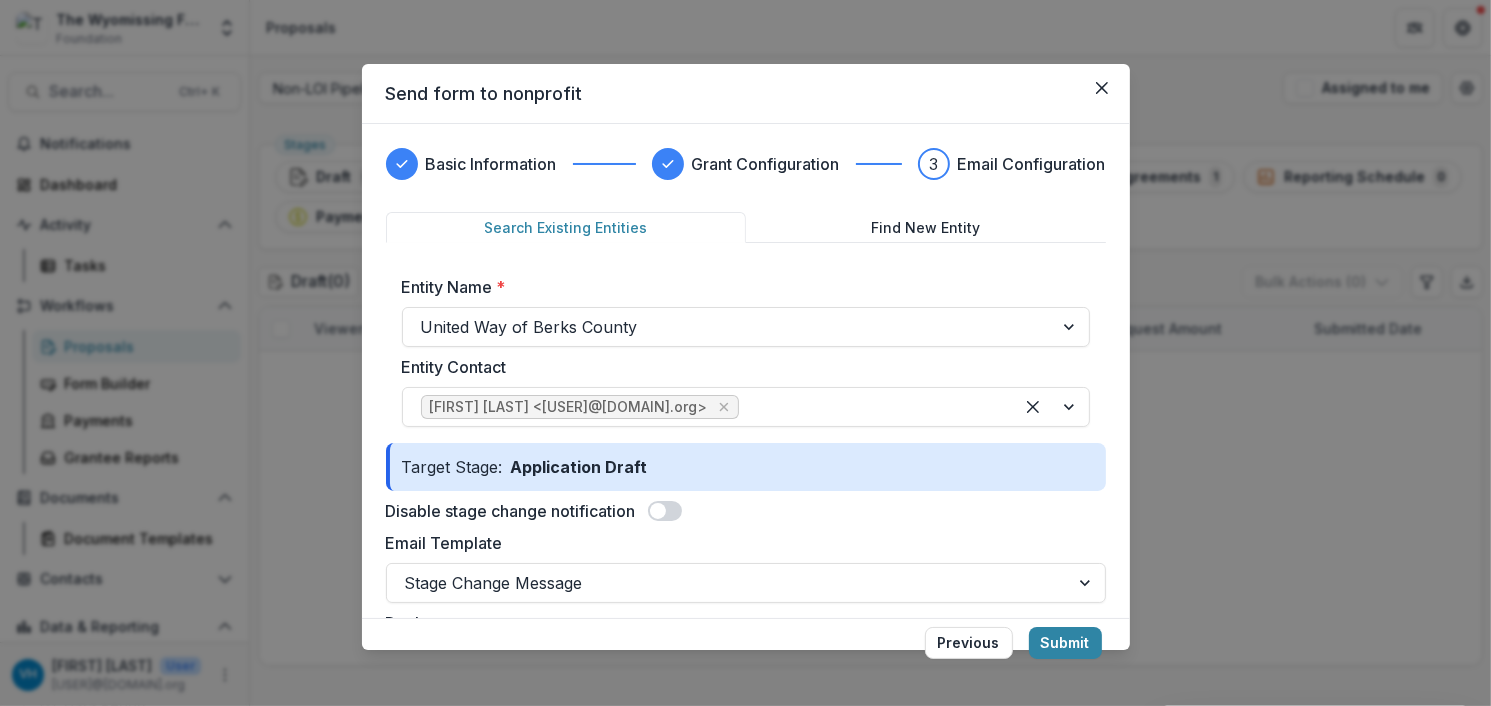 click on "**********" at bounding box center (745, 353) 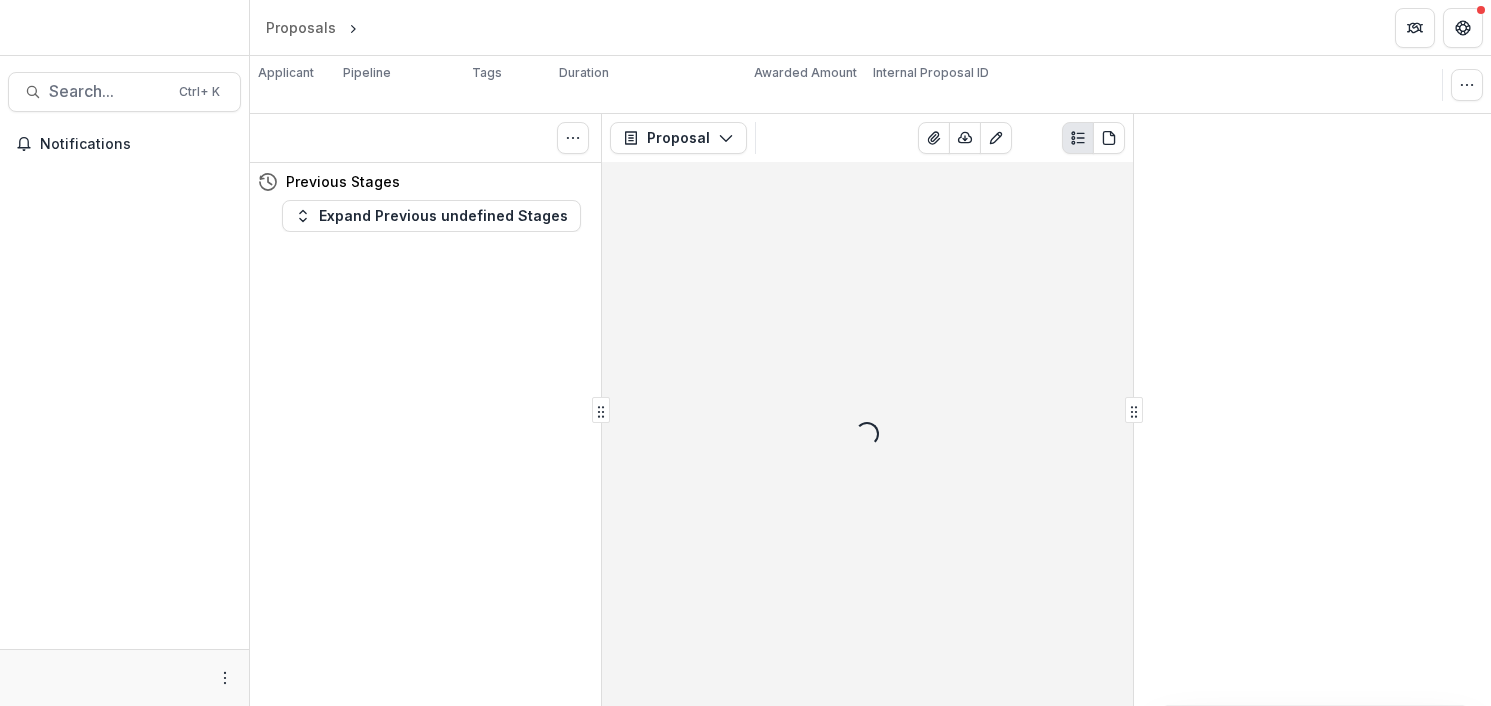 scroll, scrollTop: 0, scrollLeft: 0, axis: both 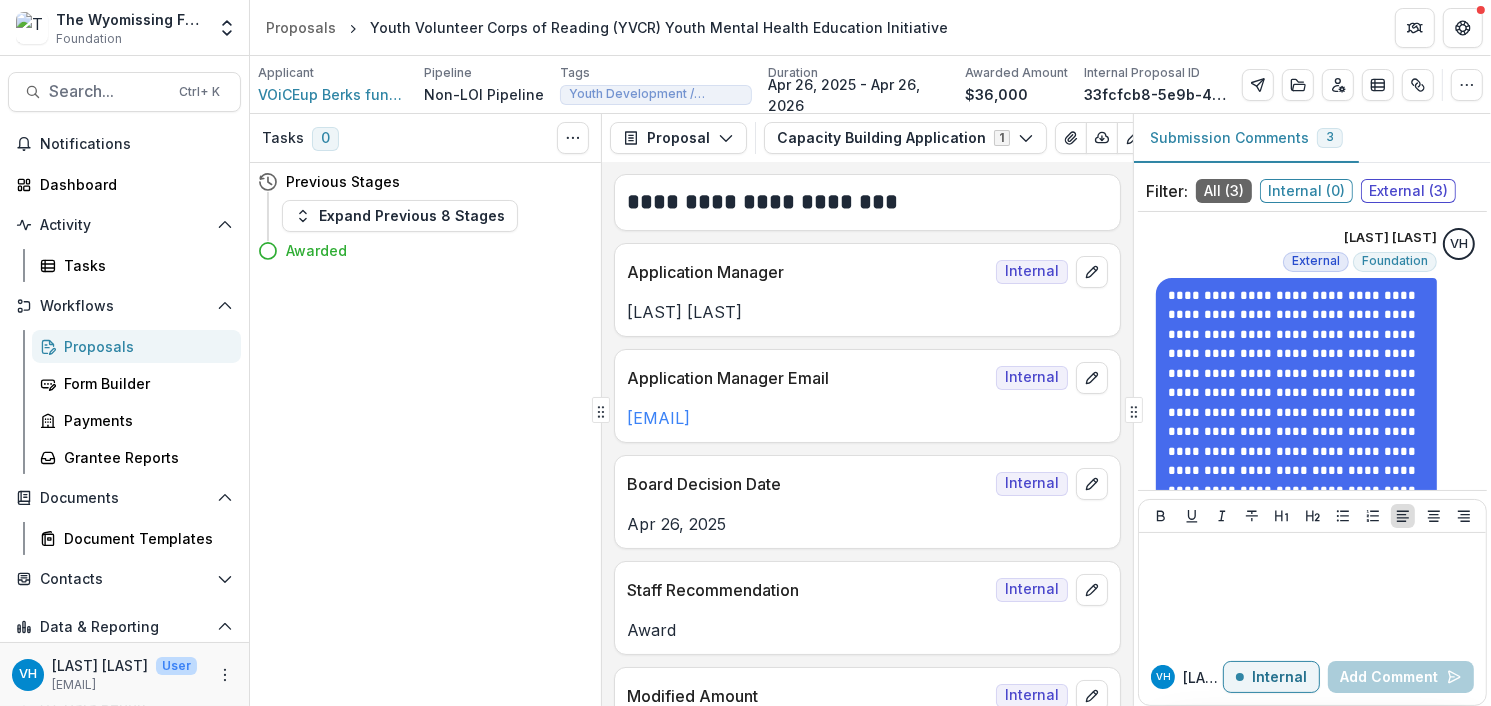 click on "Proposals" at bounding box center (144, 346) 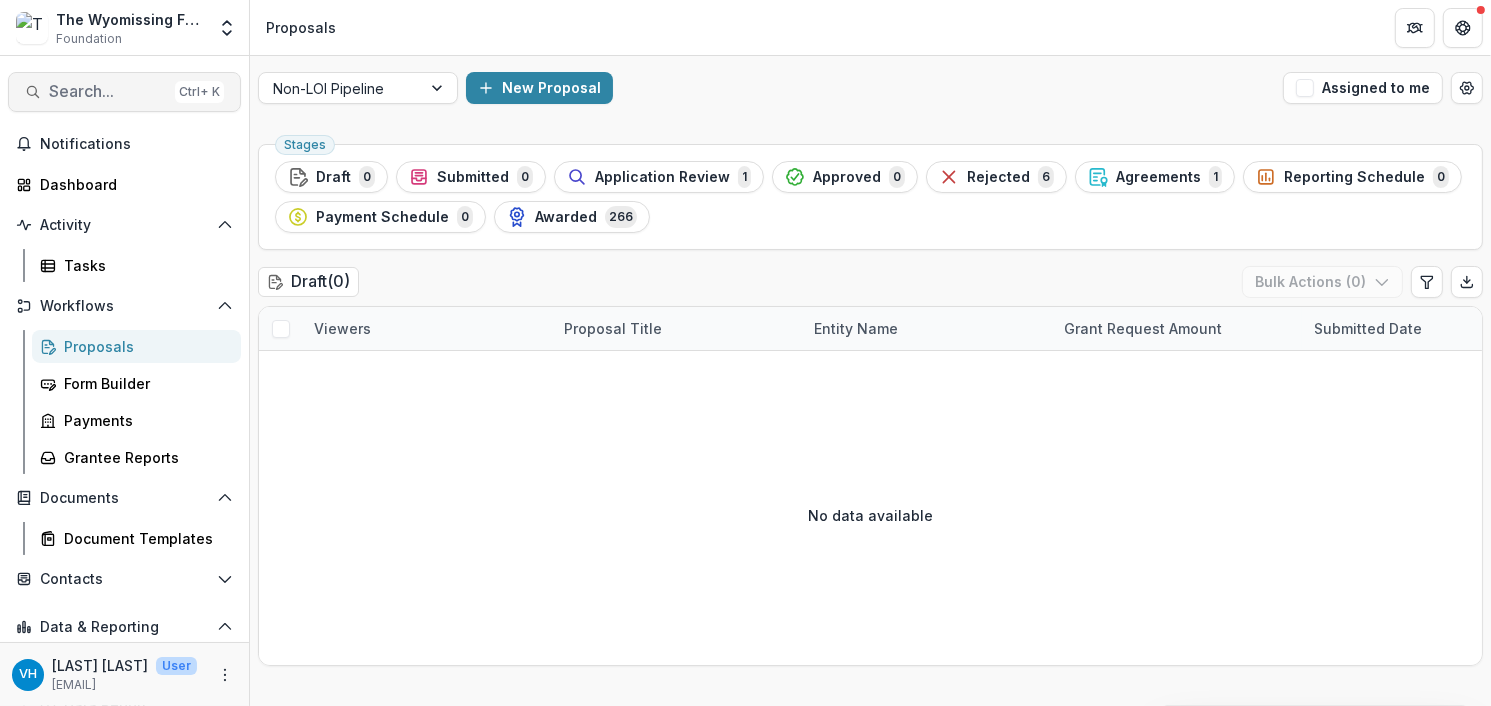 click on "Search..." at bounding box center [108, 91] 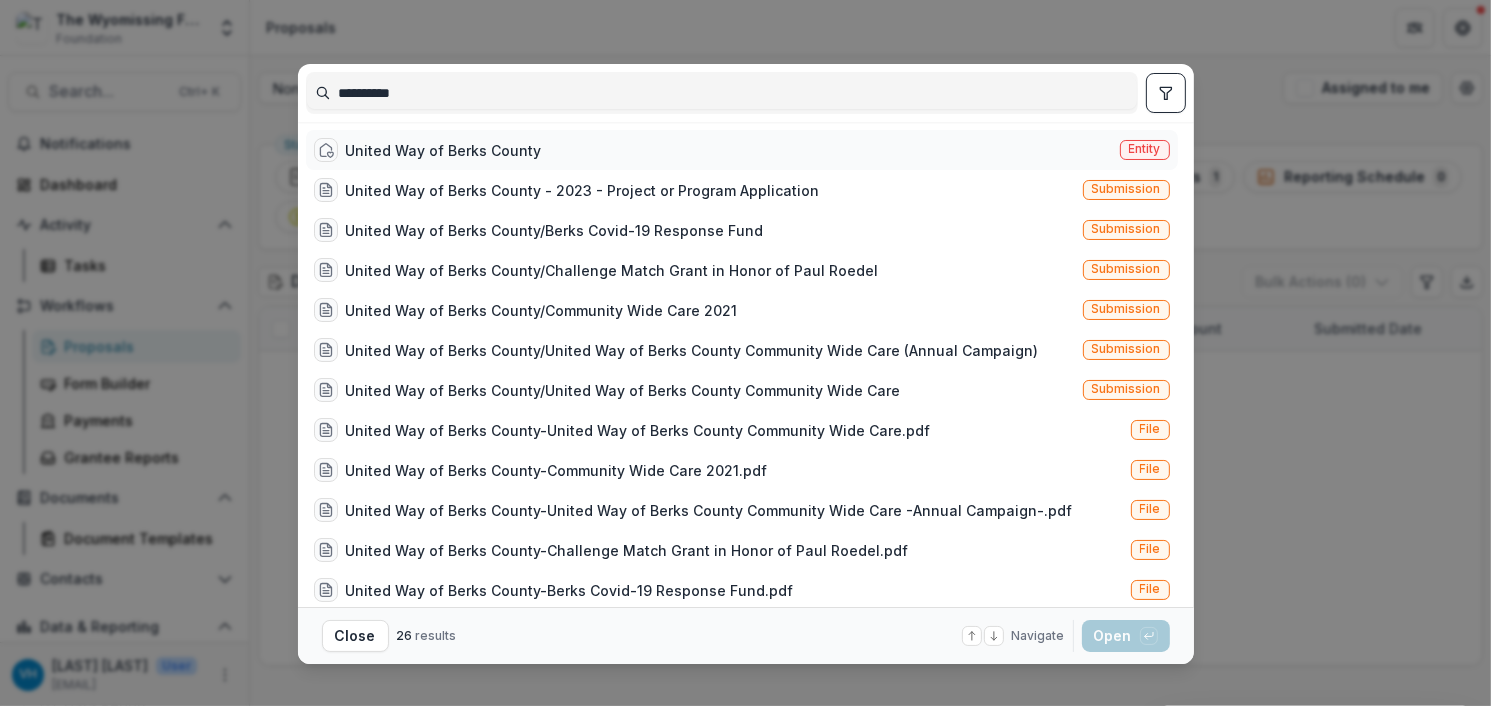 type on "**********" 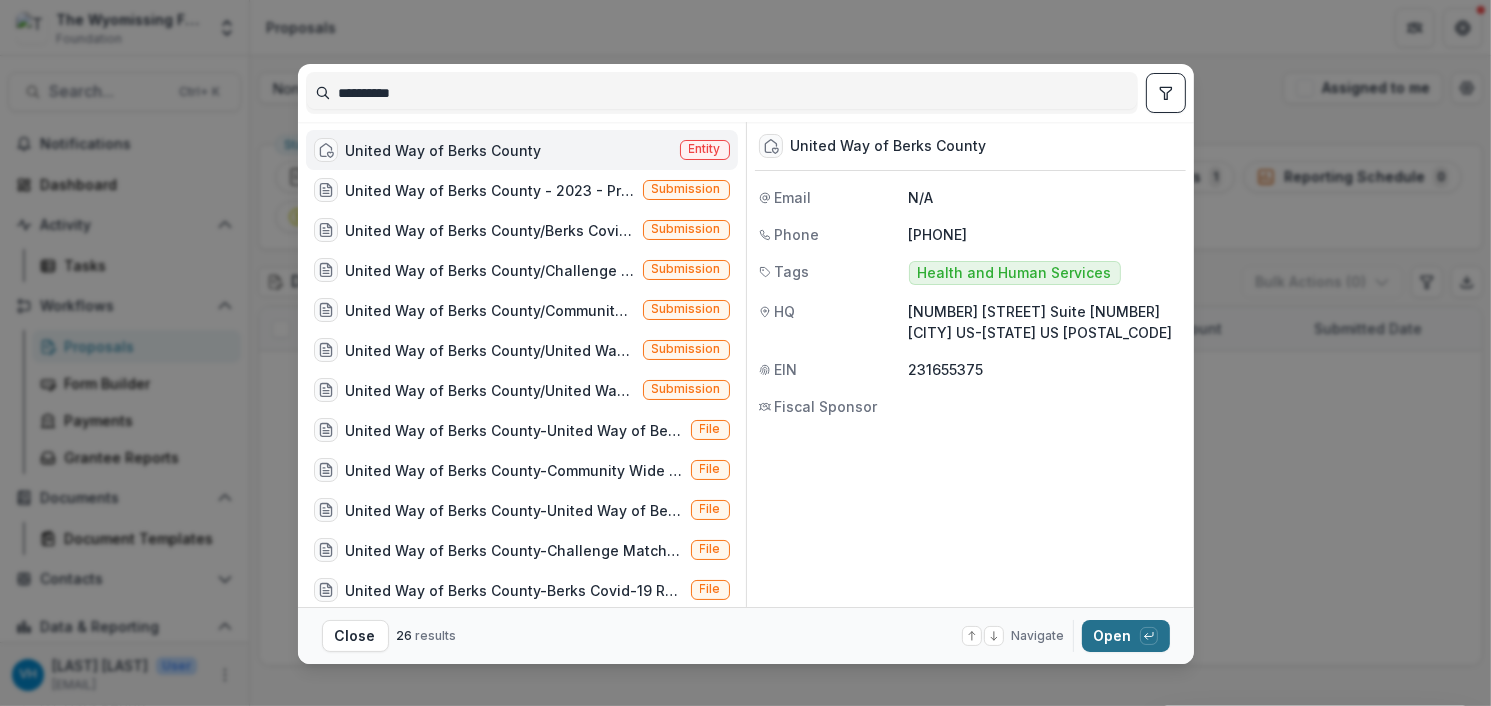 click on "Open with enter key" at bounding box center (1126, 636) 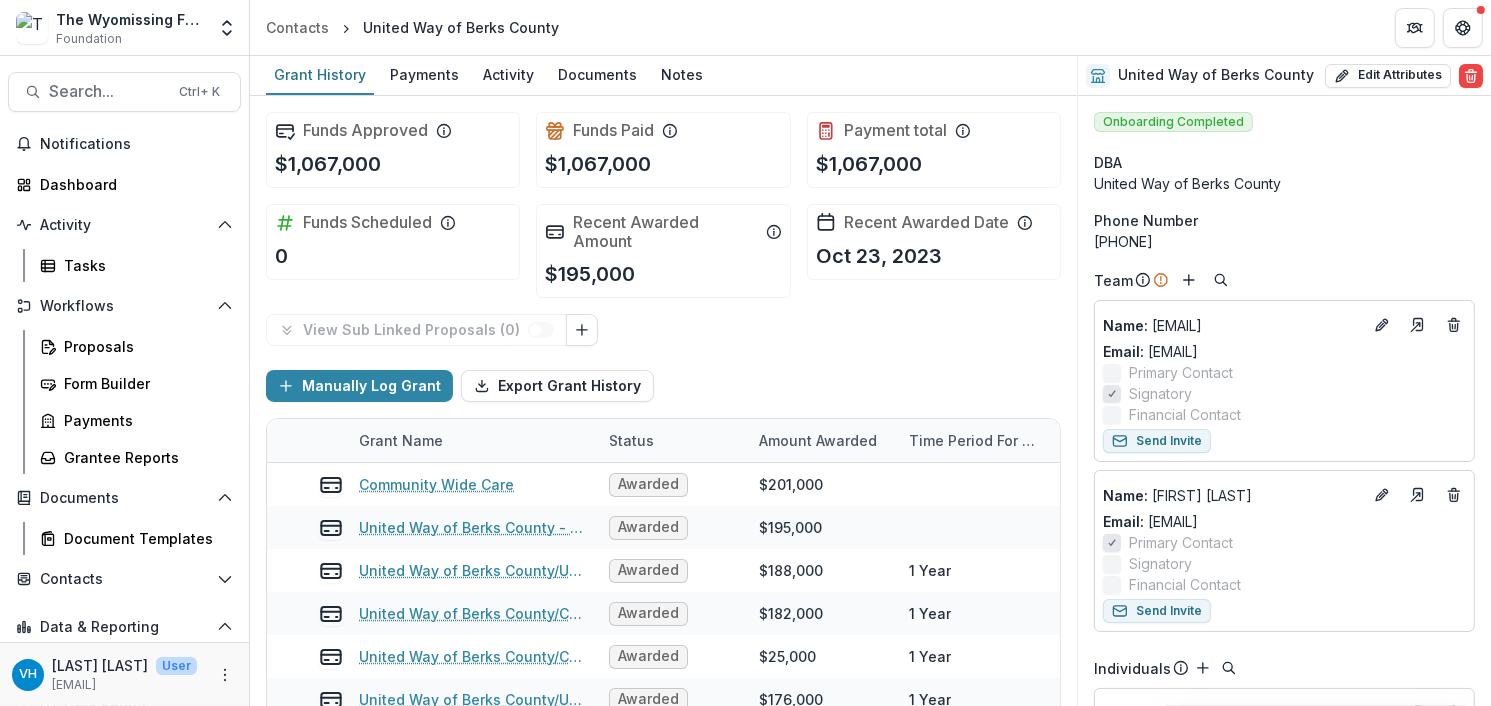 scroll, scrollTop: 112, scrollLeft: 0, axis: vertical 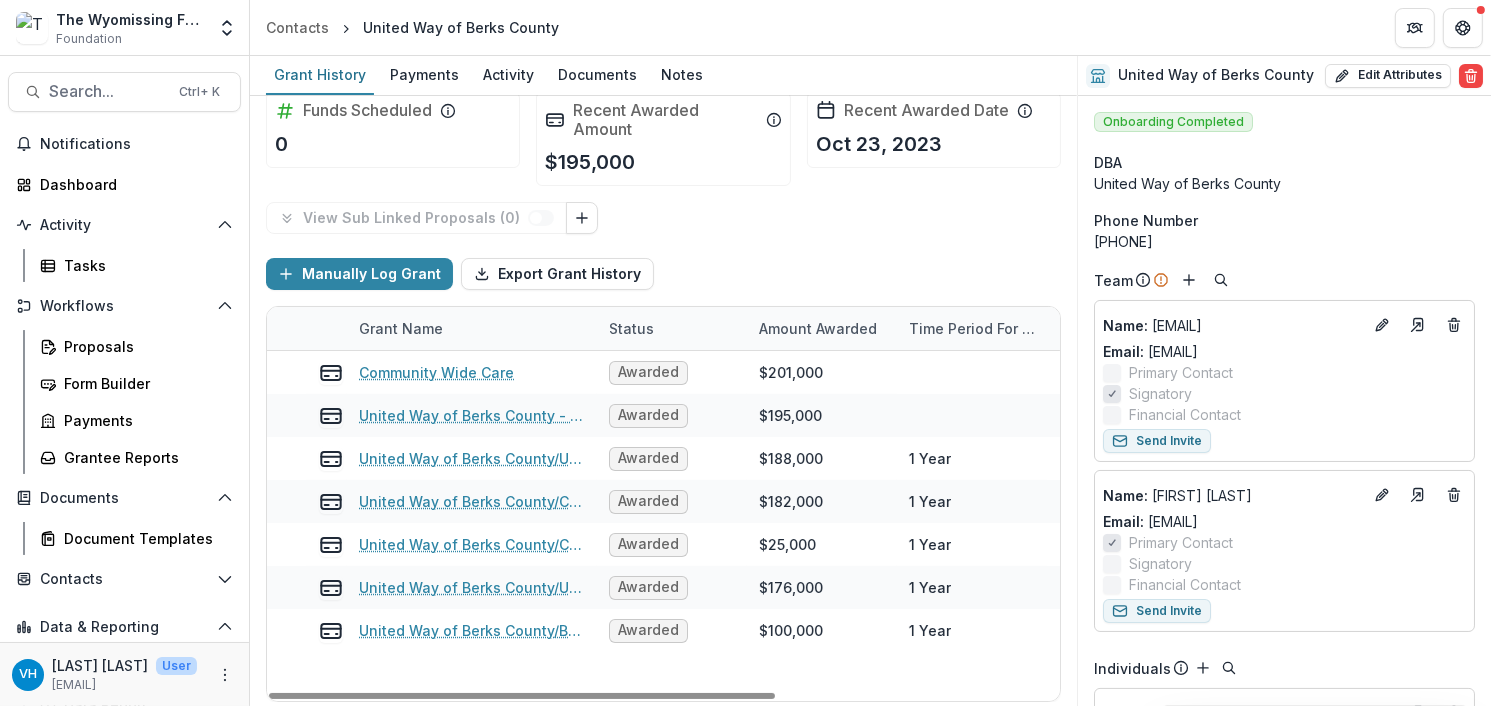 click on "Status" at bounding box center [672, 328] 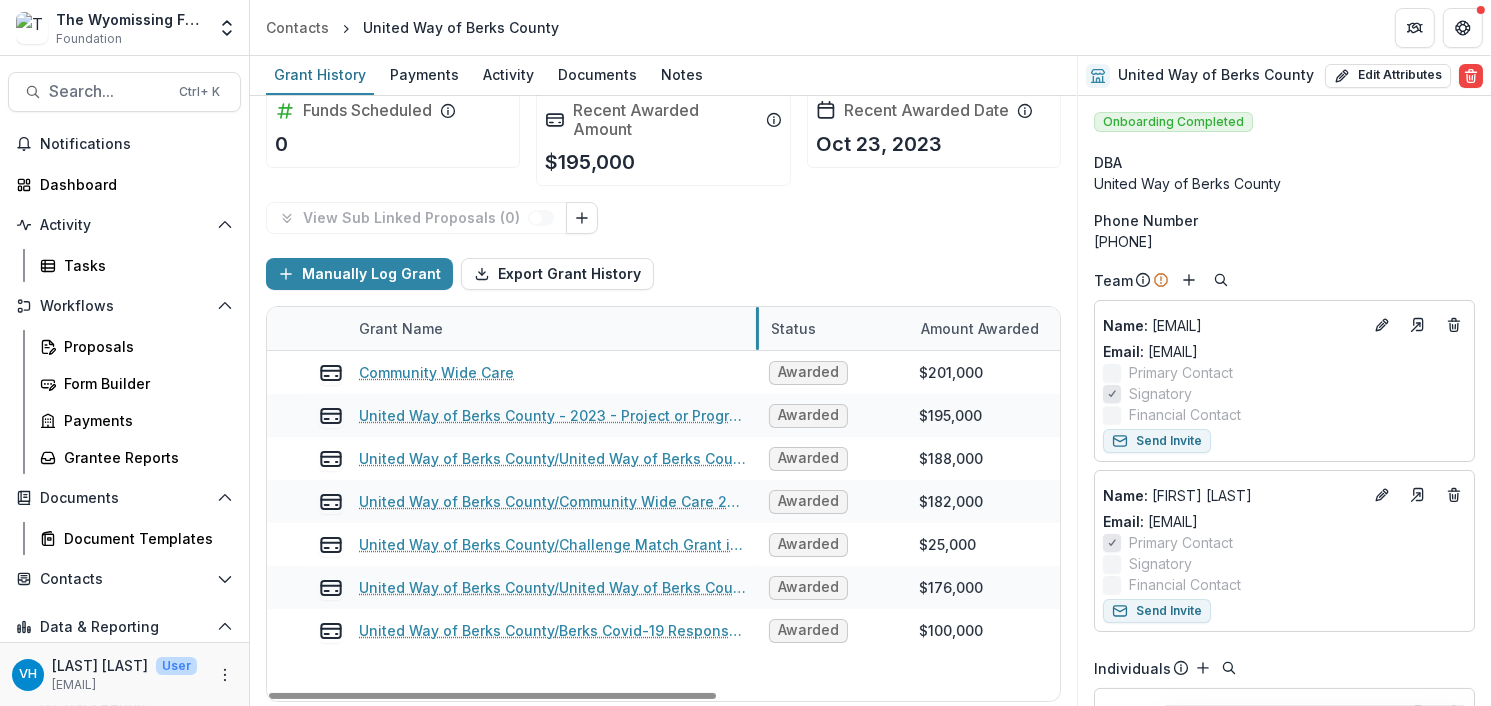 drag, startPoint x: 594, startPoint y: 336, endPoint x: 757, endPoint y: 345, distance: 163.24828 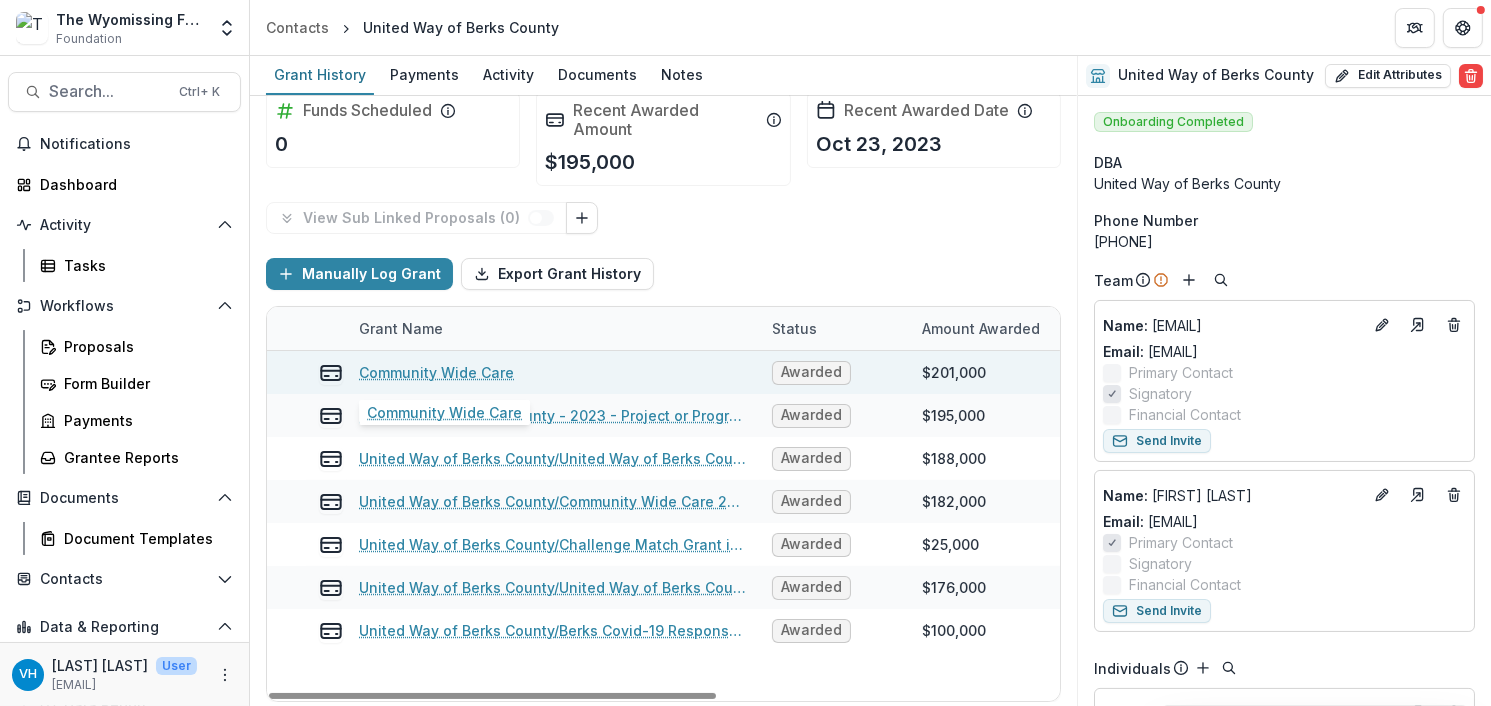 click on "Community Wide Care" at bounding box center (436, 372) 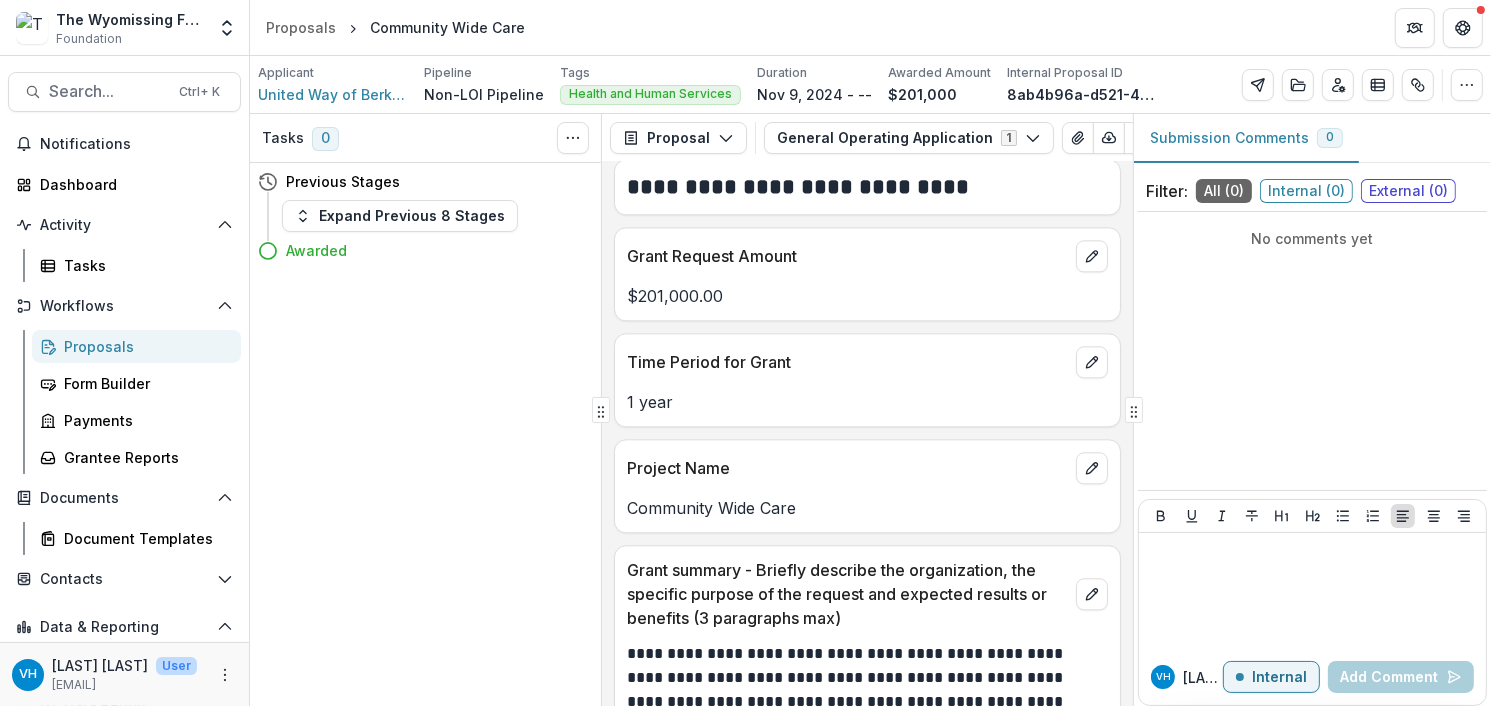 scroll, scrollTop: 4680, scrollLeft: 0, axis: vertical 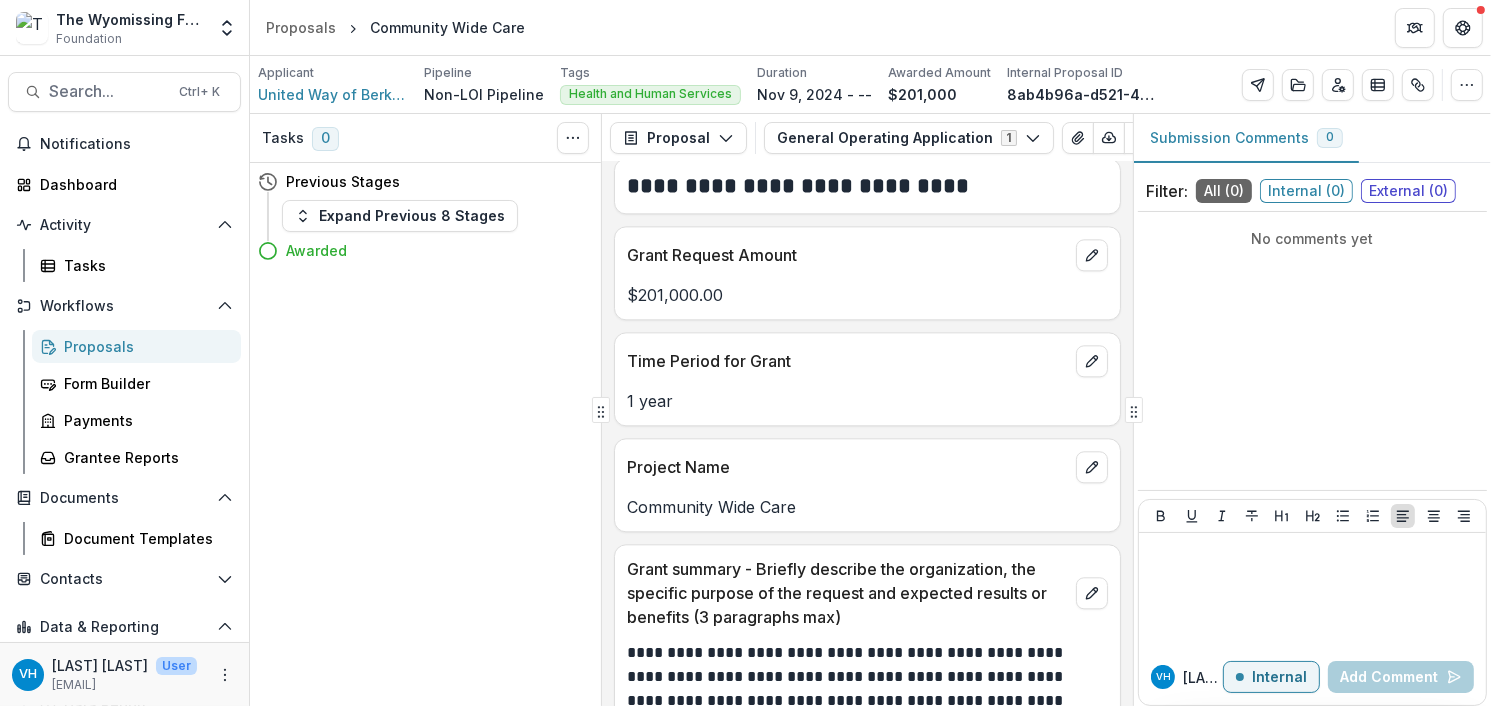 click on "No comments yet" at bounding box center (1312, 351) 